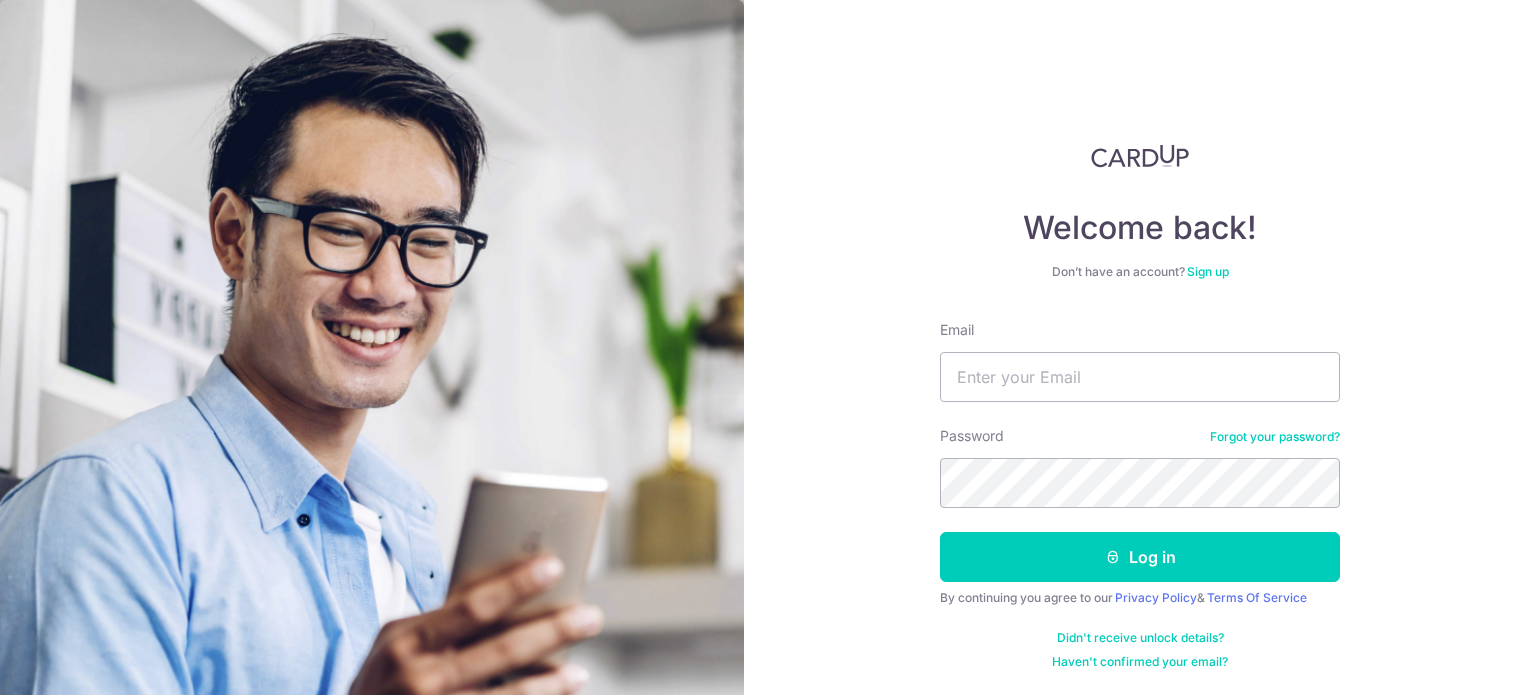 scroll, scrollTop: 0, scrollLeft: 0, axis: both 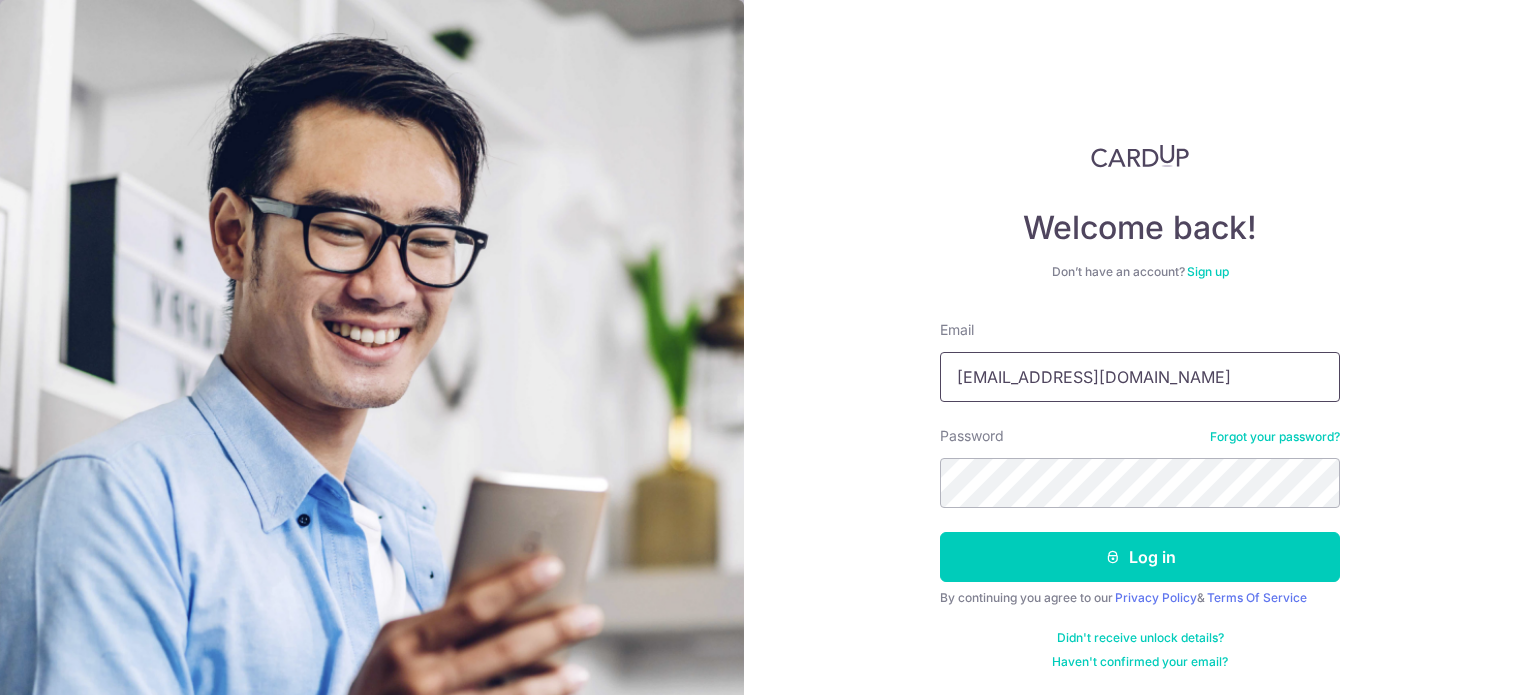 drag, startPoint x: 1006, startPoint y: 376, endPoint x: 761, endPoint y: 378, distance: 245.00816 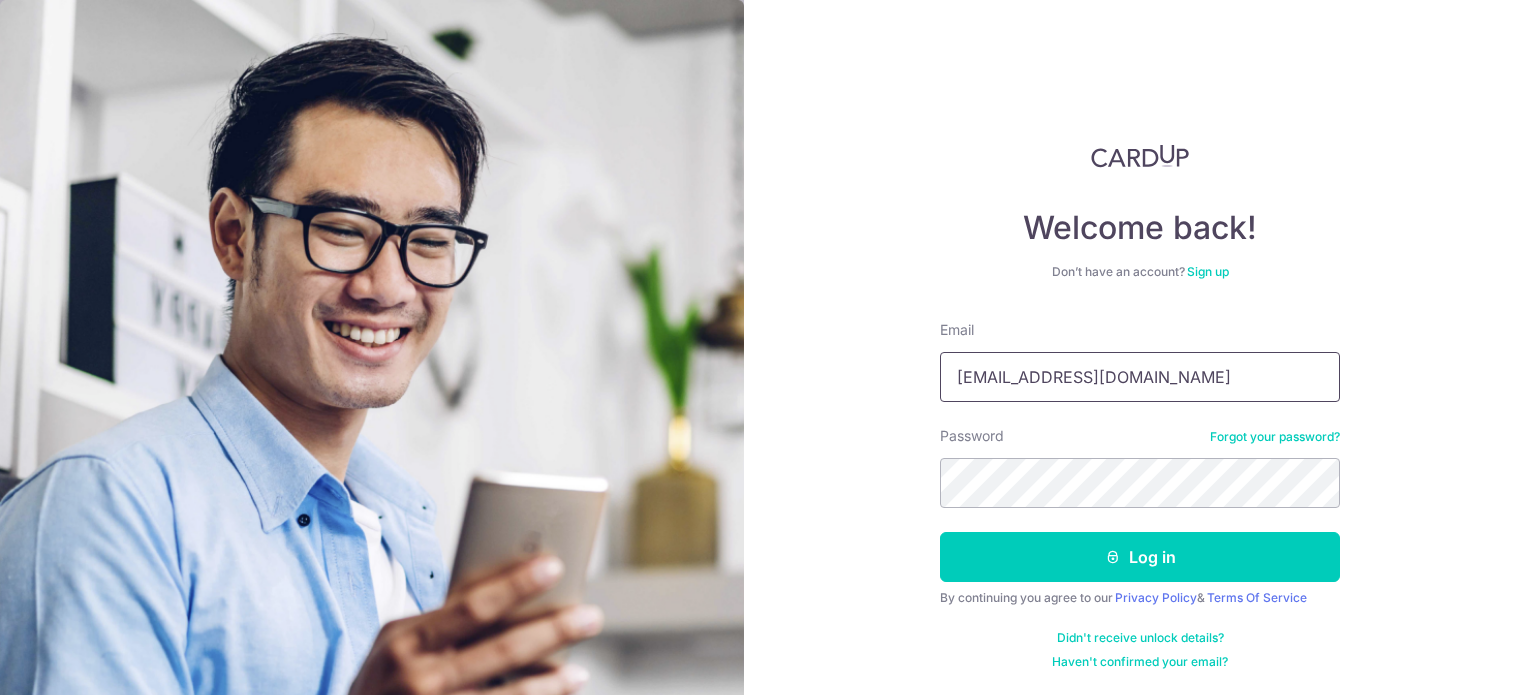 click on "Welcome back!
Don’t have an account?  Sign up
Email
danxviii@hotmail.com
Password
Forgot your password?
Log in
By continuing you agree to our
Privacy Policy
&  Terms Of Service
Didn't receive unlock details?
Haven't confirmed your email?" at bounding box center [1140, 347] 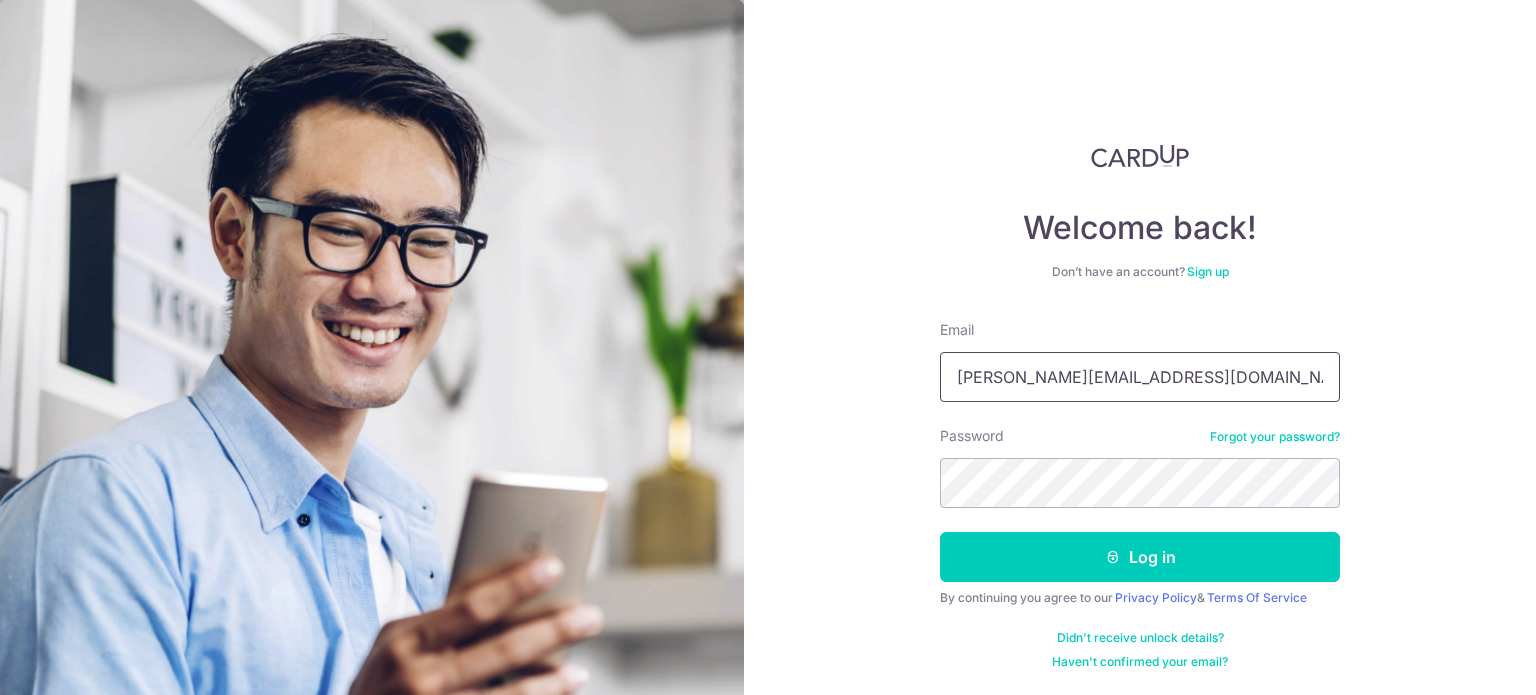 type on "Abigail.toh@hotmail.com" 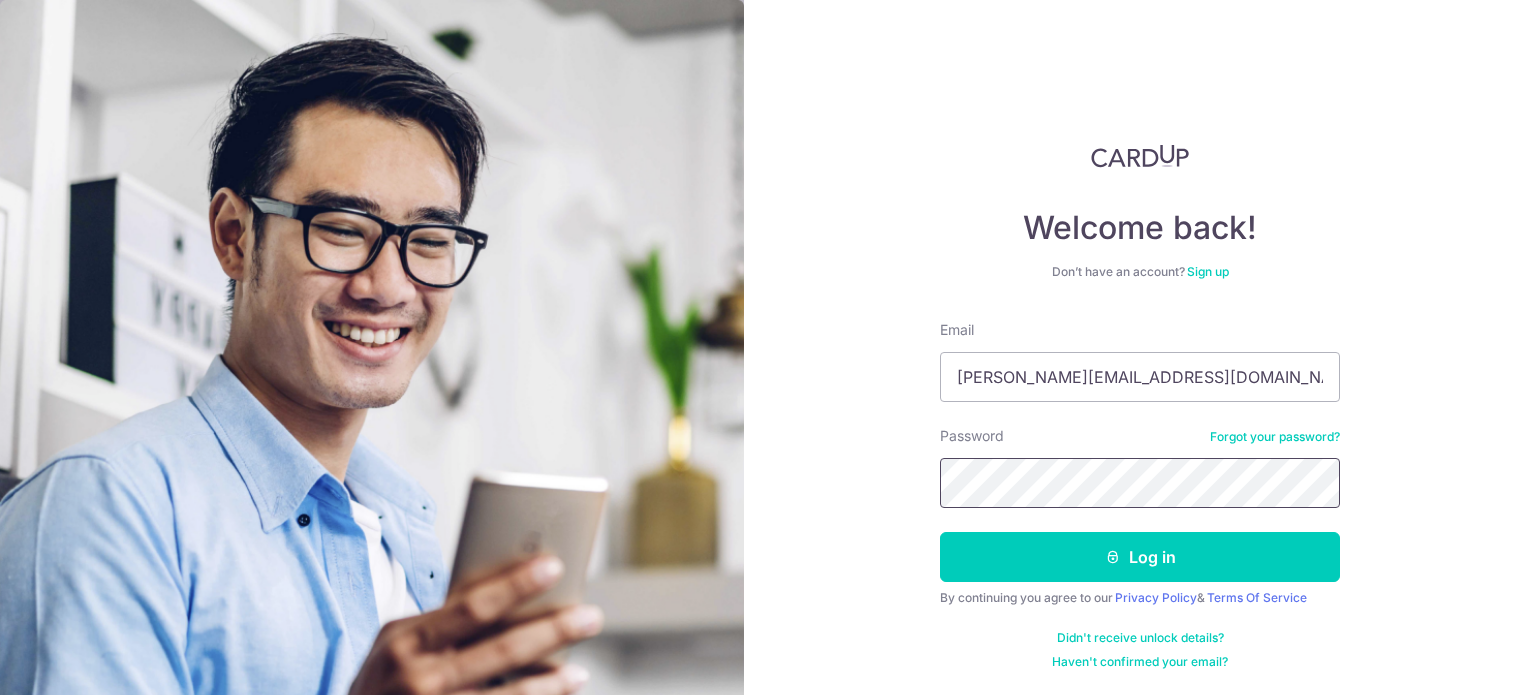 click on "Welcome back!
Don’t have an account?  Sign up
Email
Abigail.toh@hotmail.com
Password
Forgot your password?
Log in
By continuing you agree to our
Privacy Policy
&  Terms Of Service
Didn't receive unlock details?
Haven't confirmed your email?" at bounding box center [1140, 347] 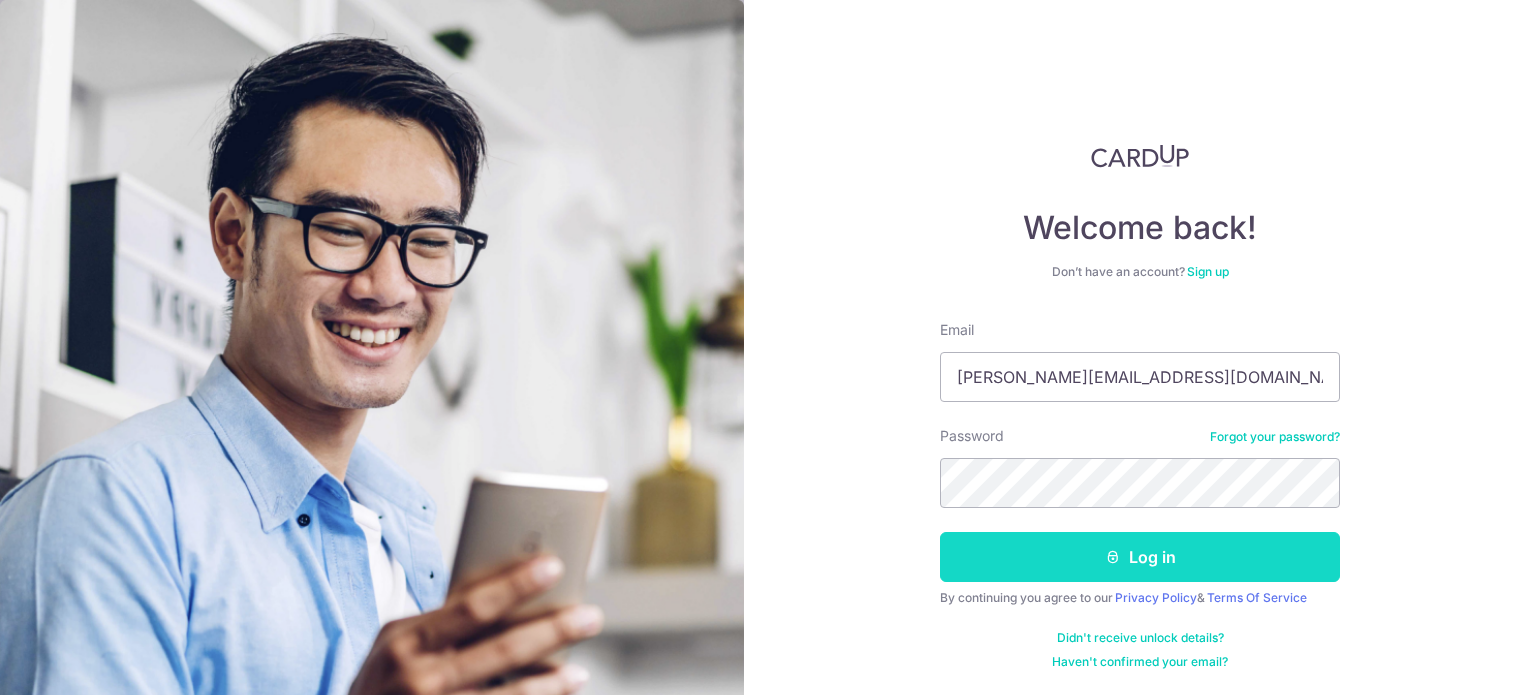 click on "Log in" at bounding box center (1140, 557) 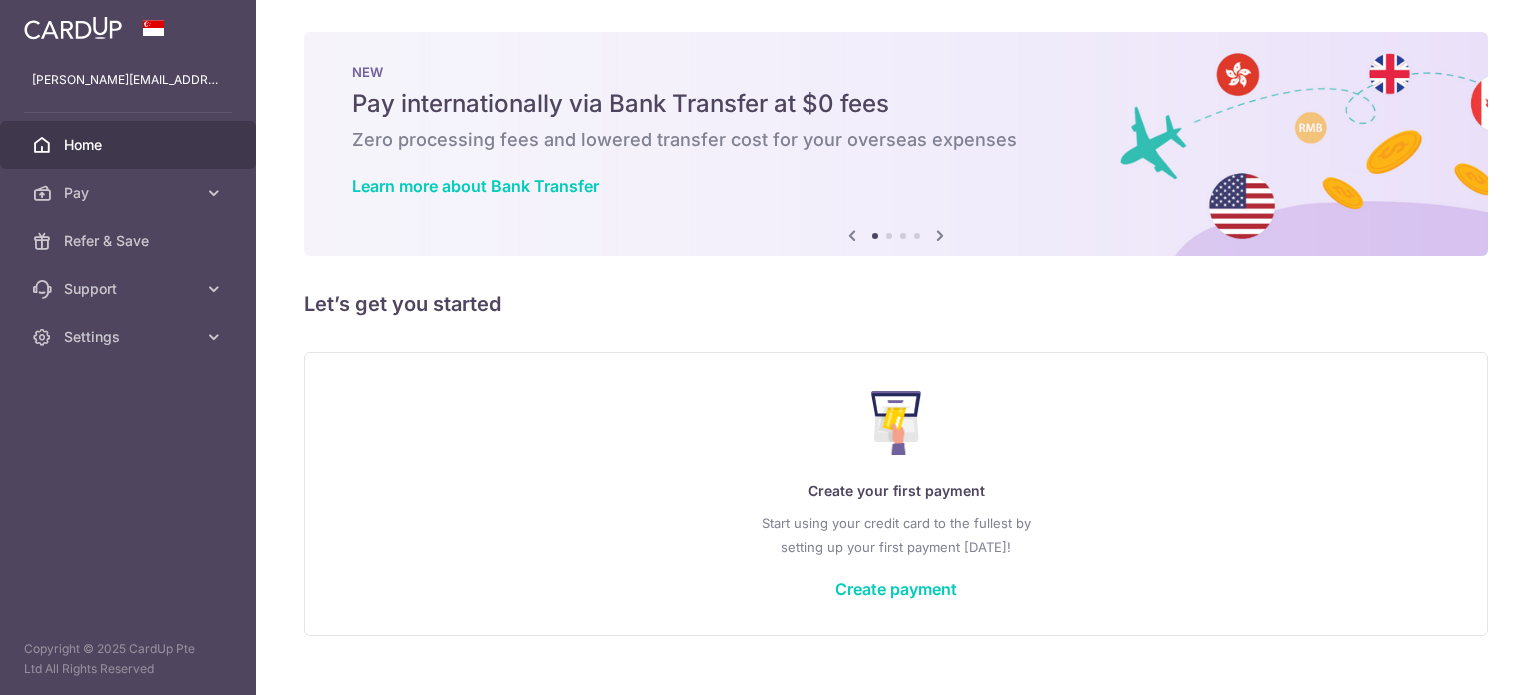 scroll, scrollTop: 0, scrollLeft: 0, axis: both 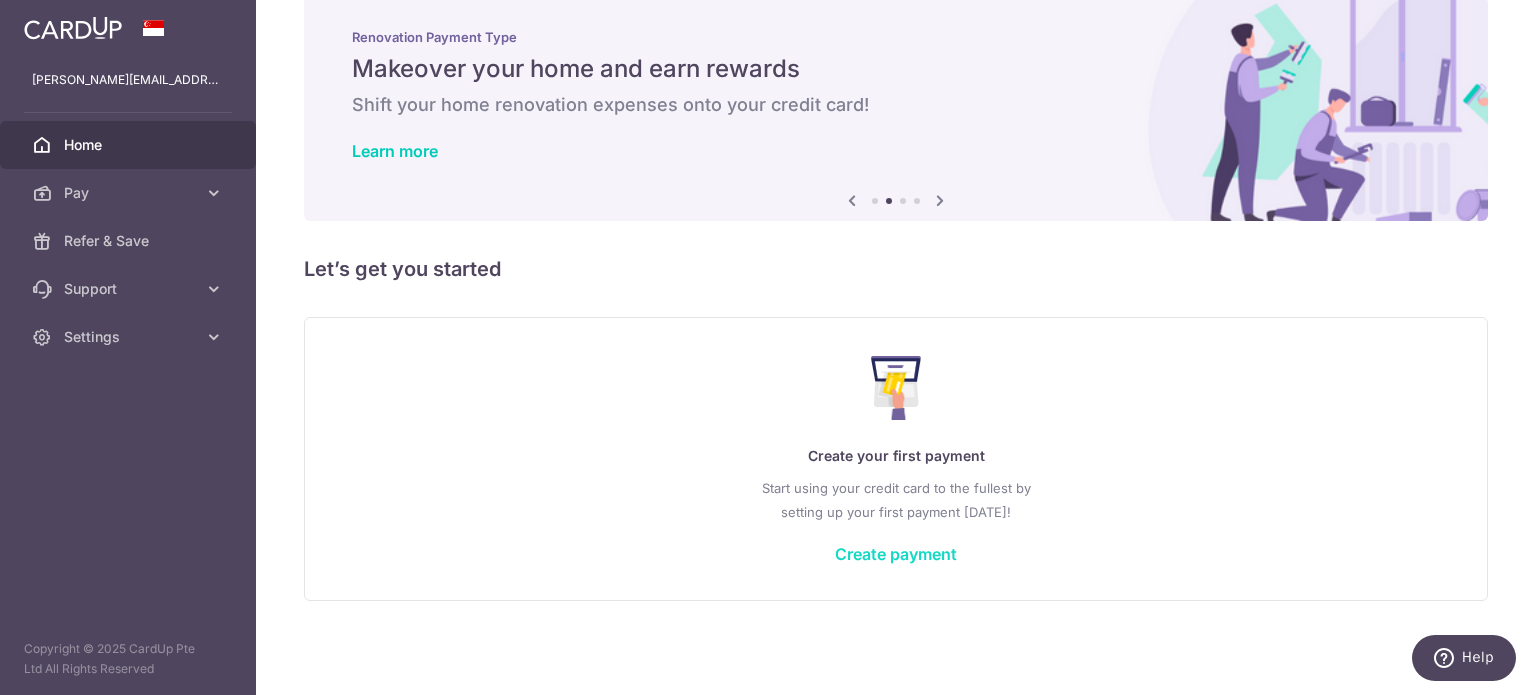 click on "Create payment" at bounding box center [896, 554] 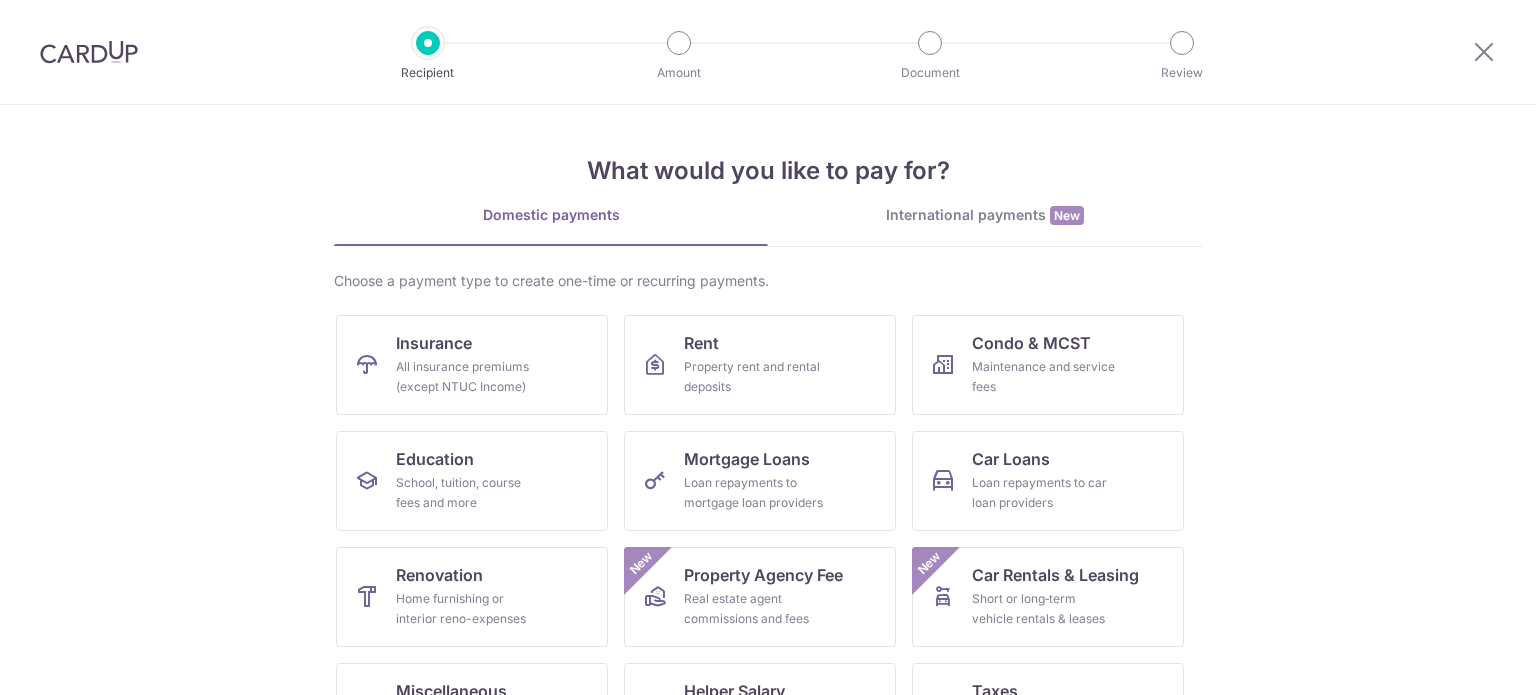 scroll, scrollTop: 0, scrollLeft: 0, axis: both 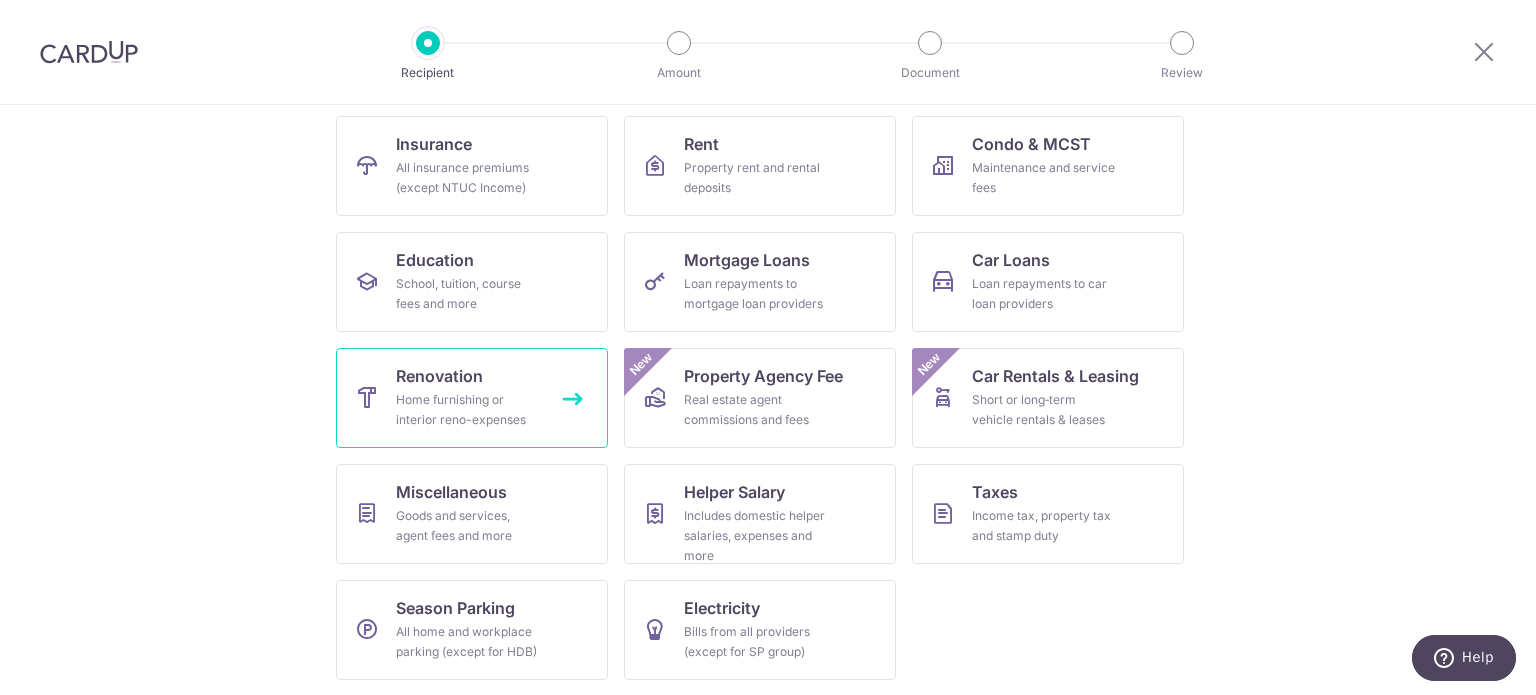 click on "Renovation Home furnishing or interior reno-expenses" at bounding box center (472, 398) 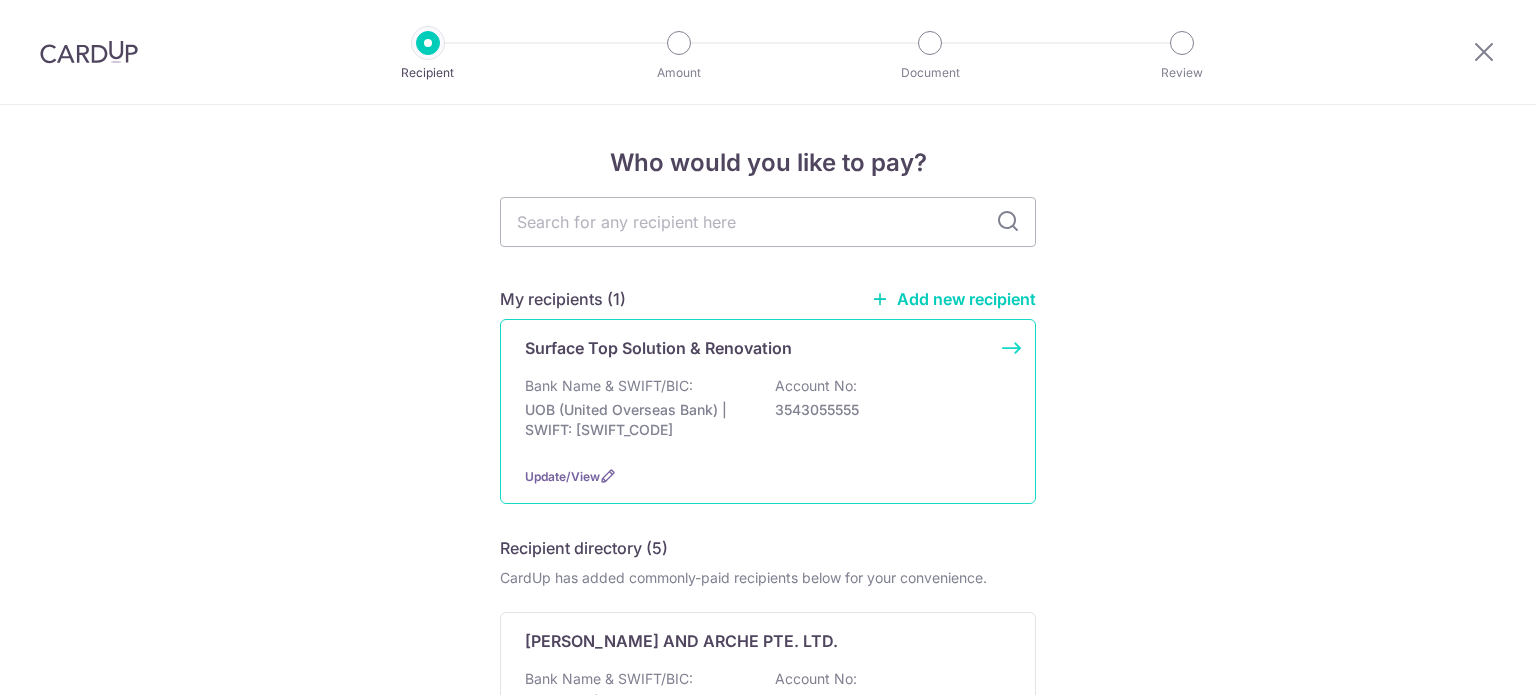 scroll, scrollTop: 0, scrollLeft: 0, axis: both 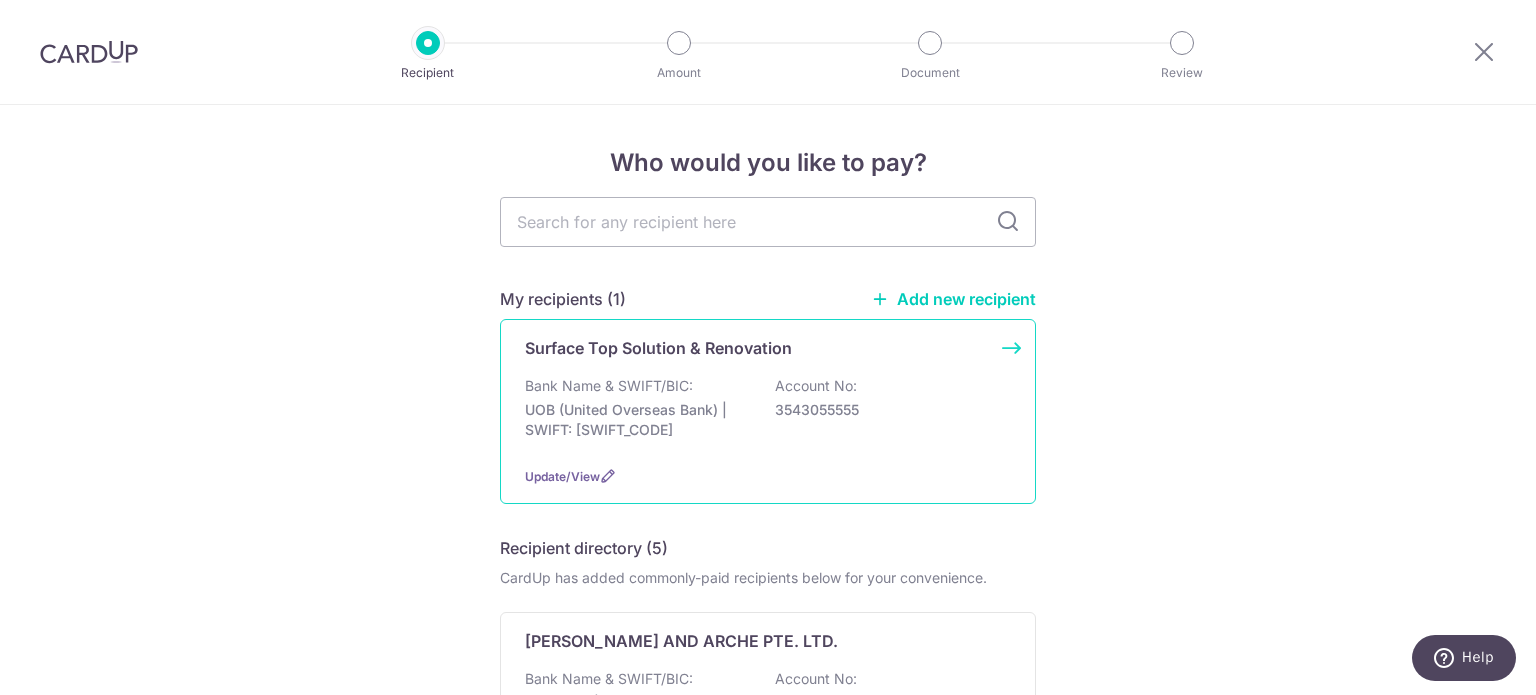 click on "Surface Top Solution & Renovation" at bounding box center [756, 348] 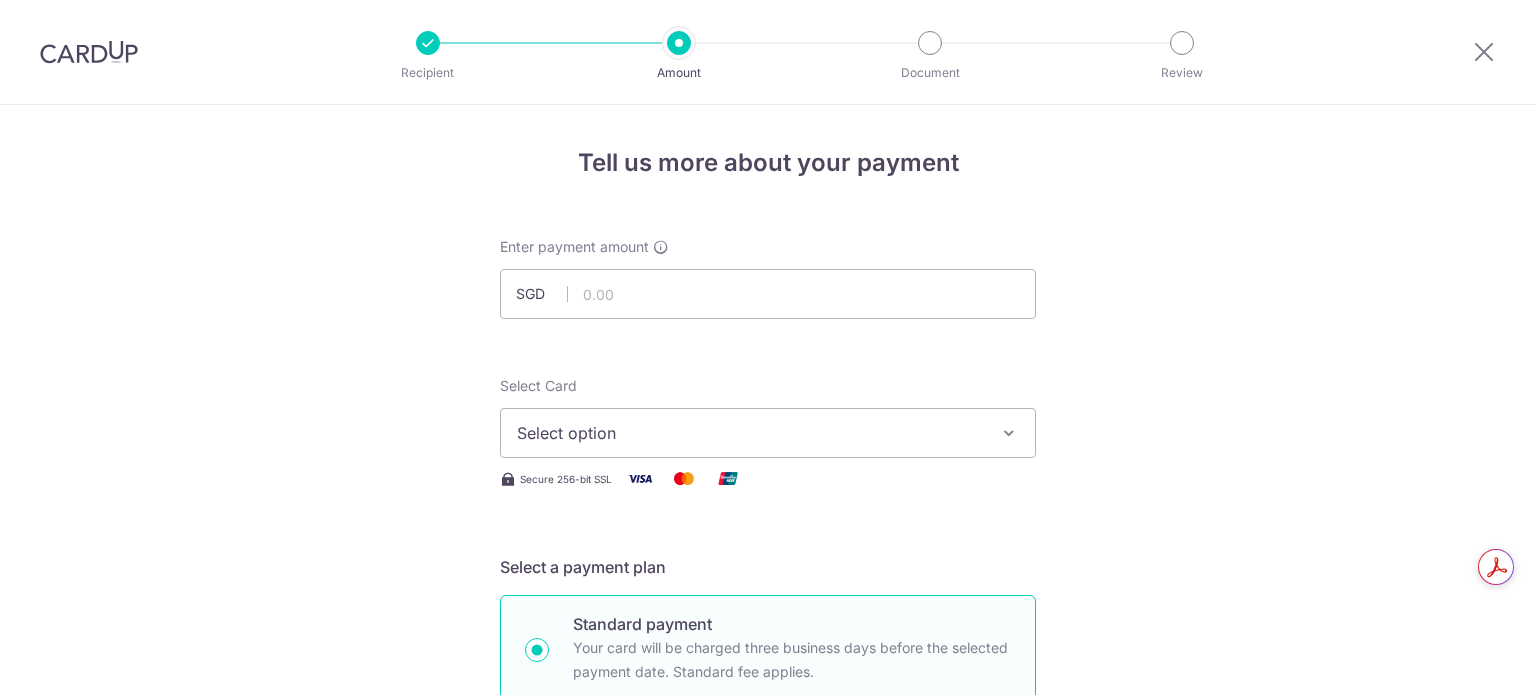 scroll, scrollTop: 0, scrollLeft: 0, axis: both 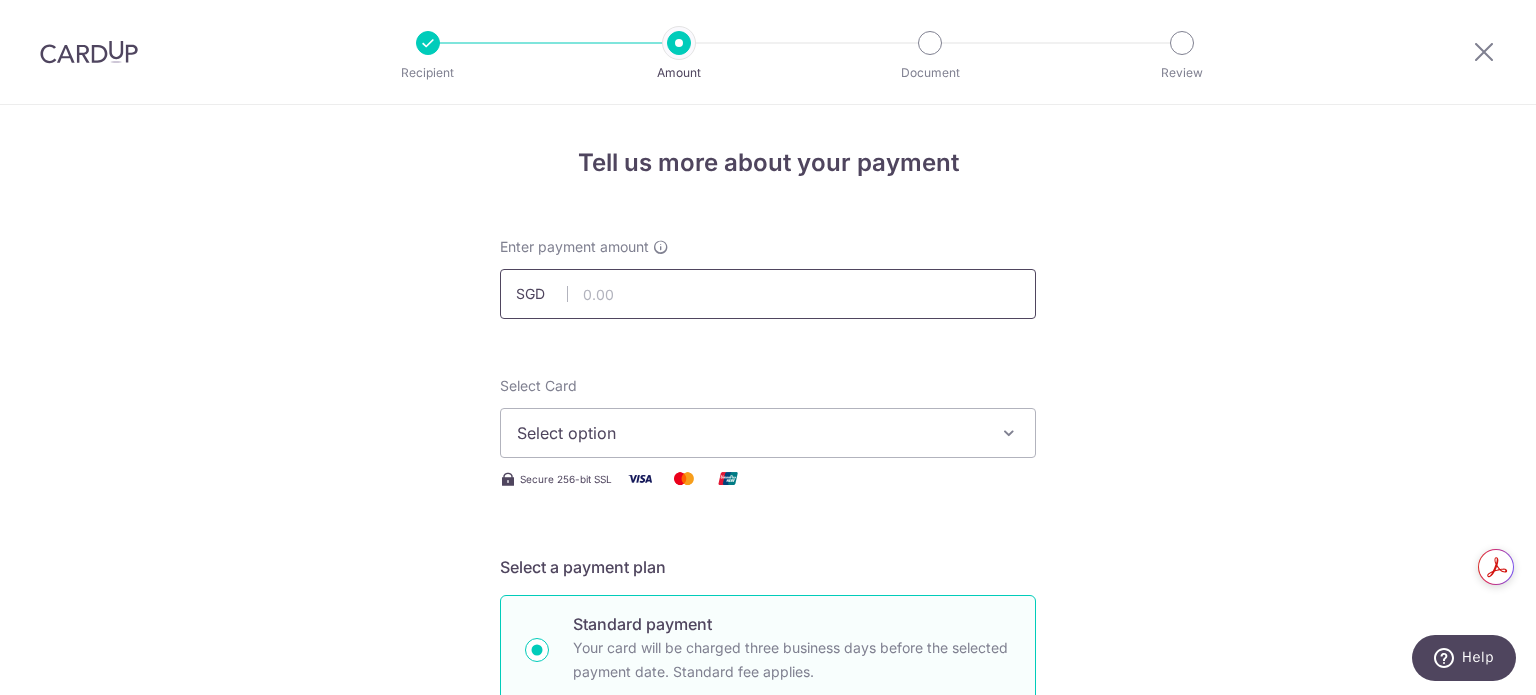 click at bounding box center [768, 294] 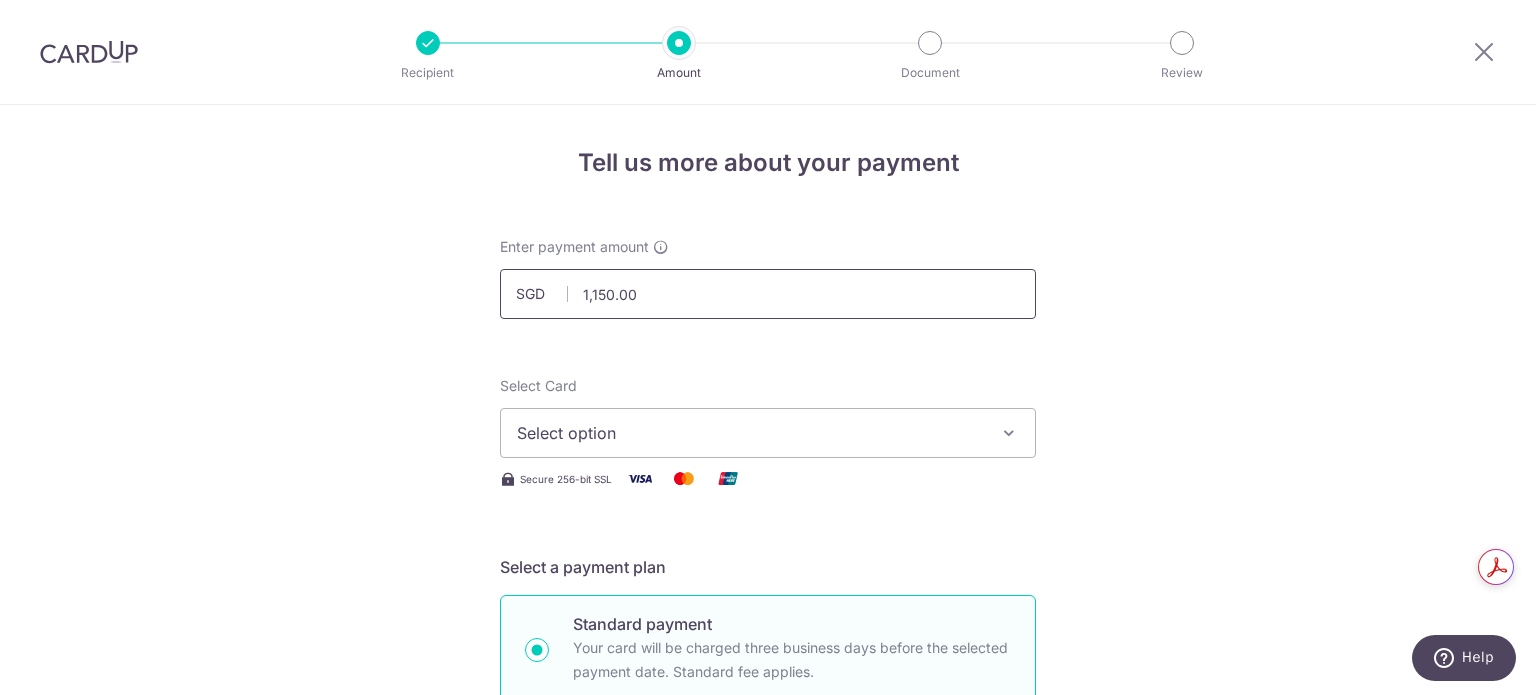 drag, startPoint x: 645, startPoint y: 295, endPoint x: 601, endPoint y: 295, distance: 44 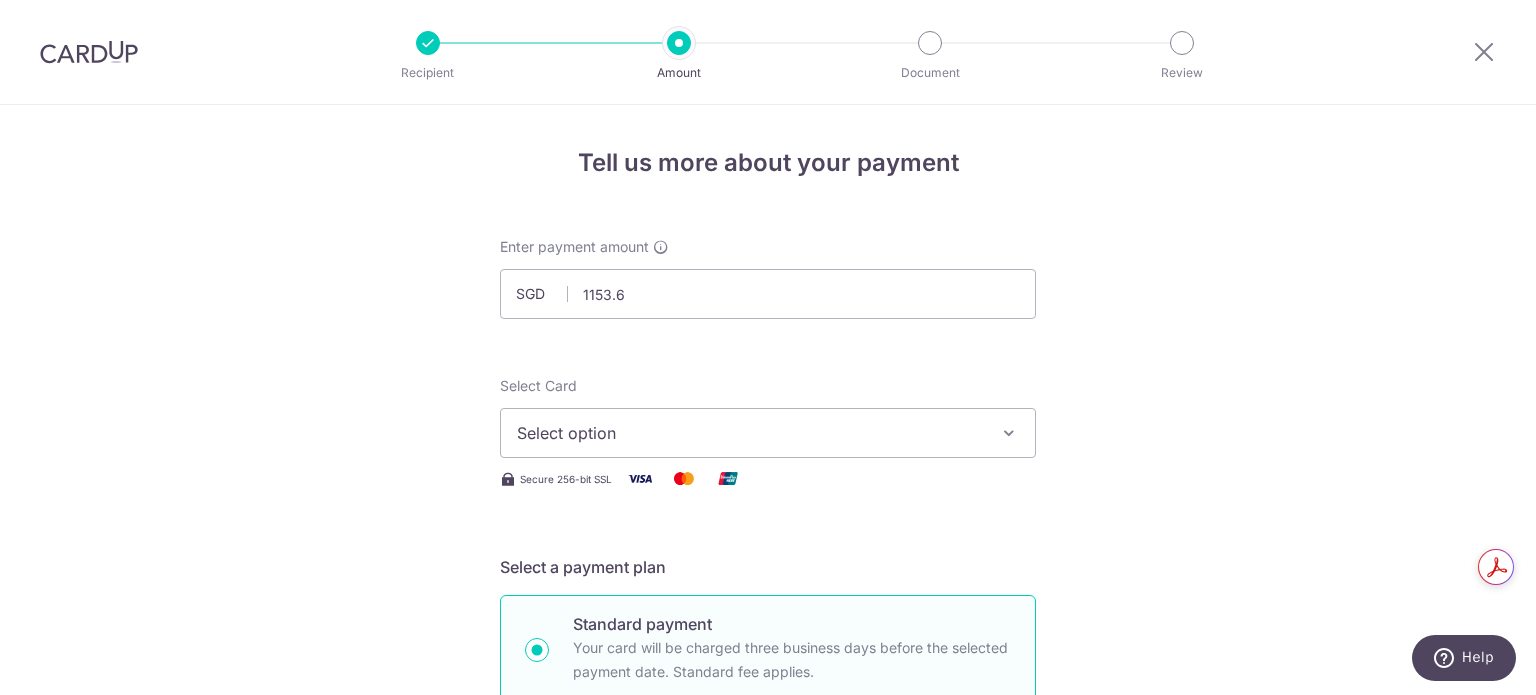 type on "1,153.60" 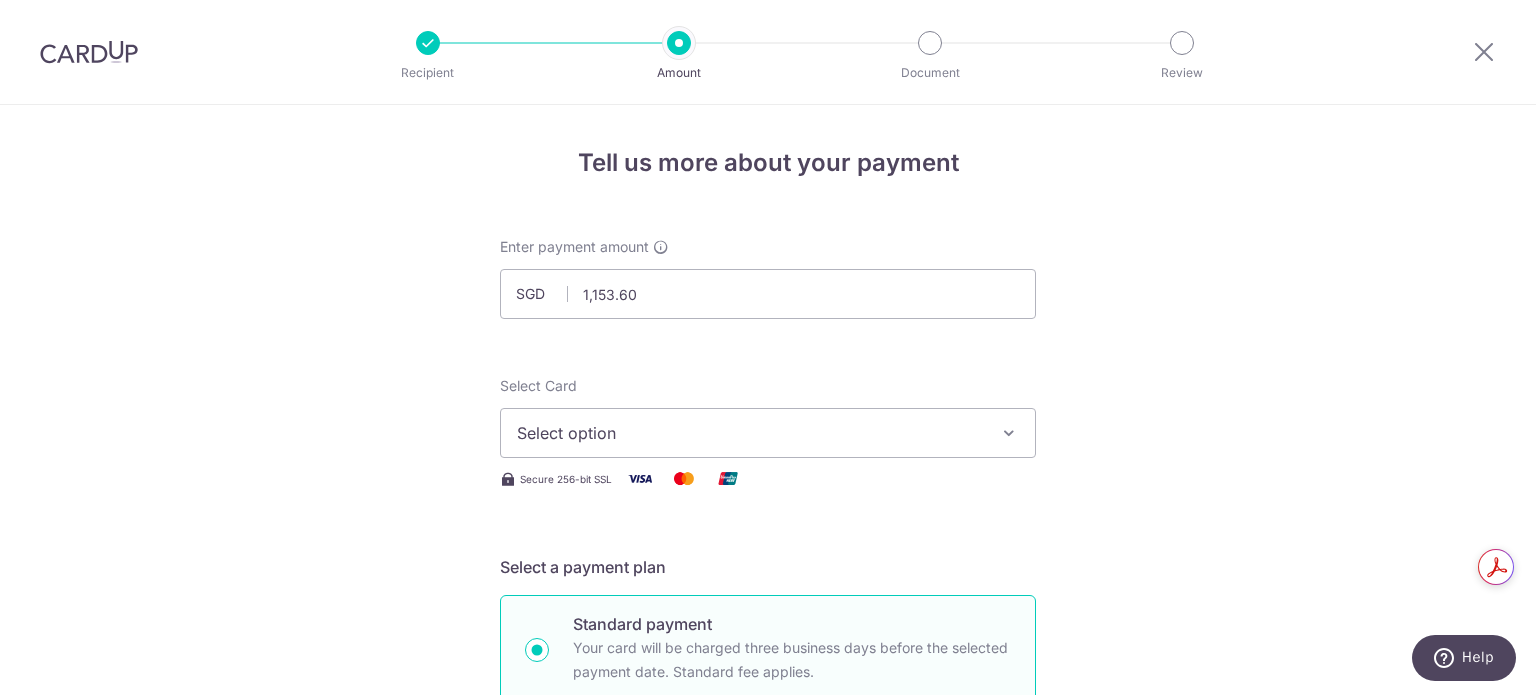 click on "Tell us more about your payment
Enter payment amount
SGD
1,153.60
1153.60
Select Card
Select option
Add credit card
Your Cards
**** 4463
Secure 256-bit SSL
Text
New card details
Card
Secure 256-bit SSL" at bounding box center (768, 1076) 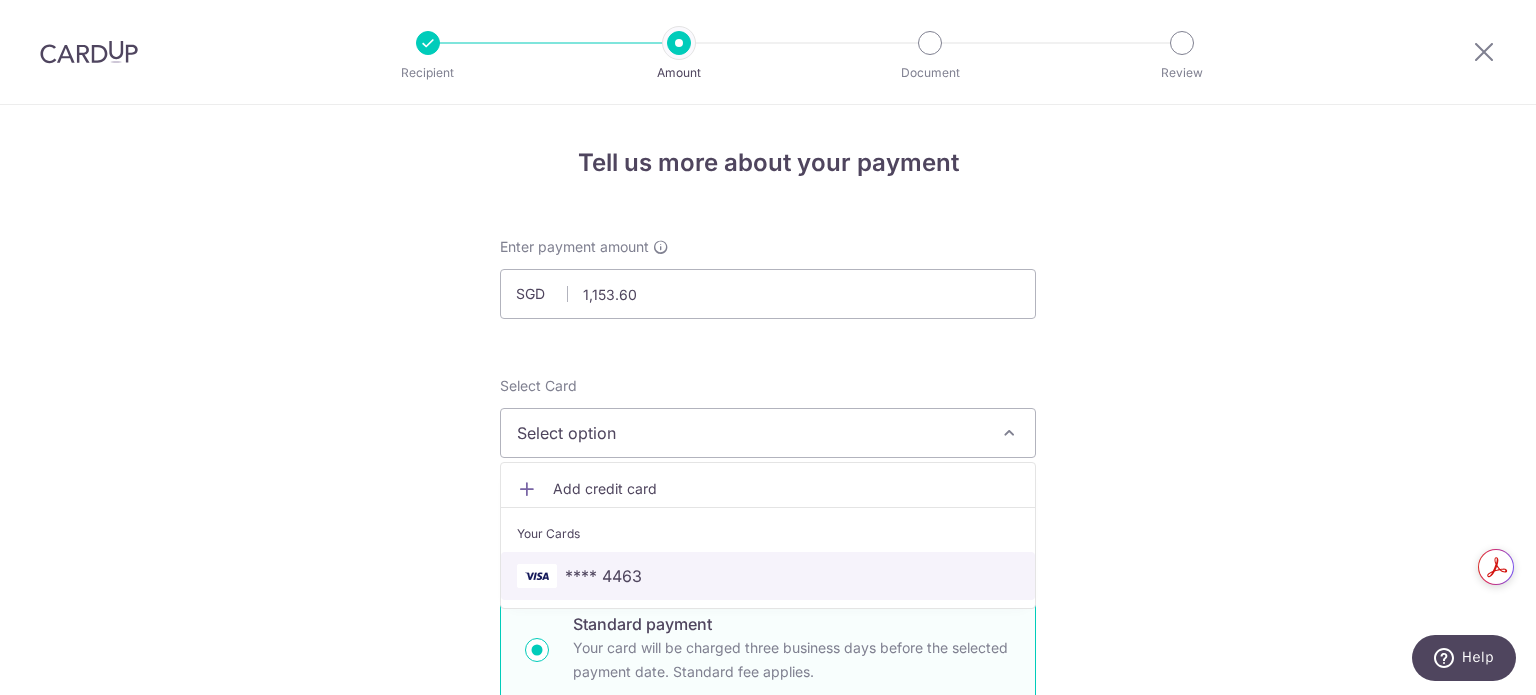 click on "**** 4463" at bounding box center (603, 576) 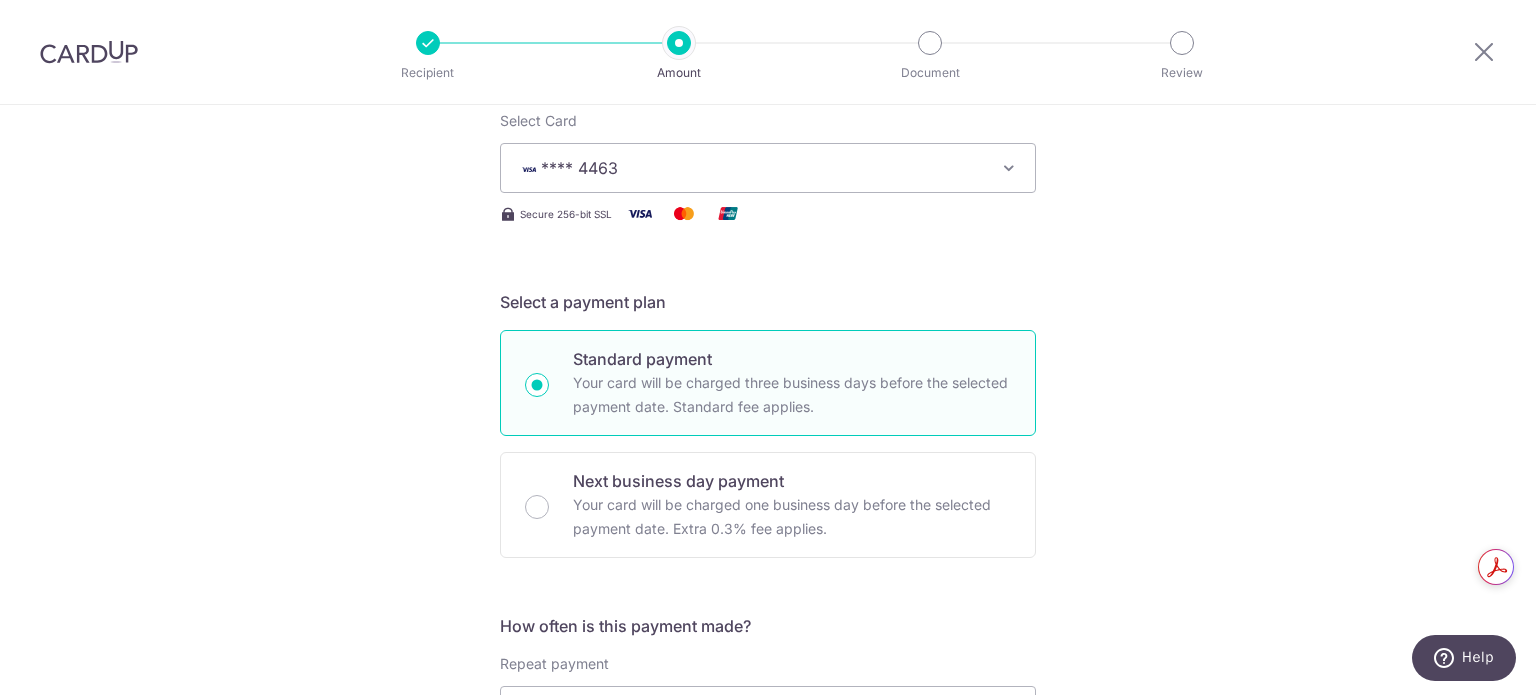 scroll, scrollTop: 266, scrollLeft: 0, axis: vertical 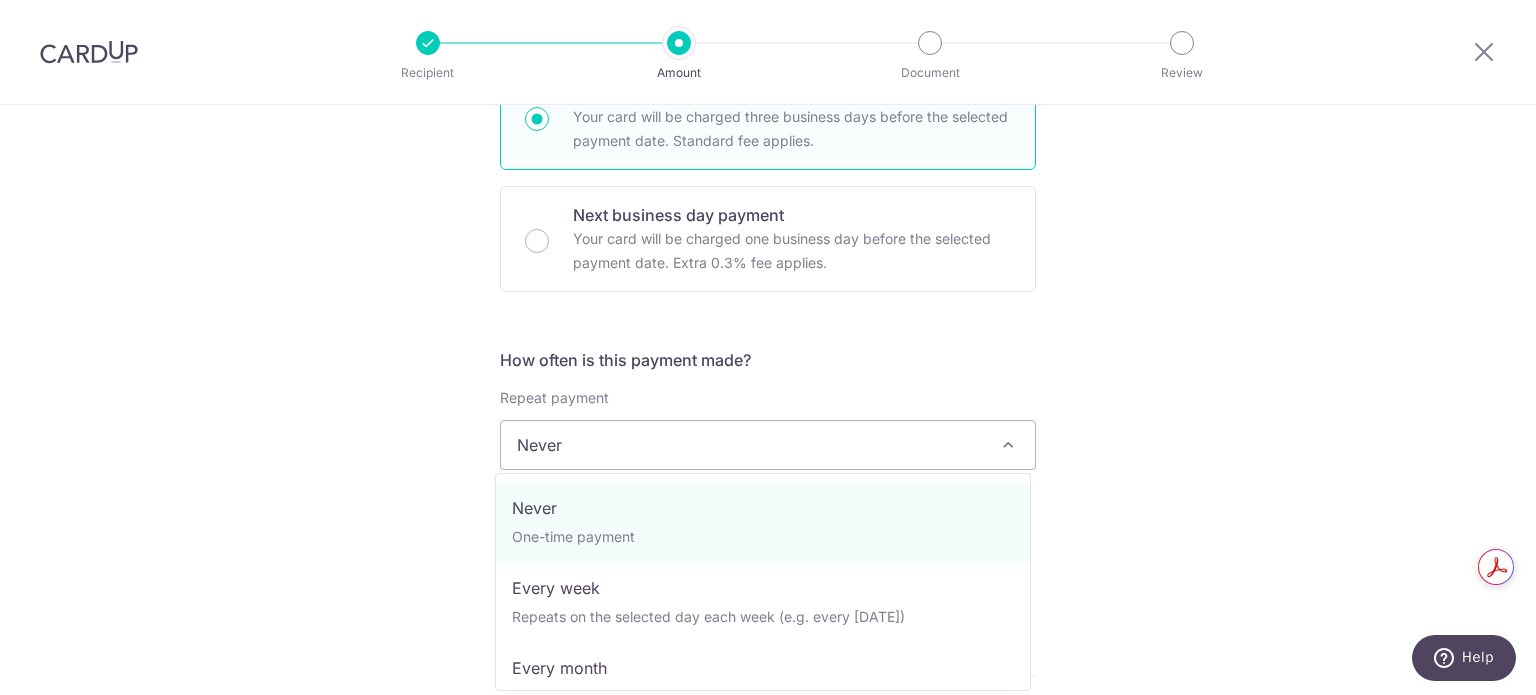 click on "Never" at bounding box center [768, 445] 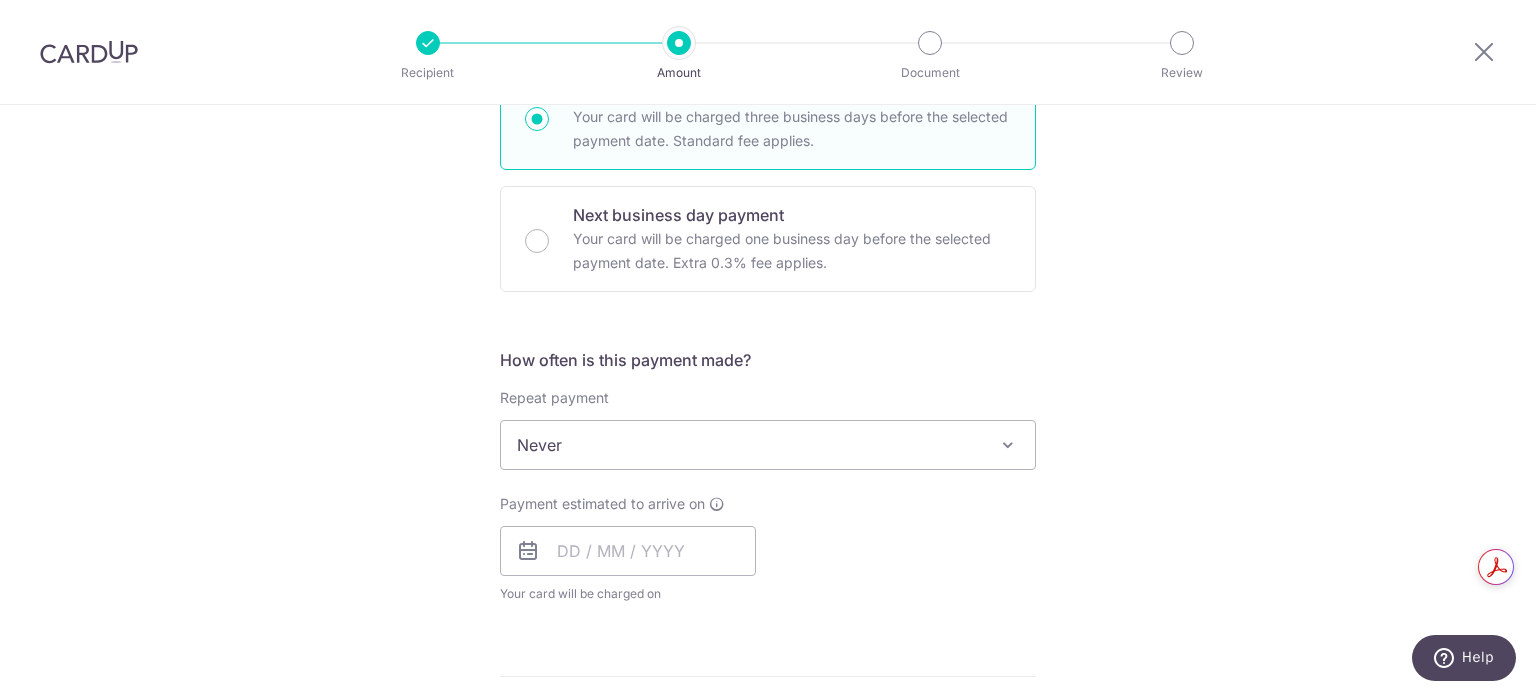 click on "Tell us more about your payment
Enter payment amount
SGD
1,153.60
1153.60
Select Card
**** 4463
Add credit card
Your Cards
**** 4463
Secure 256-bit SSL
Text
New card details
Card
Secure 256-bit SSL" at bounding box center (768, 545) 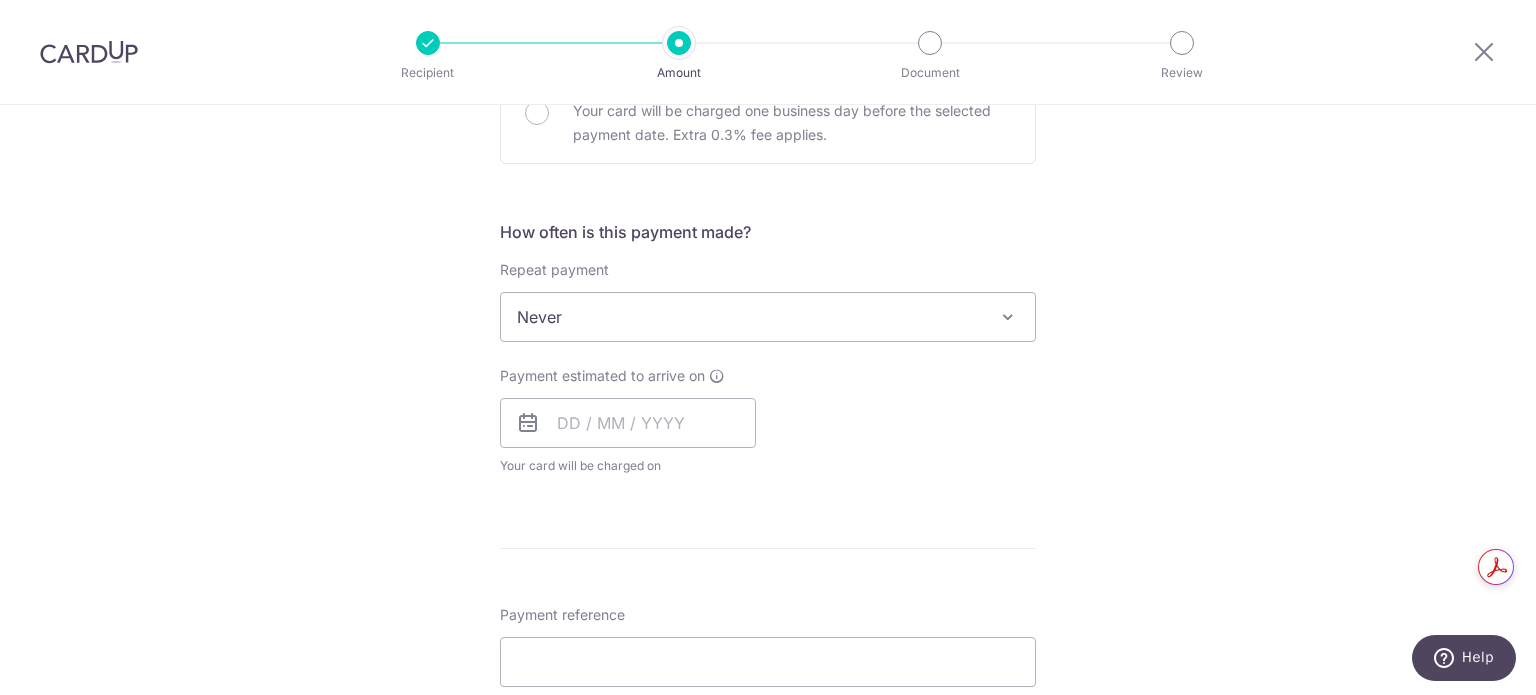 scroll, scrollTop: 664, scrollLeft: 0, axis: vertical 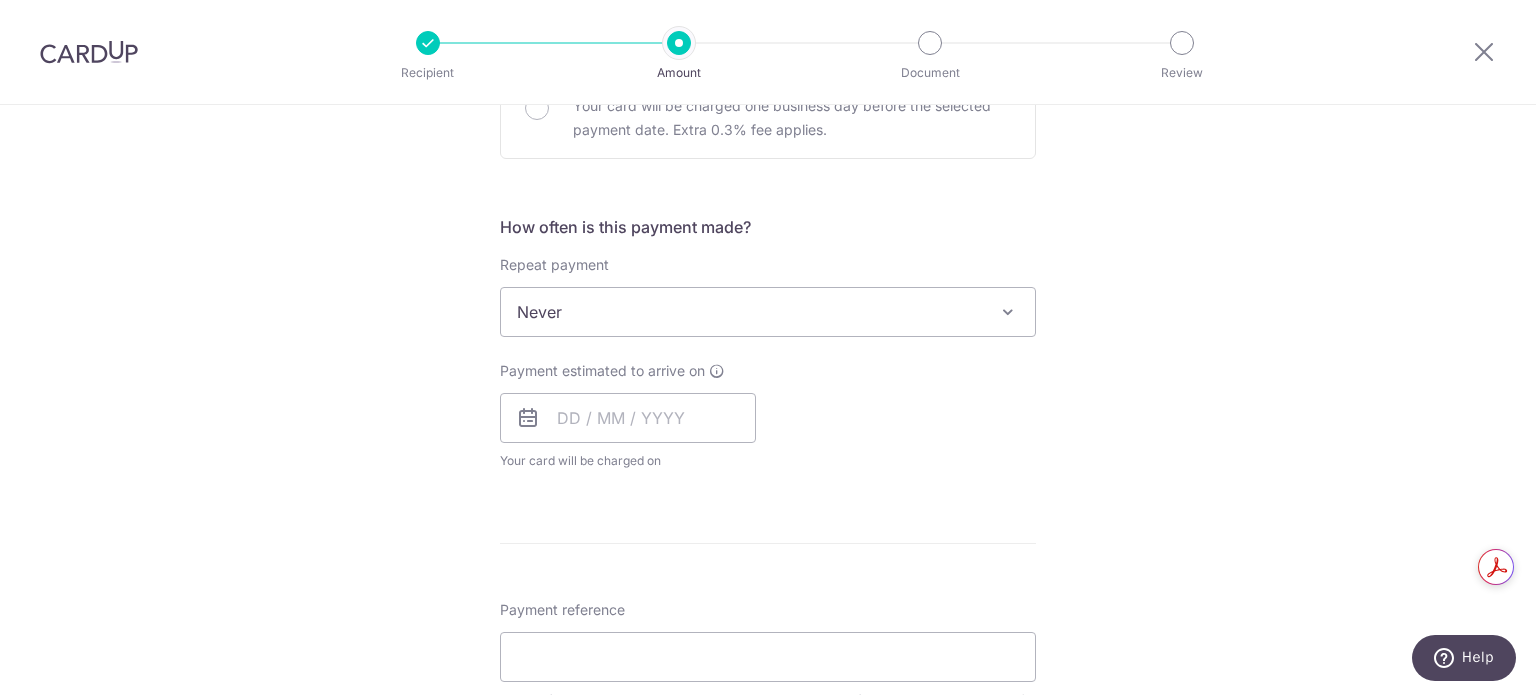 click on "Never" at bounding box center (768, 312) 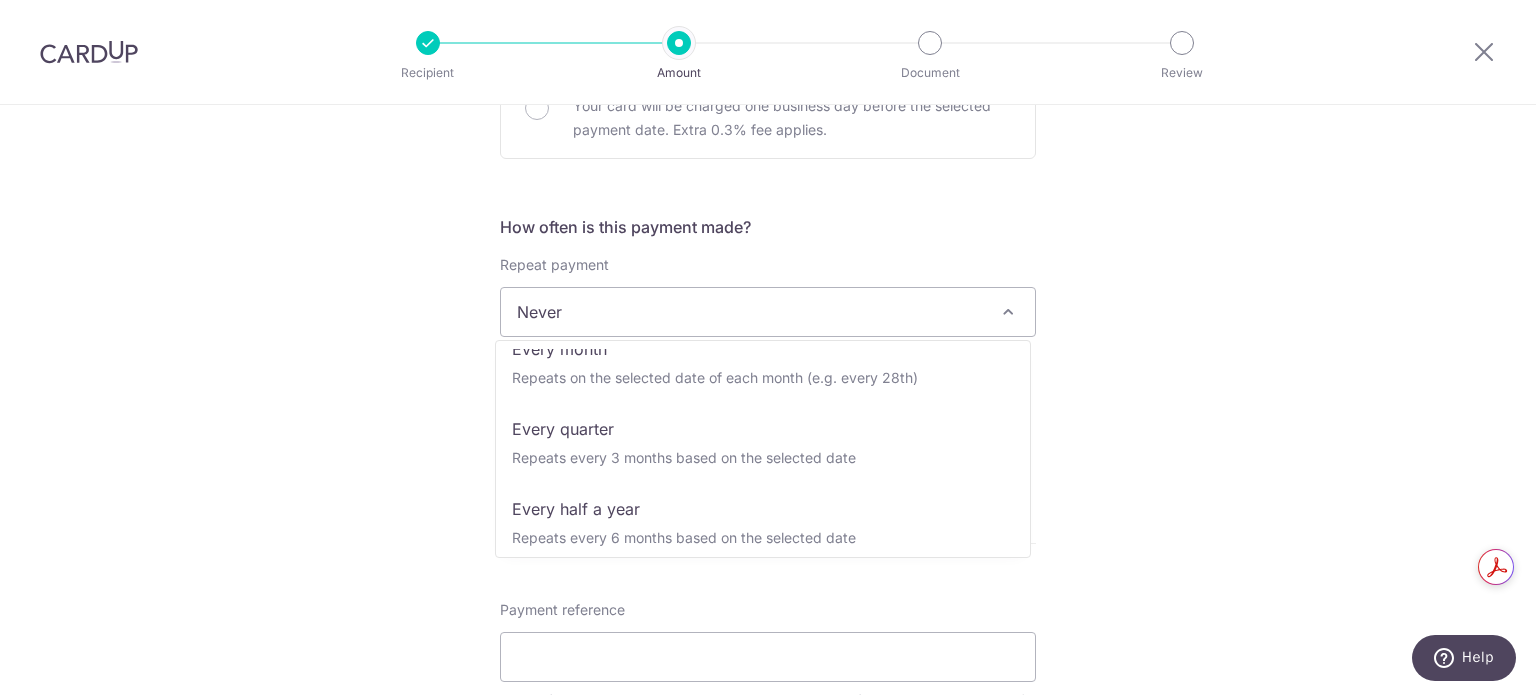 scroll, scrollTop: 200, scrollLeft: 0, axis: vertical 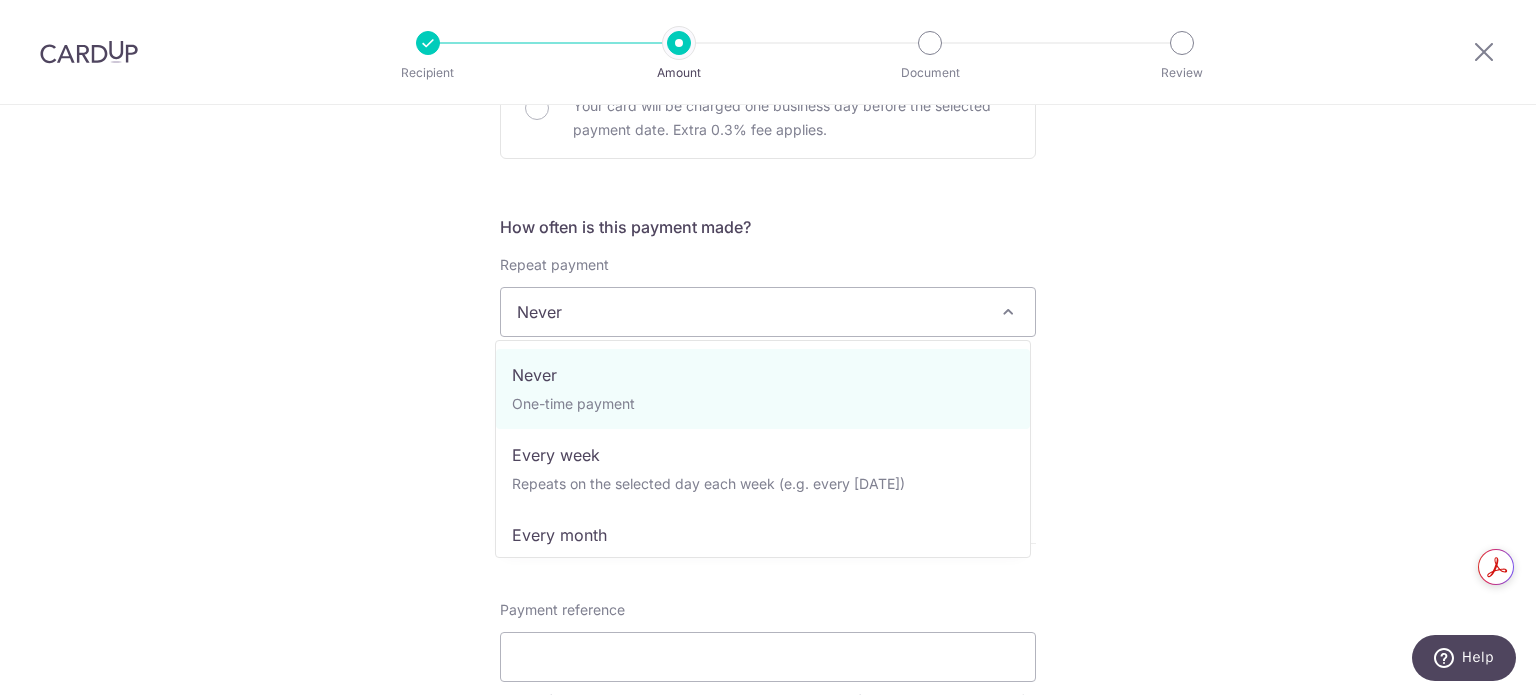 click on "Tell us more about your payment
Enter payment amount
SGD
1,153.60
1153.60
Select Card
**** 4463
Add credit card
Your Cards
**** 4463
Secure 256-bit SSL
Text
New card details
Card
Secure 256-bit SSL" at bounding box center (768, 412) 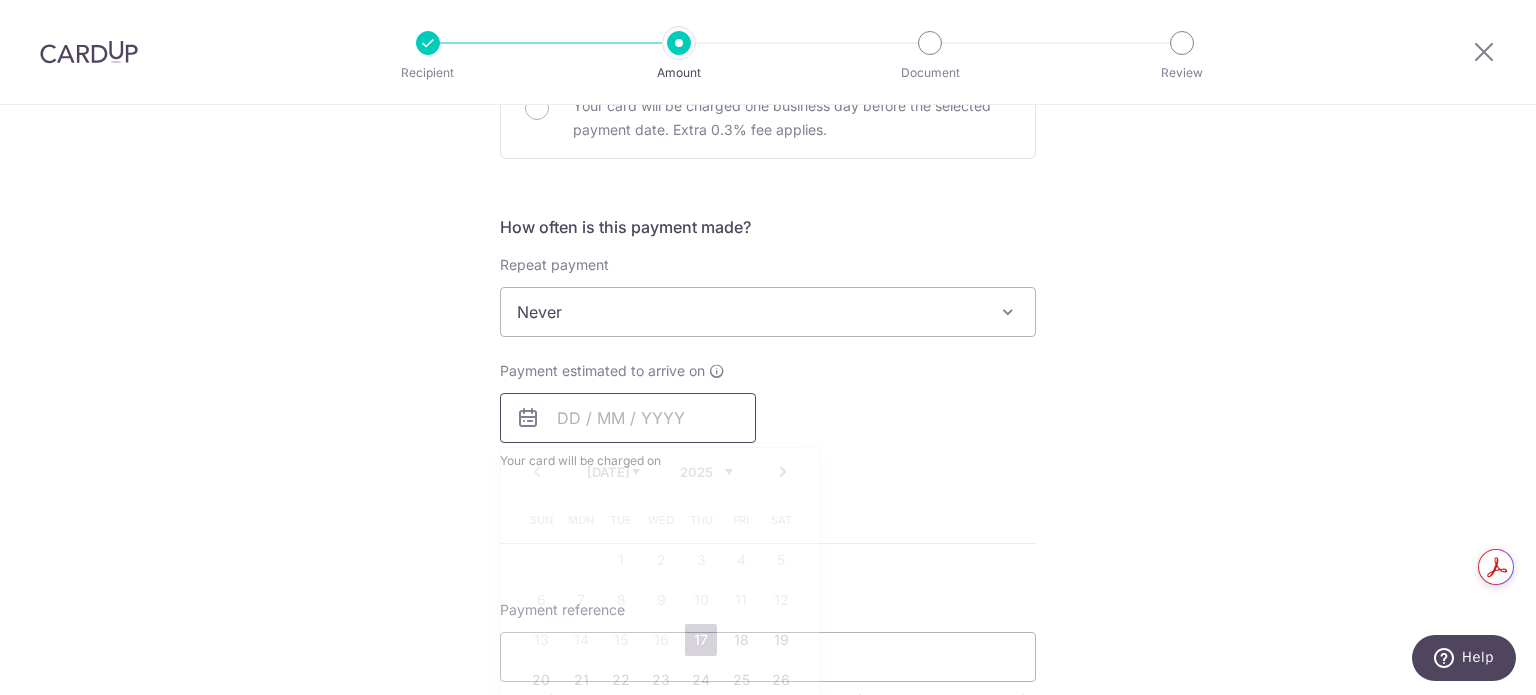 click at bounding box center (628, 418) 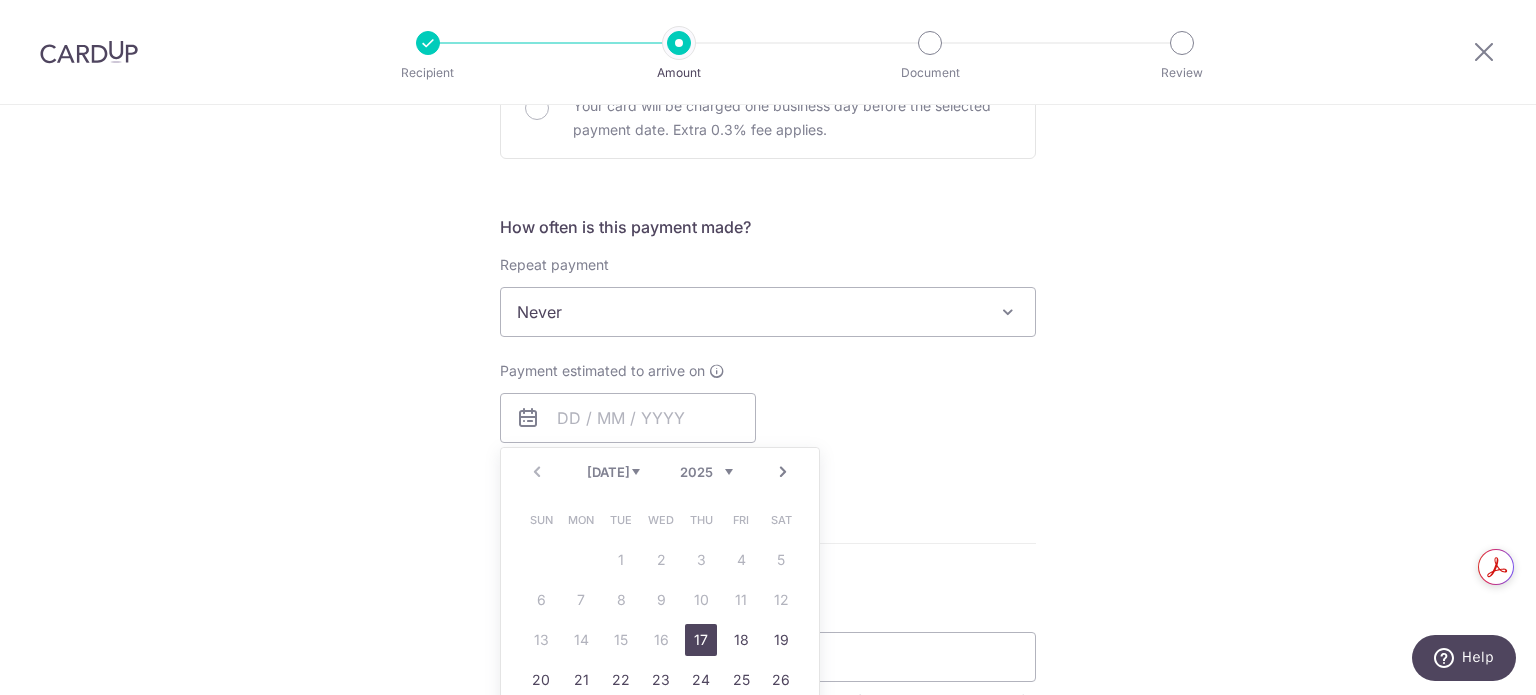 click on "17" at bounding box center [701, 640] 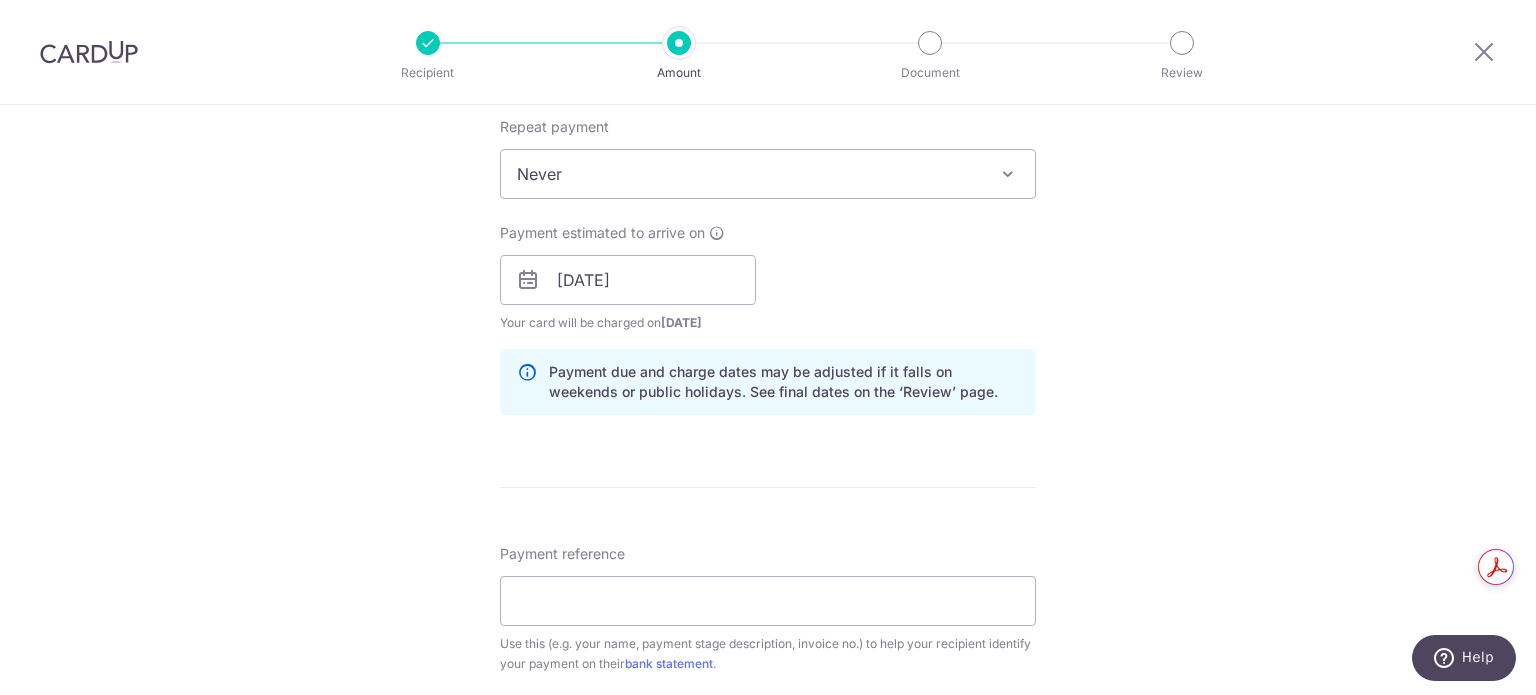 scroll, scrollTop: 797, scrollLeft: 0, axis: vertical 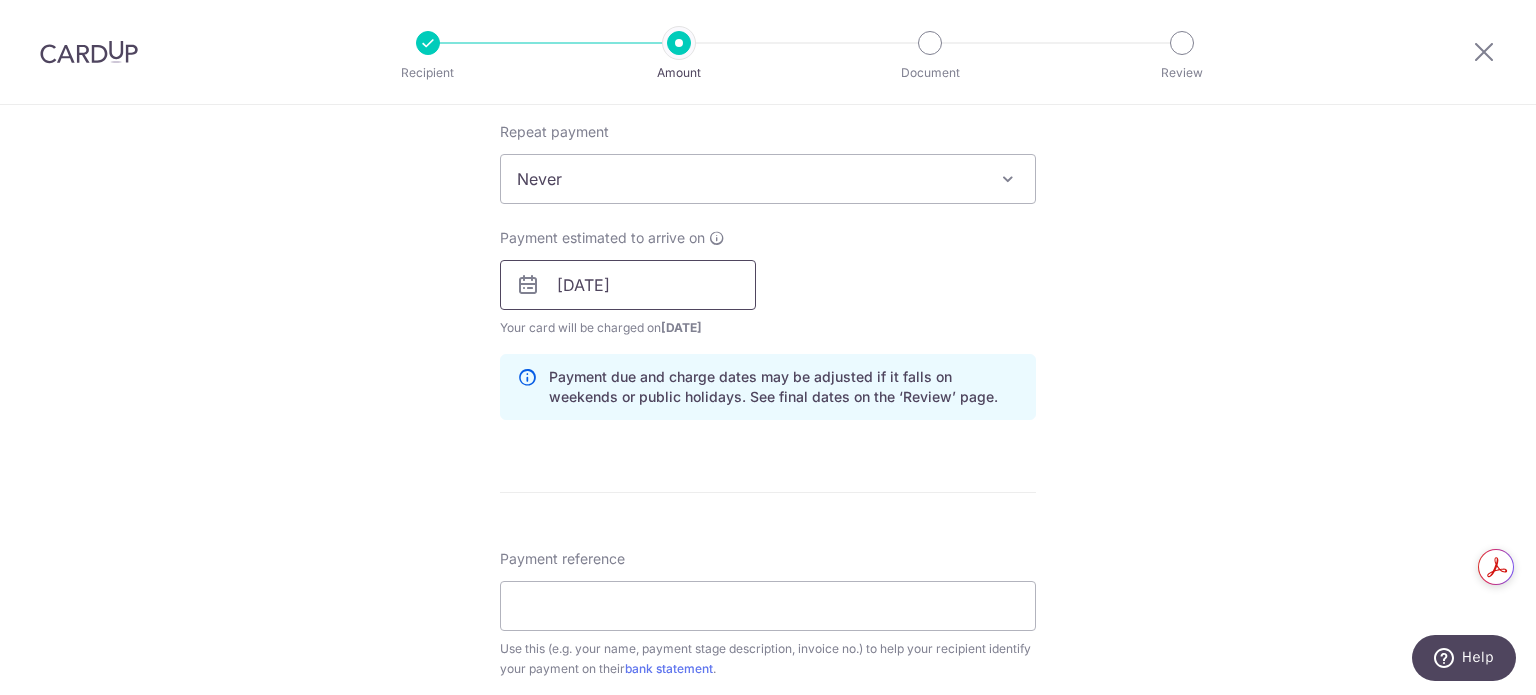 click on "17/07/2025" at bounding box center [628, 285] 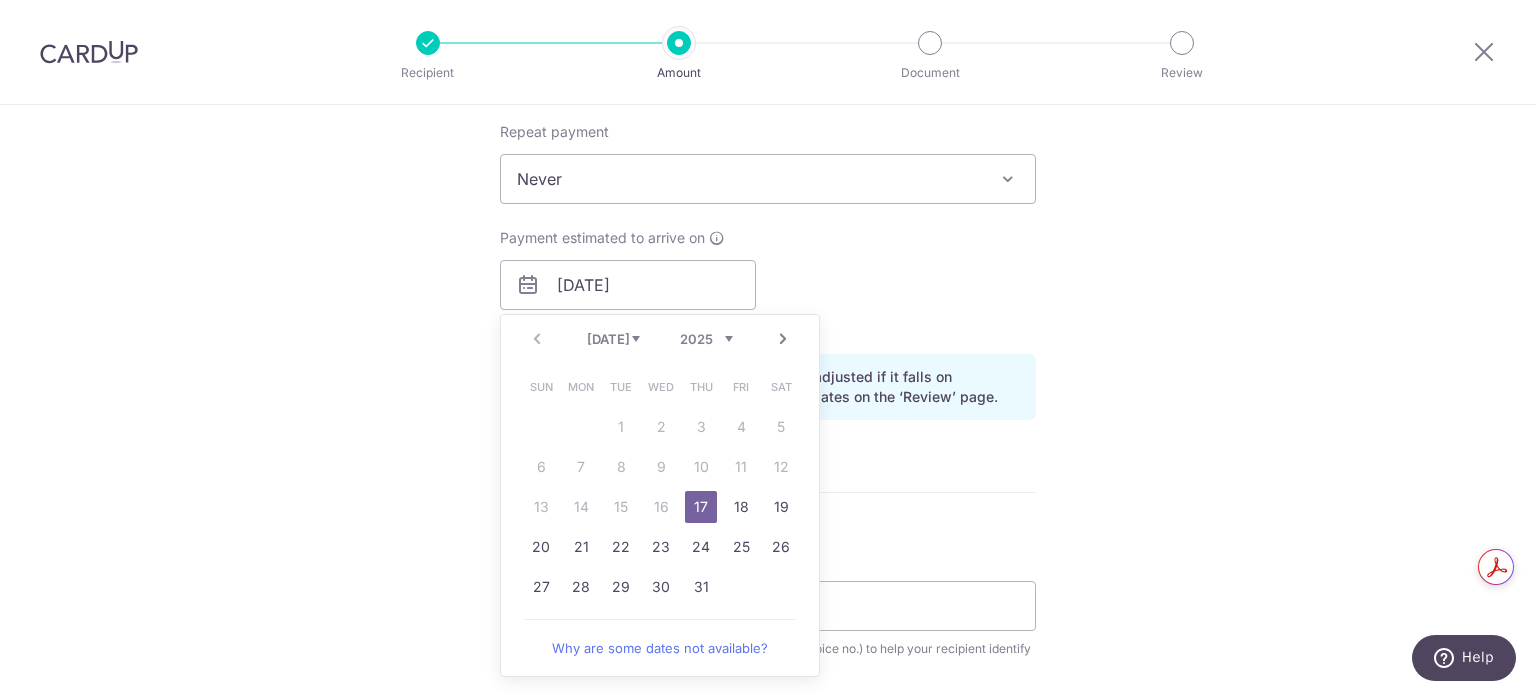 click on "Tell us more about your payment
Enter payment amount
SGD
1,153.60
1153.60
Select Card
**** 4463
Add credit card
Your Cards
**** 4463
Secure 256-bit SSL
Text
New card details
Card
Secure 256-bit SSL" at bounding box center (768, 320) 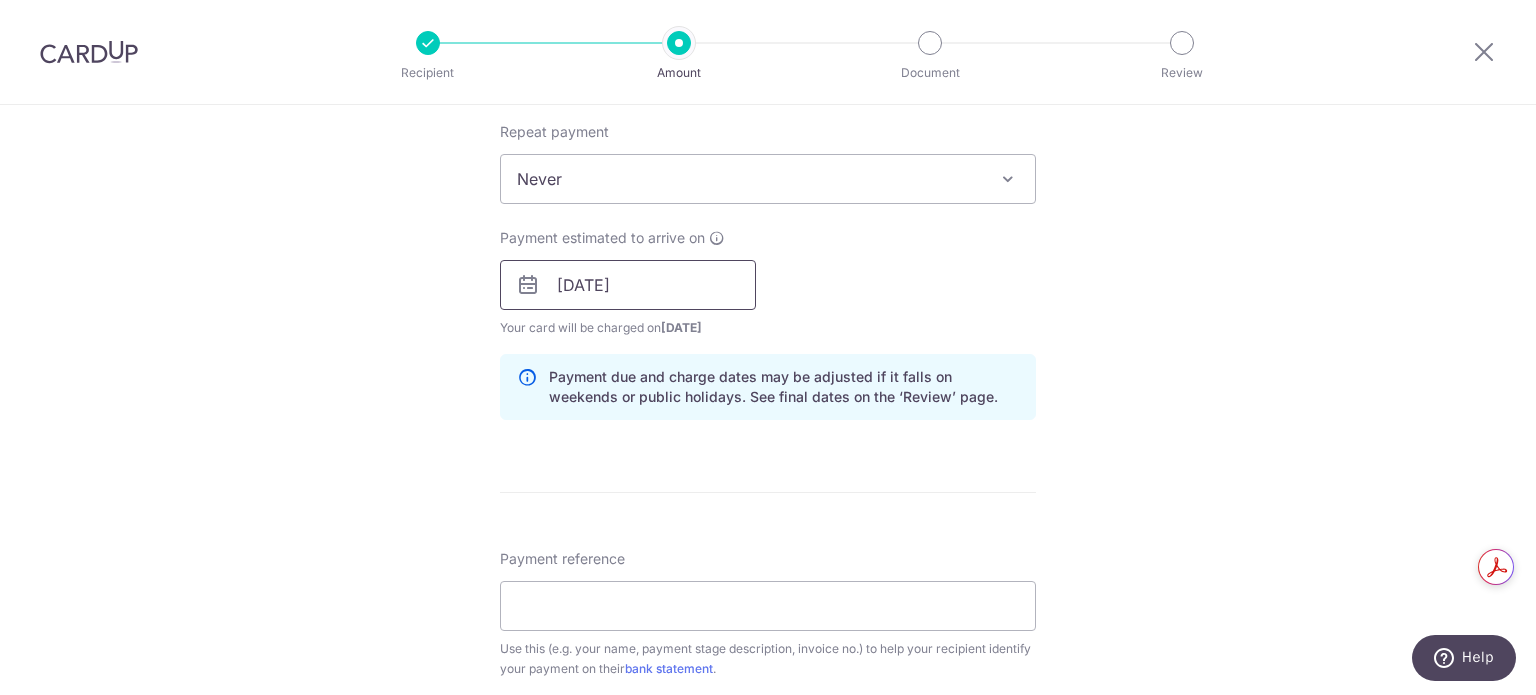 click on "[DATE]" at bounding box center (628, 285) 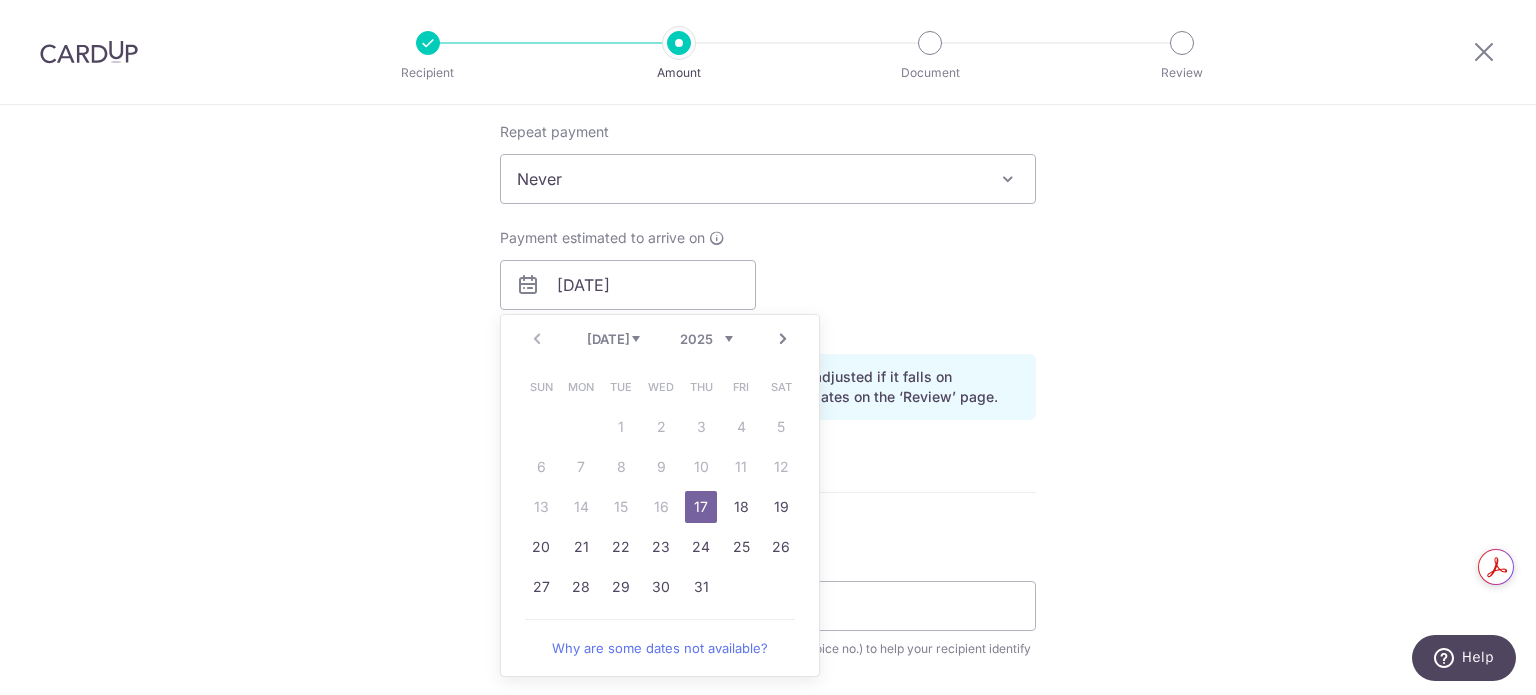 click on "Tell us more about your payment
Enter payment amount
SGD
1,153.60
1153.60
Select Card
**** 4463
Add credit card
Your Cards
**** 4463
Secure 256-bit SSL
Text
New card details
Card
Secure 256-bit SSL" at bounding box center (768, 320) 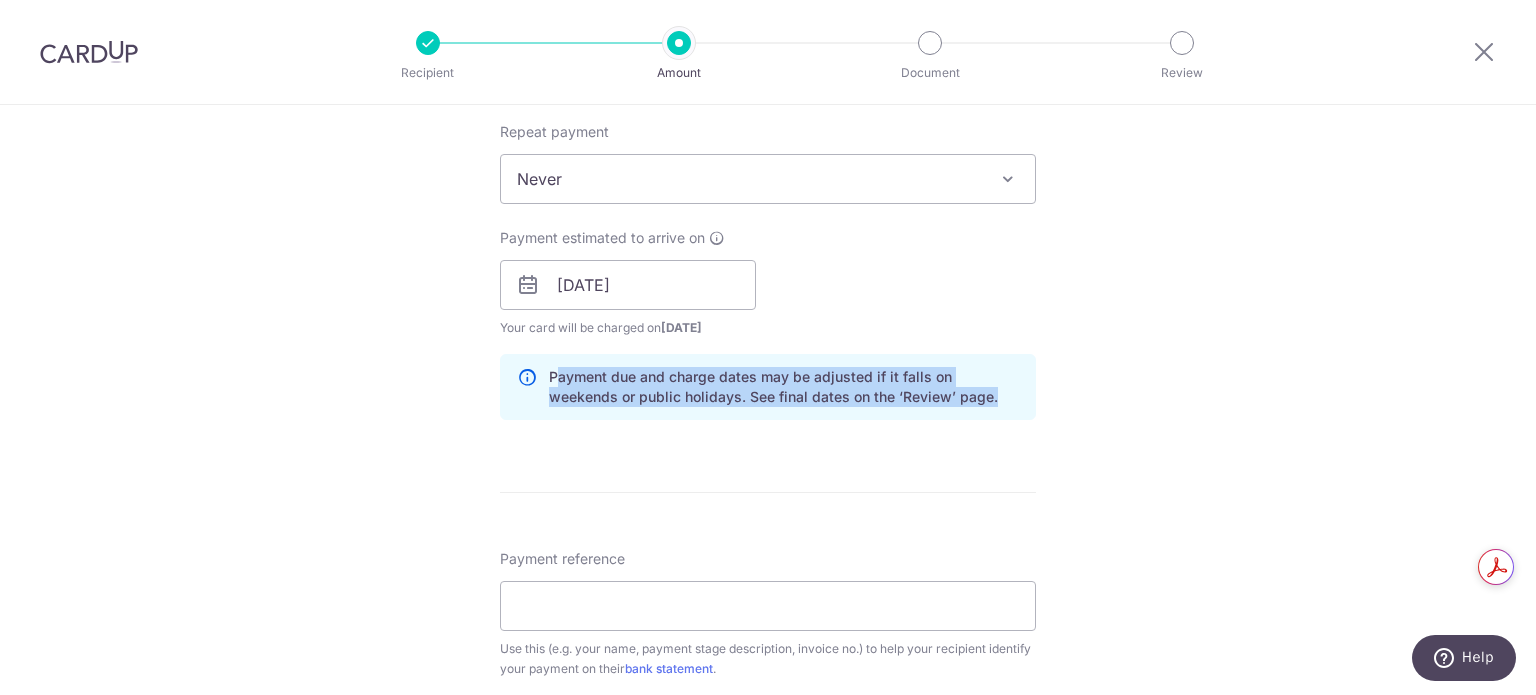 drag, startPoint x: 548, startPoint y: 374, endPoint x: 1026, endPoint y: 387, distance: 478.17676 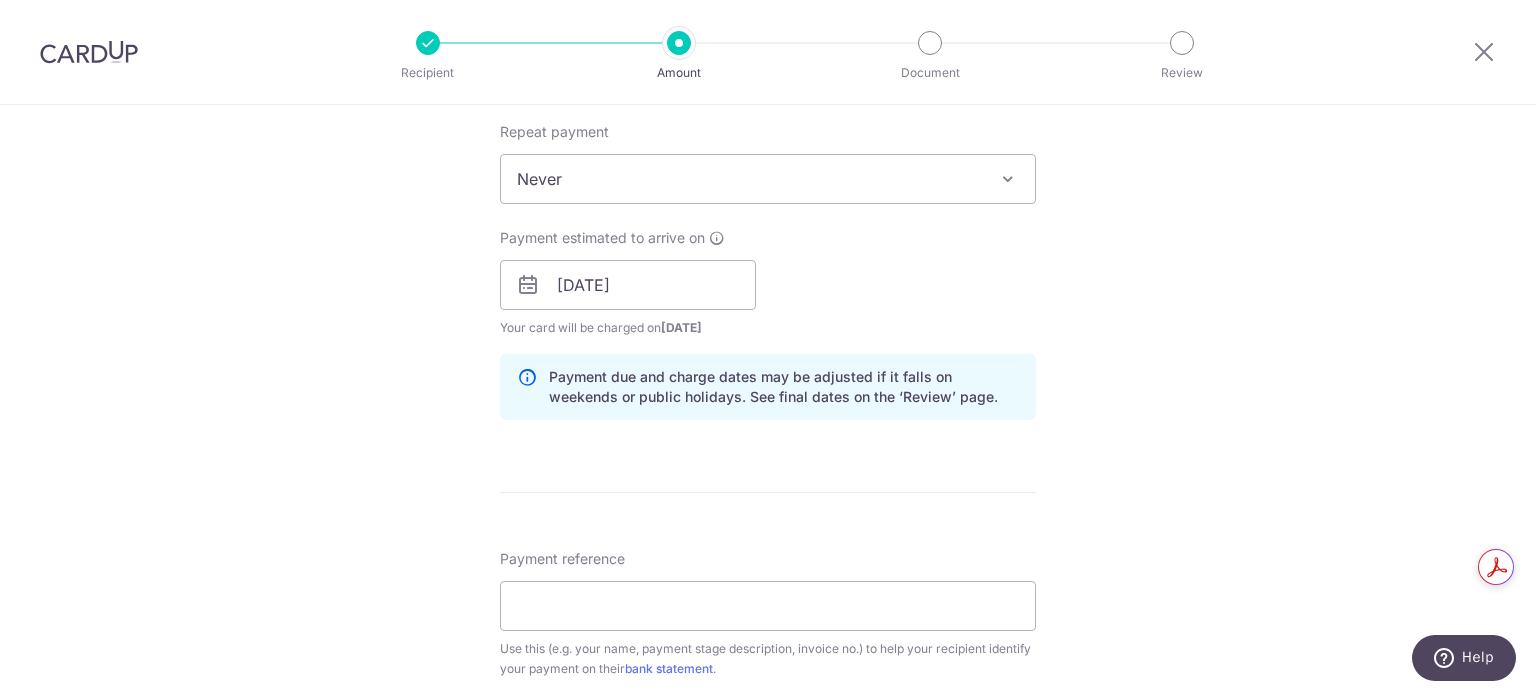click on "Tell us more about your payment
Enter payment amount
SGD
1,153.60
1153.60
Select Card
**** 4463
Add credit card
Your Cards
**** 4463
Secure 256-bit SSL
Text
New card details
Card
Secure 256-bit SSL" at bounding box center [768, 320] 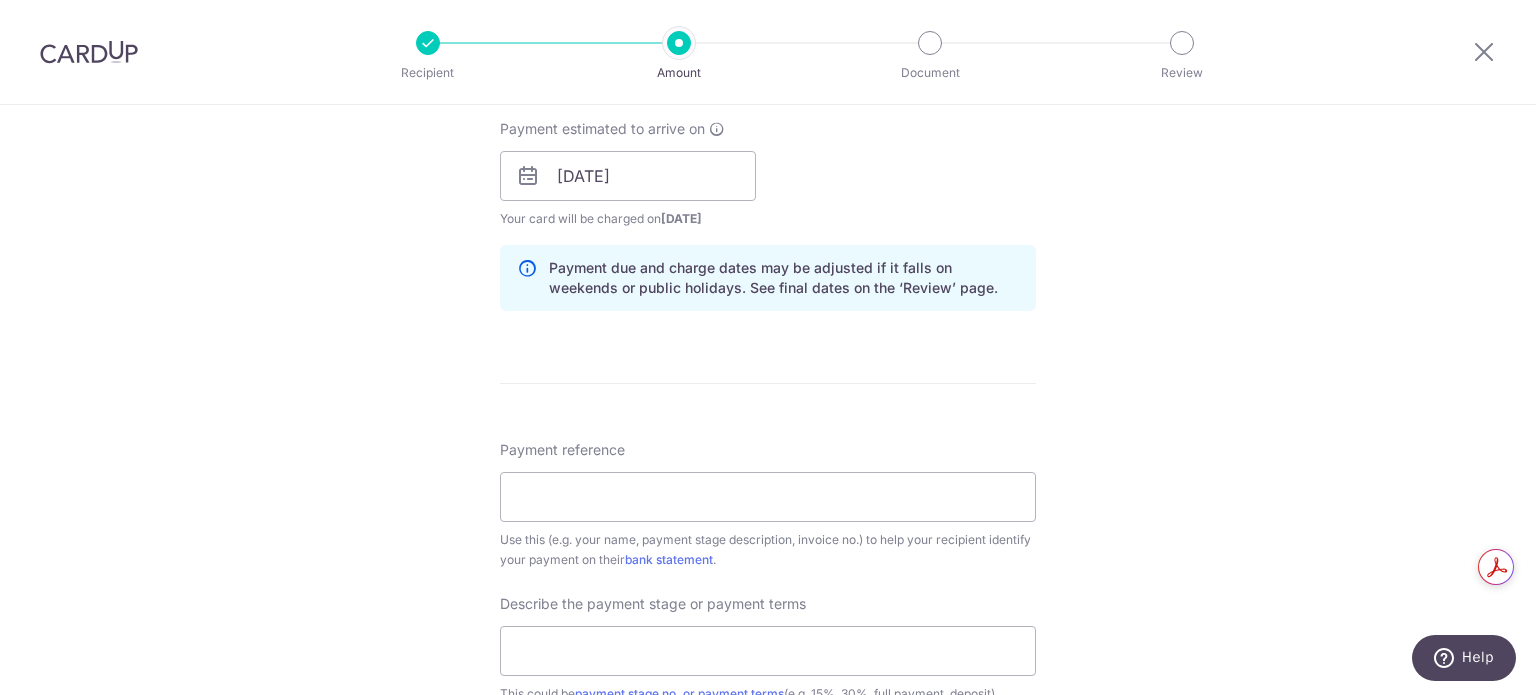 scroll, scrollTop: 1064, scrollLeft: 0, axis: vertical 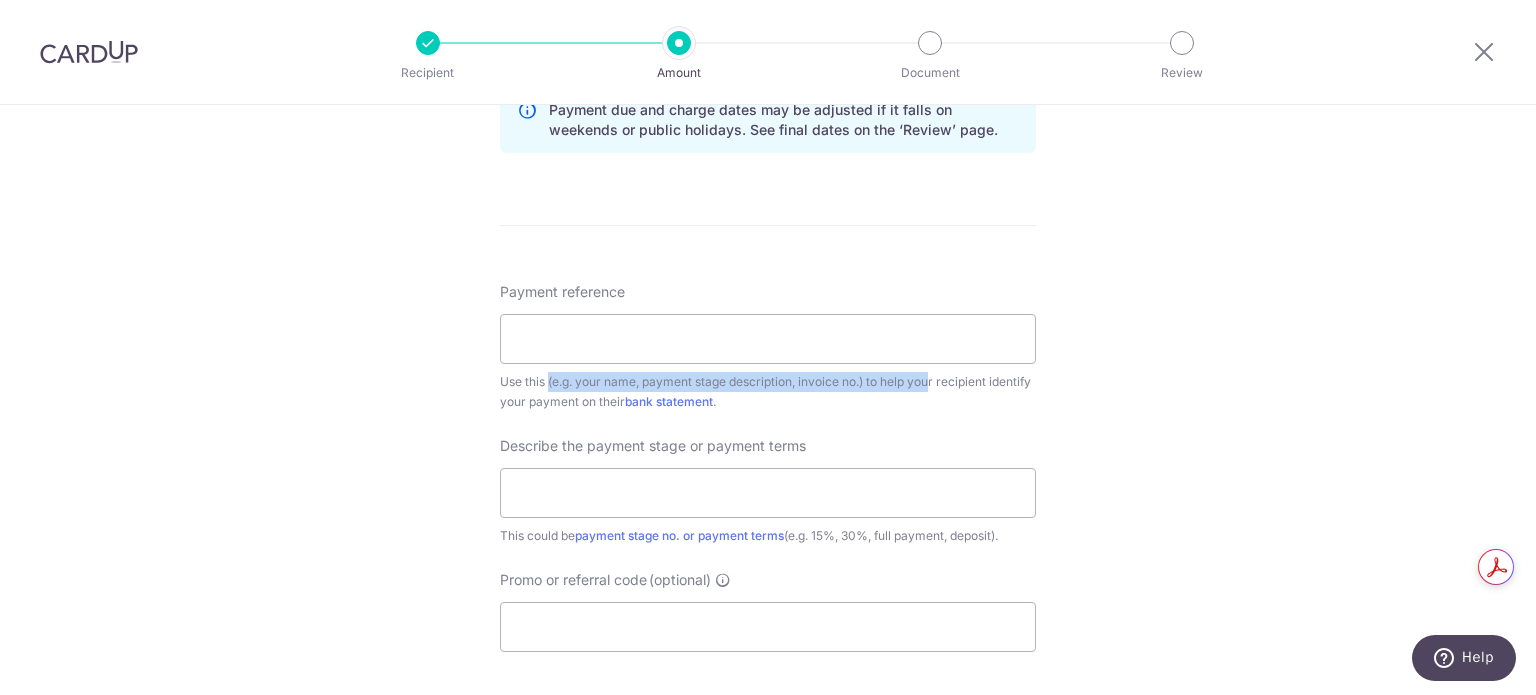 drag, startPoint x: 499, startPoint y: 385, endPoint x: 878, endPoint y: 389, distance: 379.02112 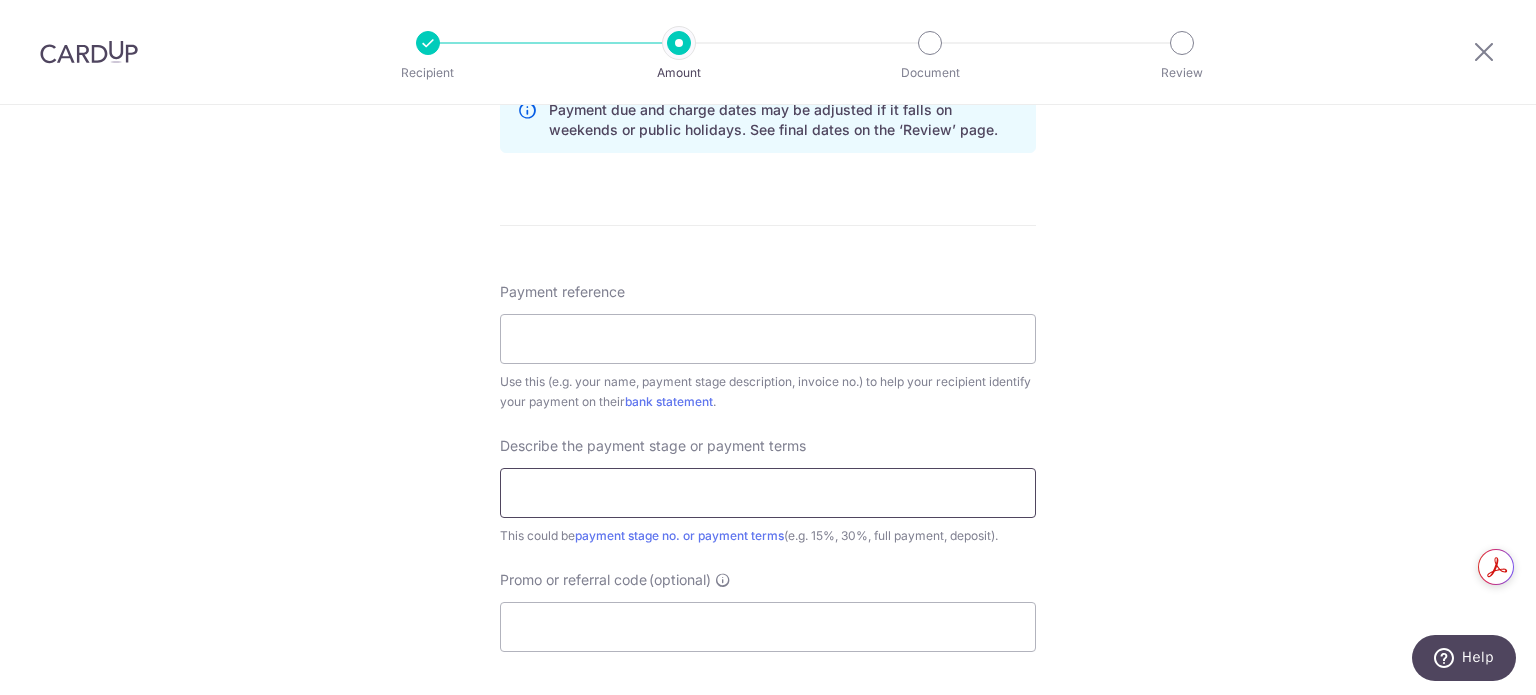 click at bounding box center (768, 493) 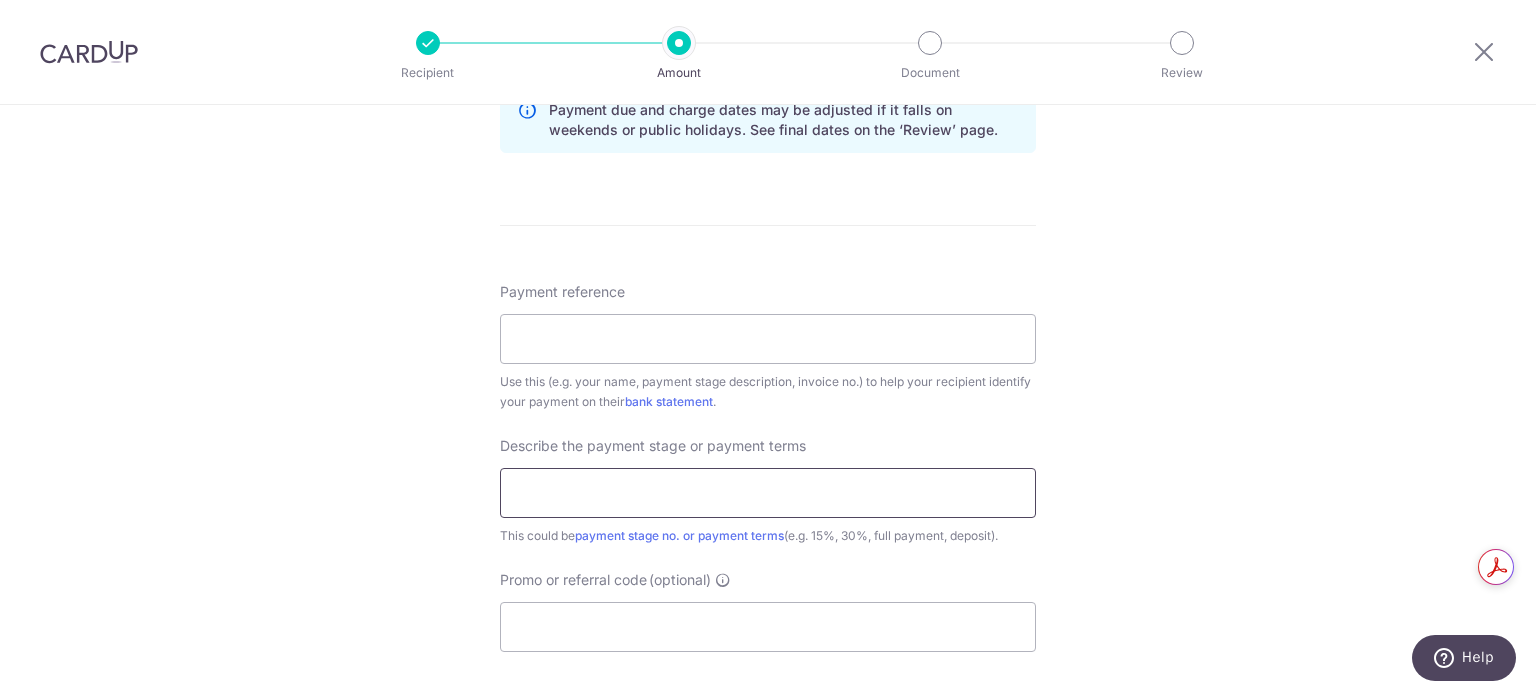 paste on "S-2507018 (TN/K)" 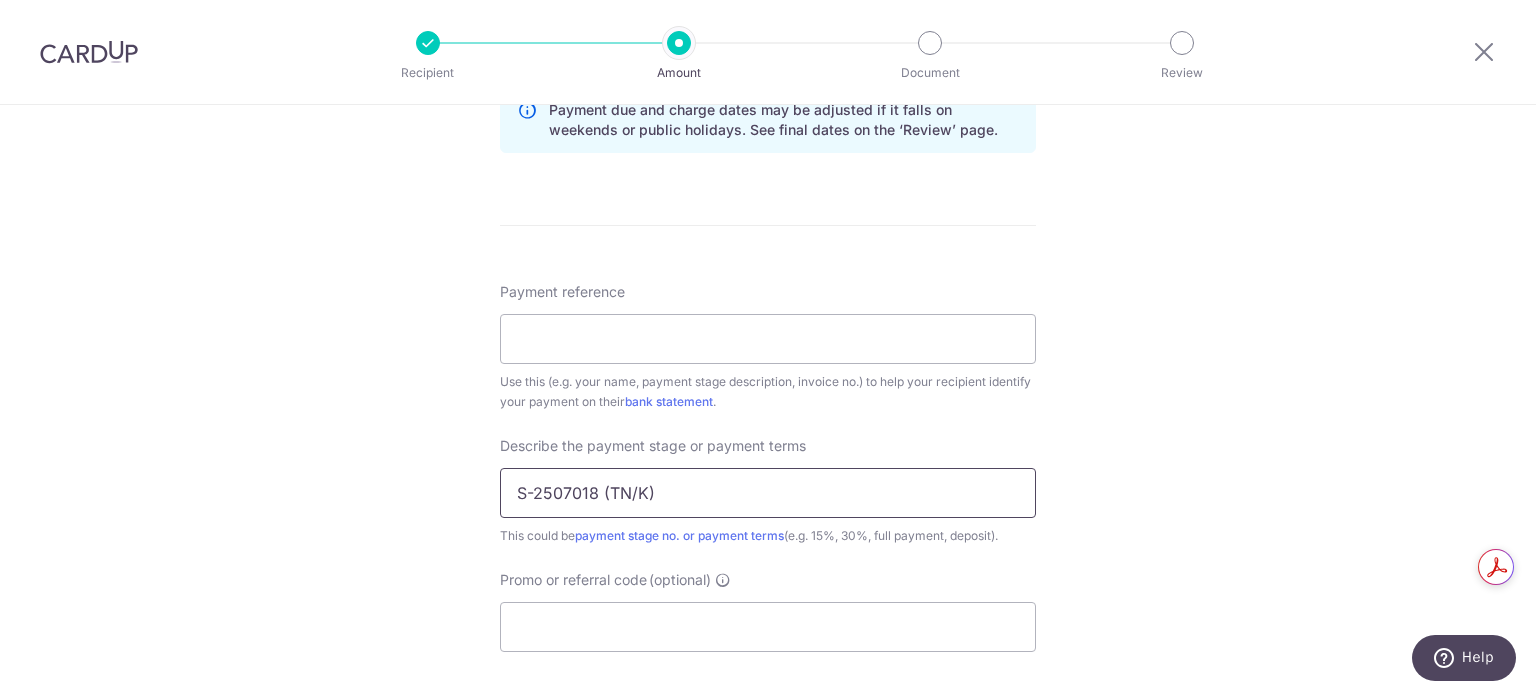 type on "S-2507018 (TN/K)" 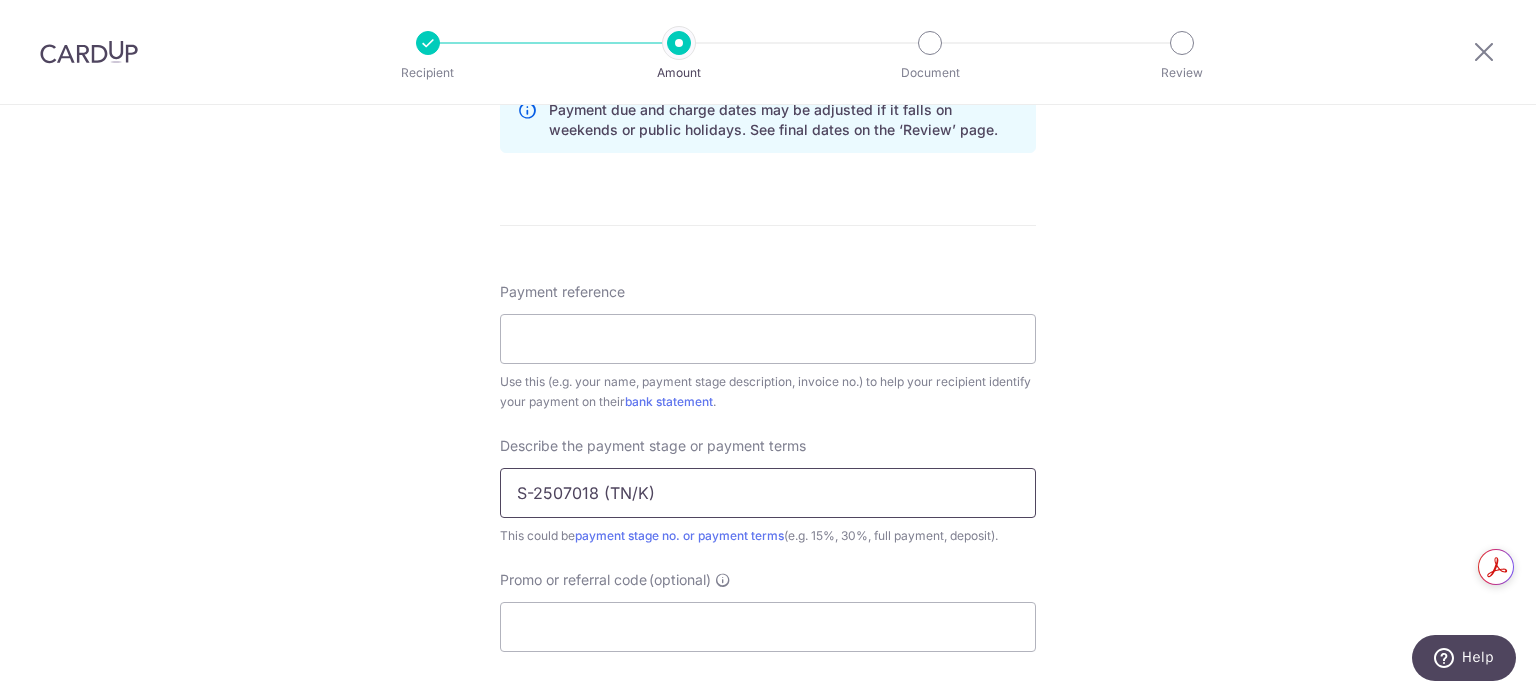 drag, startPoint x: 684, startPoint y: 482, endPoint x: 346, endPoint y: 493, distance: 338.17896 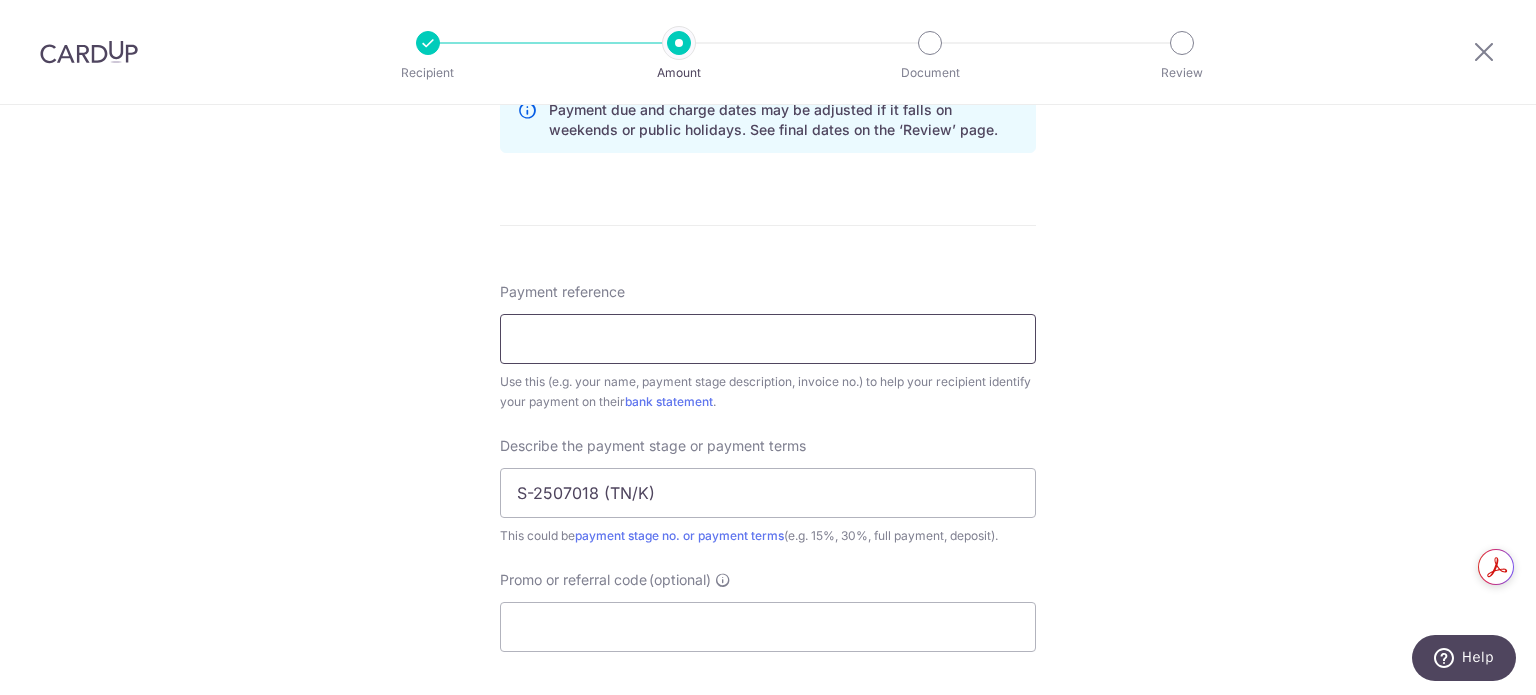 click on "Payment reference" at bounding box center [768, 339] 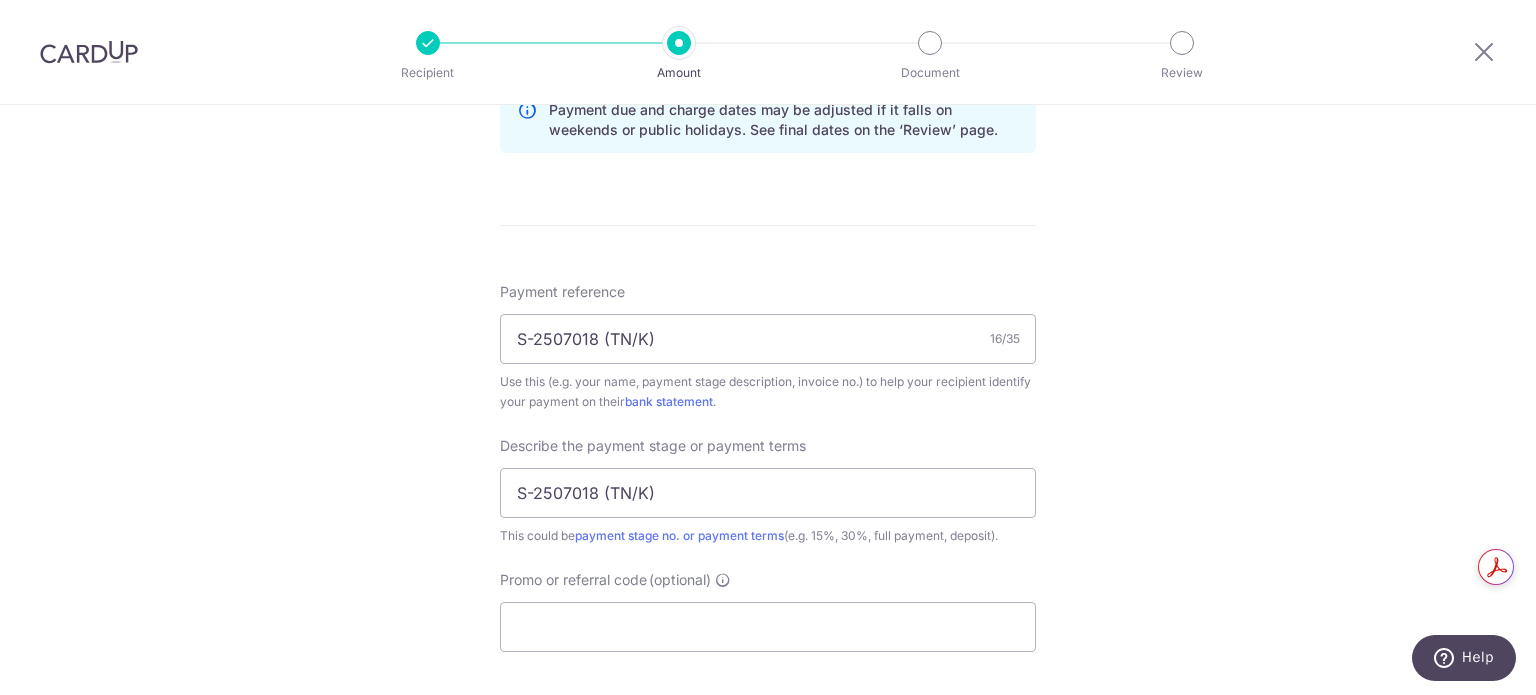 click on "Tell us more about your payment
Enter payment amount
SGD
1,153.60
1153.60
Select Card
**** 4463
Add credit card
Your Cards
**** 4463
Secure 256-bit SSL
Text
New card details
Card
Secure 256-bit SSL" at bounding box center (768, 53) 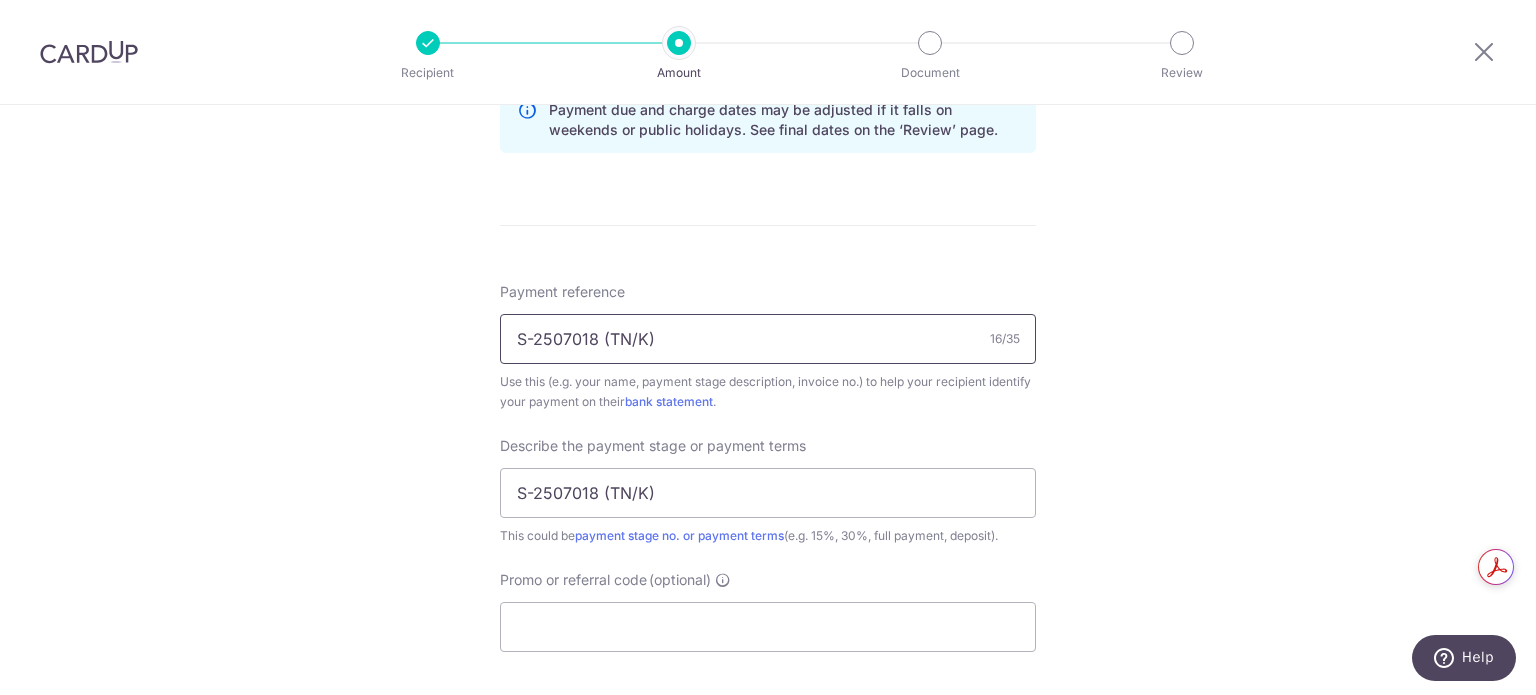 click on "S-2507018 (TN/K)" at bounding box center (768, 339) 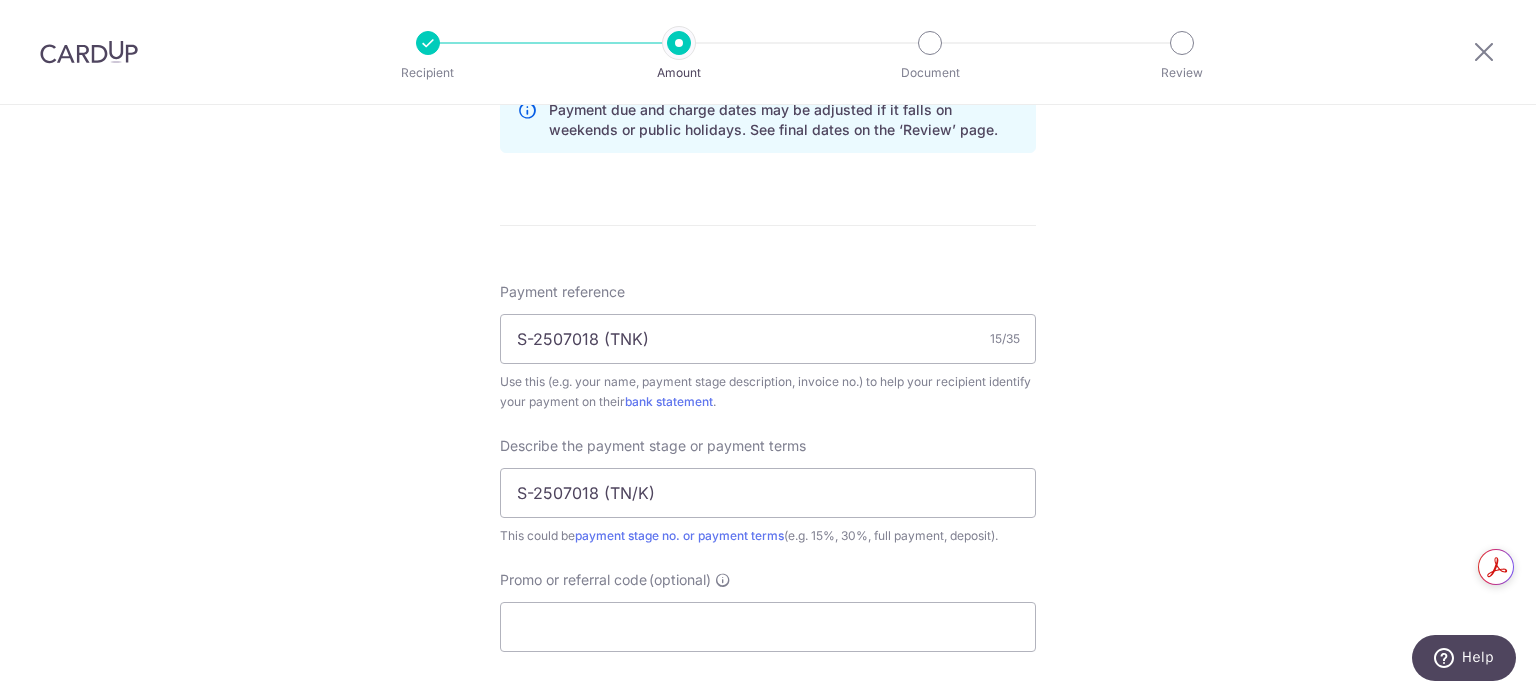 click on "Tell us more about your payment
Enter payment amount
SGD
1,153.60
1153.60
Select Card
**** 4463
Add credit card
Your Cards
**** 4463
Secure 256-bit SSL
Text
New card details
Card
Secure 256-bit SSL" at bounding box center [768, 53] 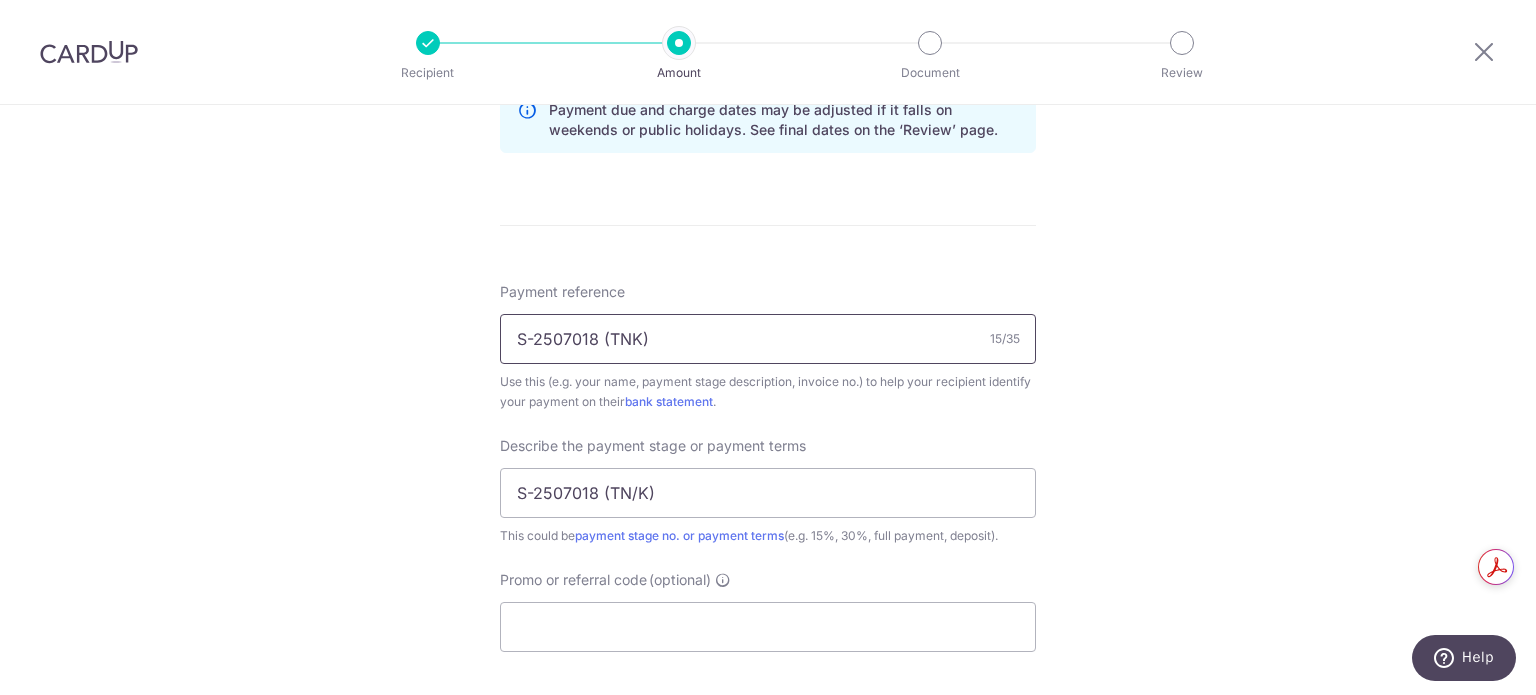 drag, startPoint x: 593, startPoint y: 334, endPoint x: 768, endPoint y: 355, distance: 176.2555 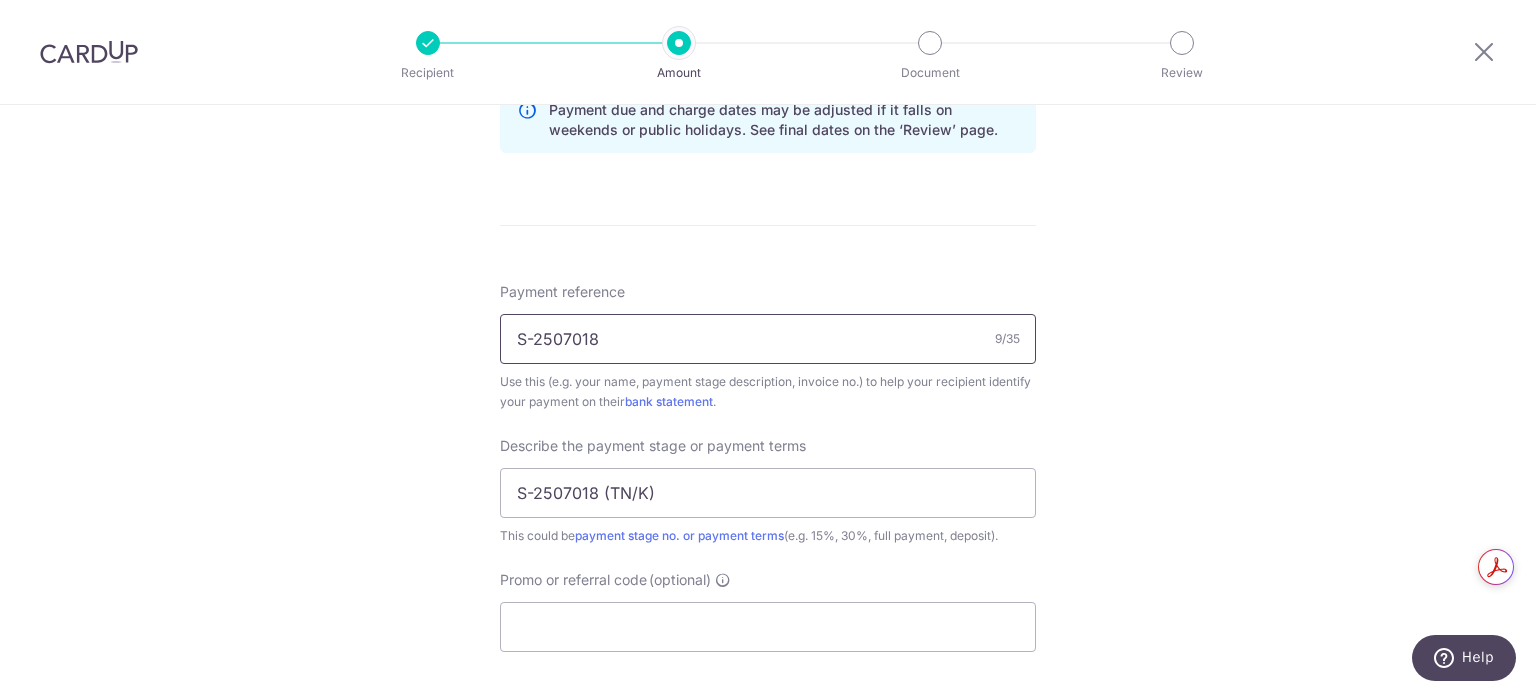 type on "S-2507018" 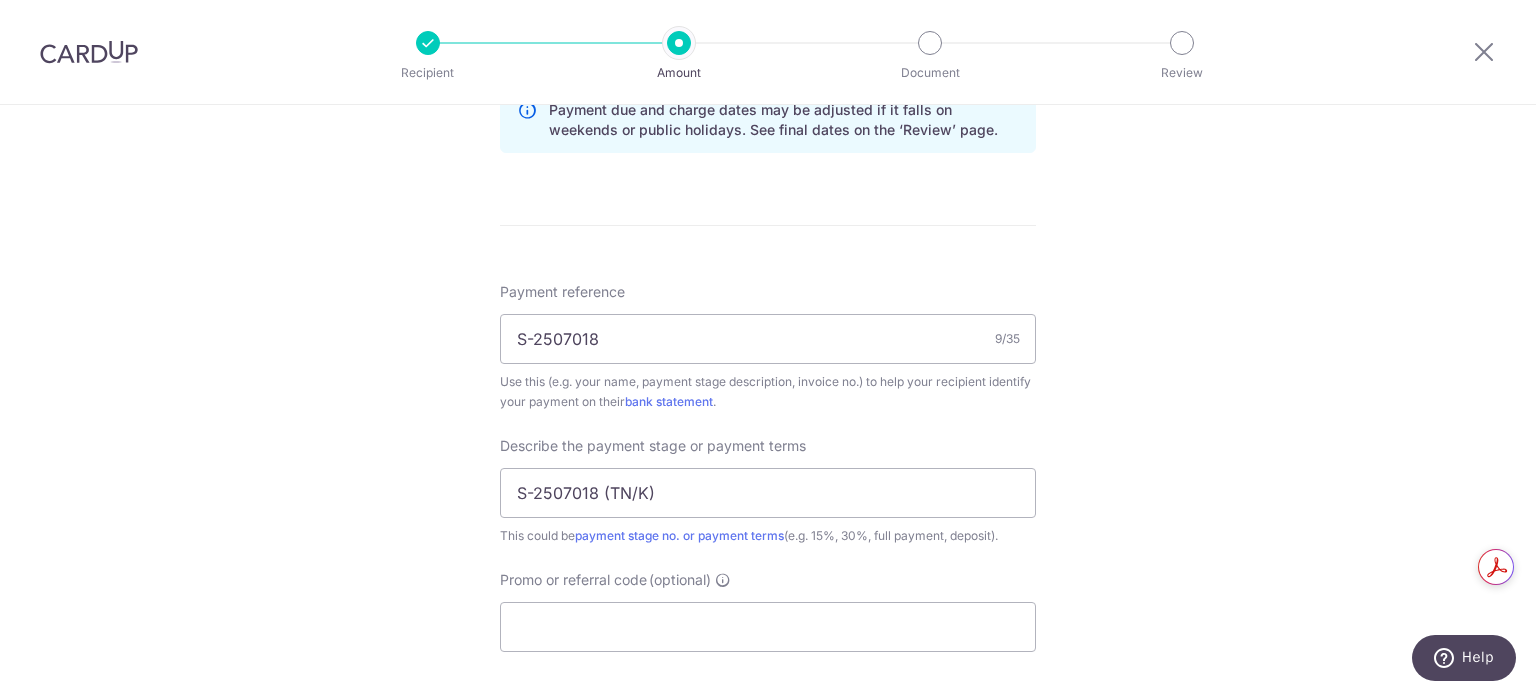 click on "Tell us more about your payment
Enter payment amount
SGD
1,153.60
1153.60
Select Card
**** 4463
Add credit card
Your Cards
**** 4463
Secure 256-bit SSL
Text
New card details
Card
Secure 256-bit SSL" at bounding box center [768, 53] 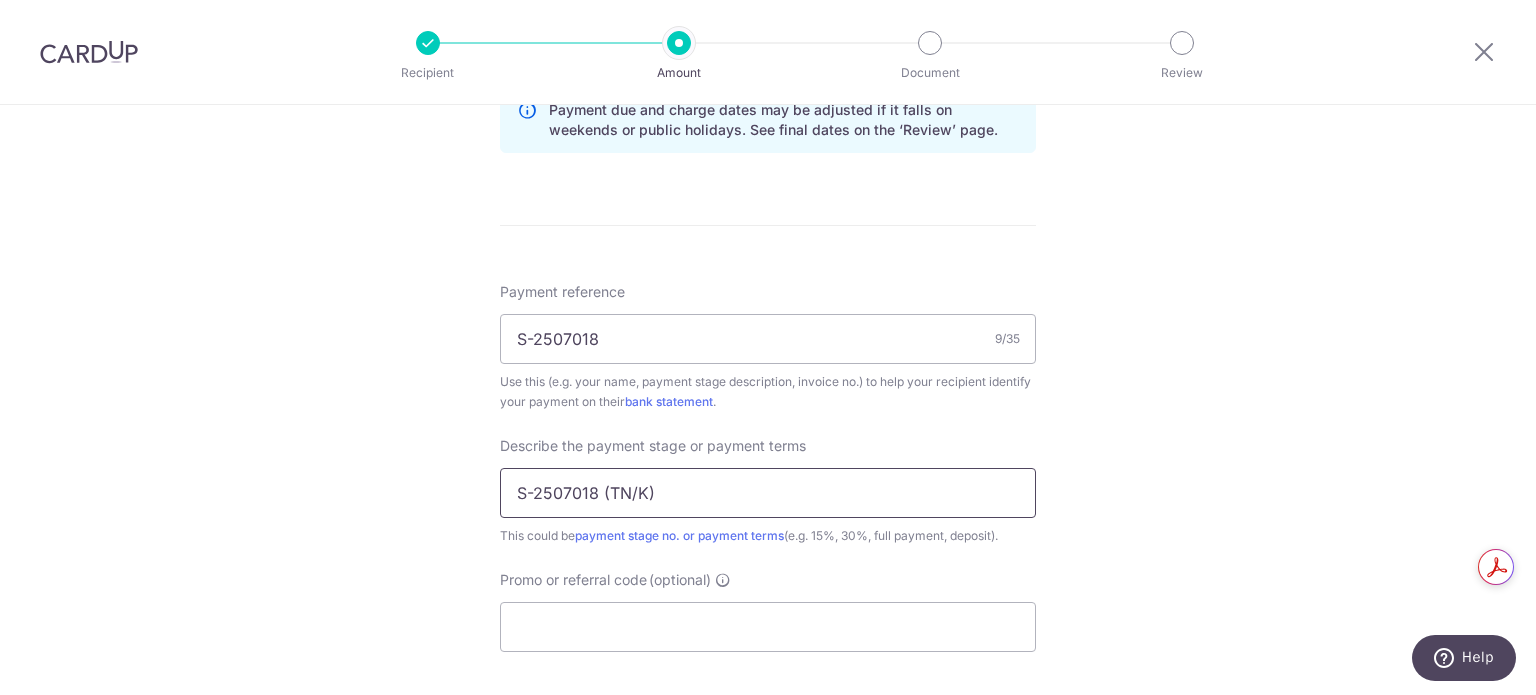 drag, startPoint x: 685, startPoint y: 488, endPoint x: 457, endPoint y: 488, distance: 228 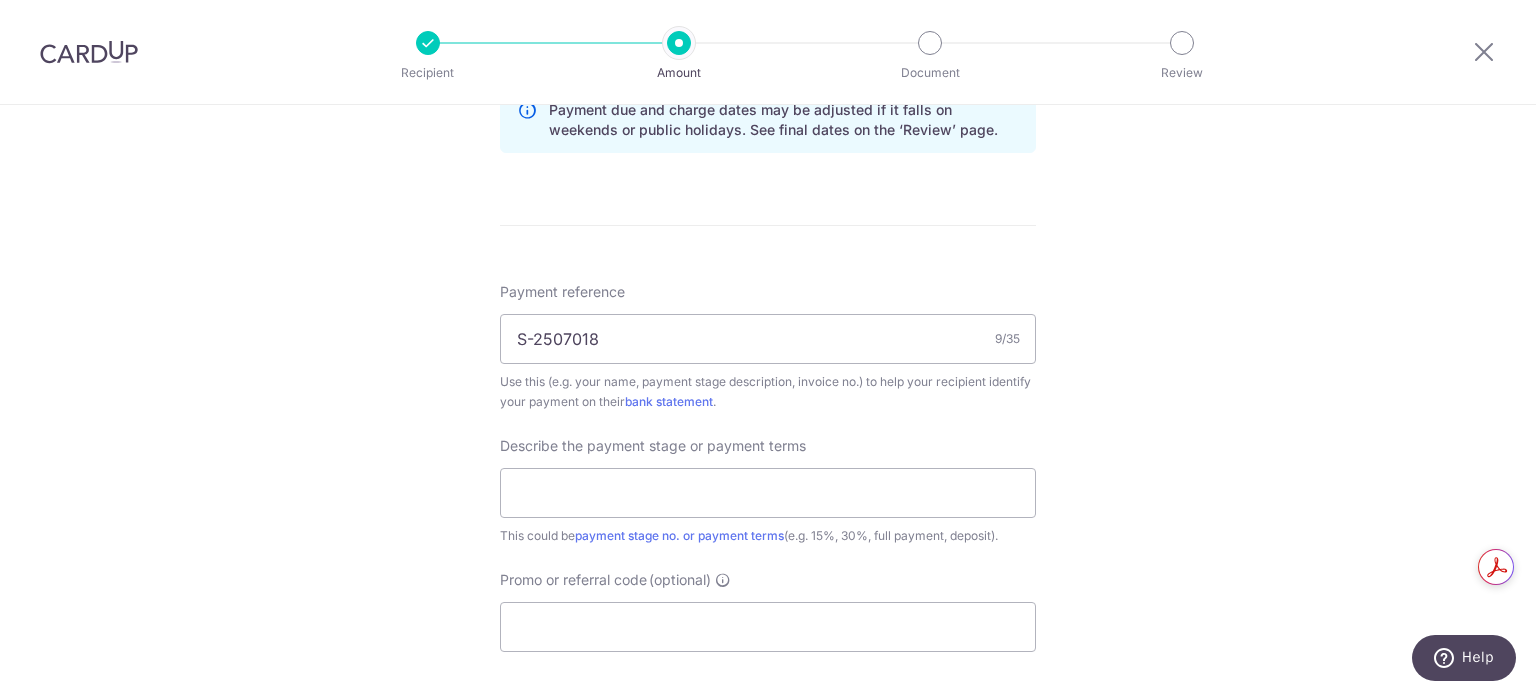 click on "Tell us more about your payment
Enter payment amount
SGD
1,153.60
1153.60
Select Card
**** 4463
Add credit card
Your Cards
**** 4463
Secure 256-bit SSL
Text
New card details
Card
Secure 256-bit SSL" at bounding box center (768, 53) 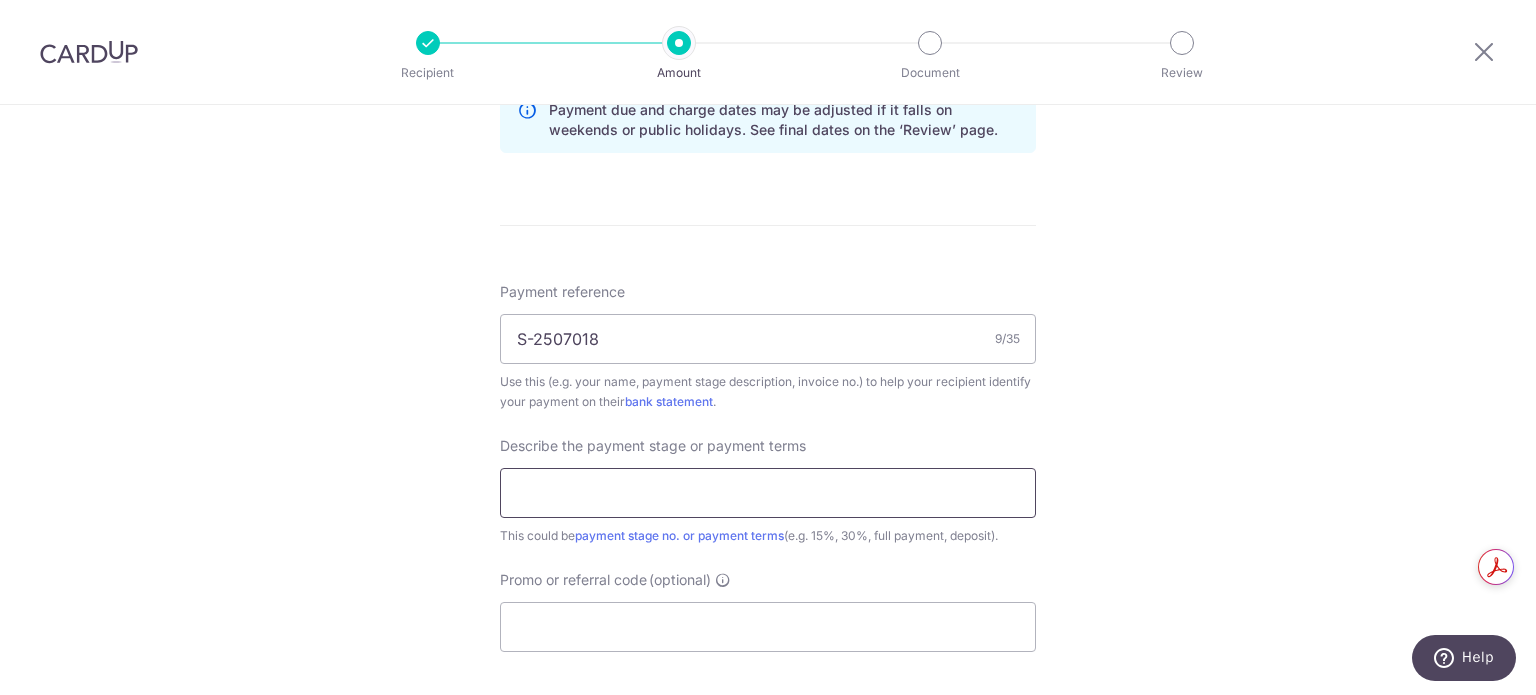 click at bounding box center (768, 493) 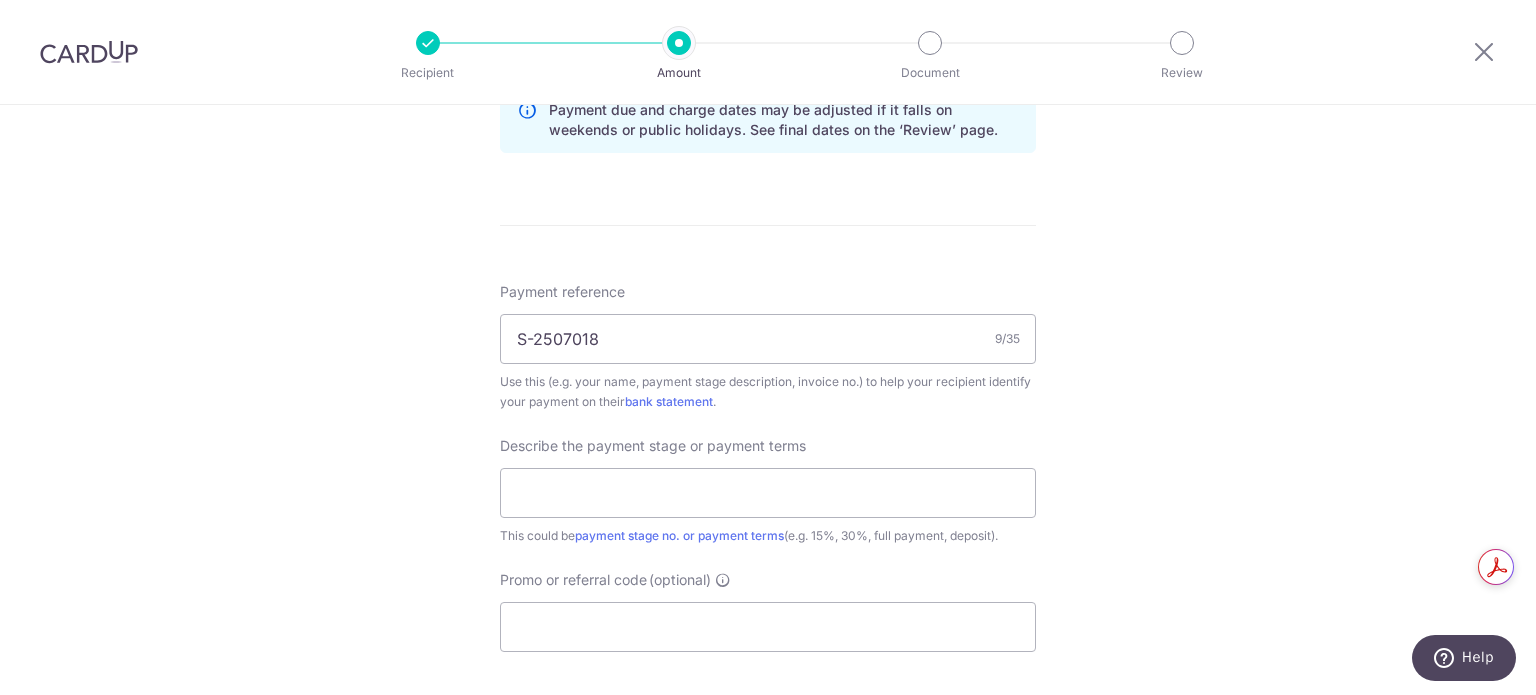 click on "Tell us more about your payment
Enter payment amount
SGD
1,153.60
1153.60
Select Card
**** 4463
Add credit card
Your Cards
**** 4463
Secure 256-bit SSL
Text
New card details
Card
Secure 256-bit SSL" at bounding box center (768, 53) 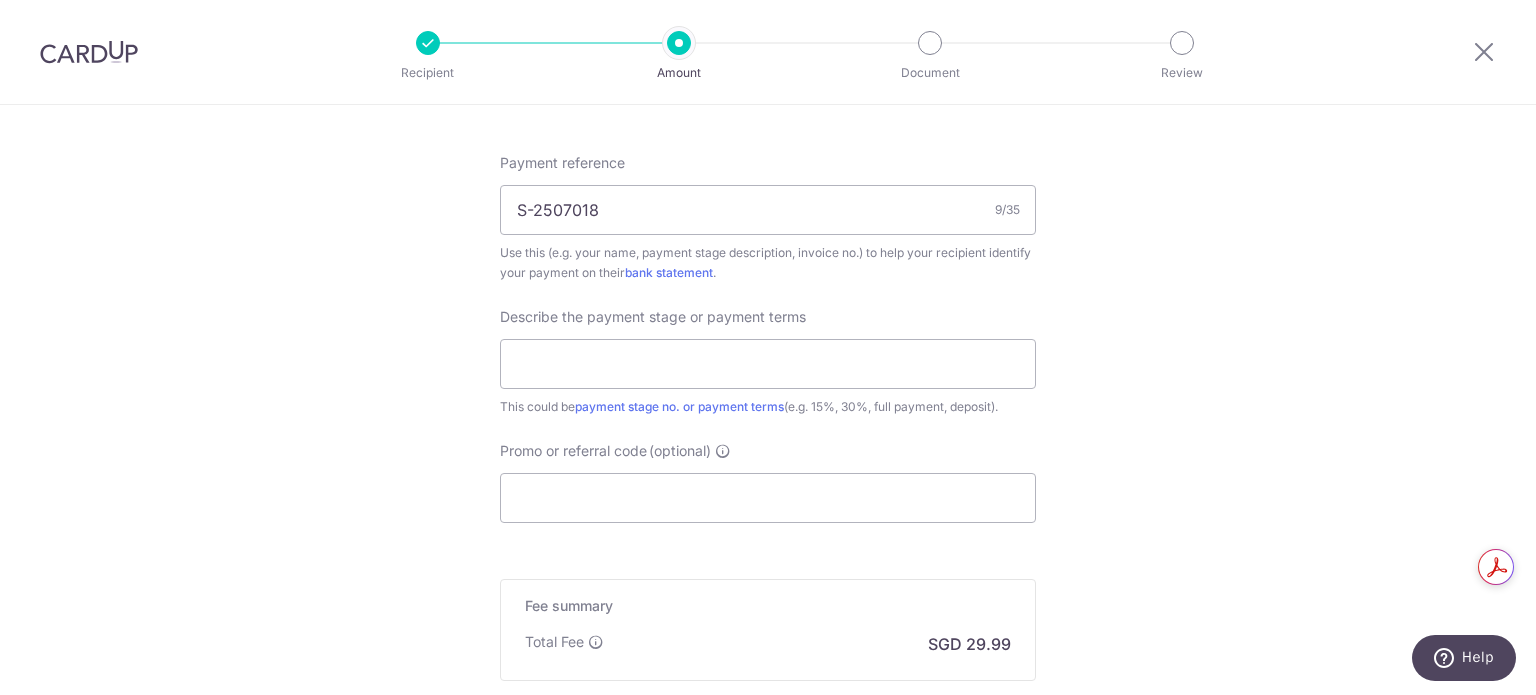 scroll, scrollTop: 1197, scrollLeft: 0, axis: vertical 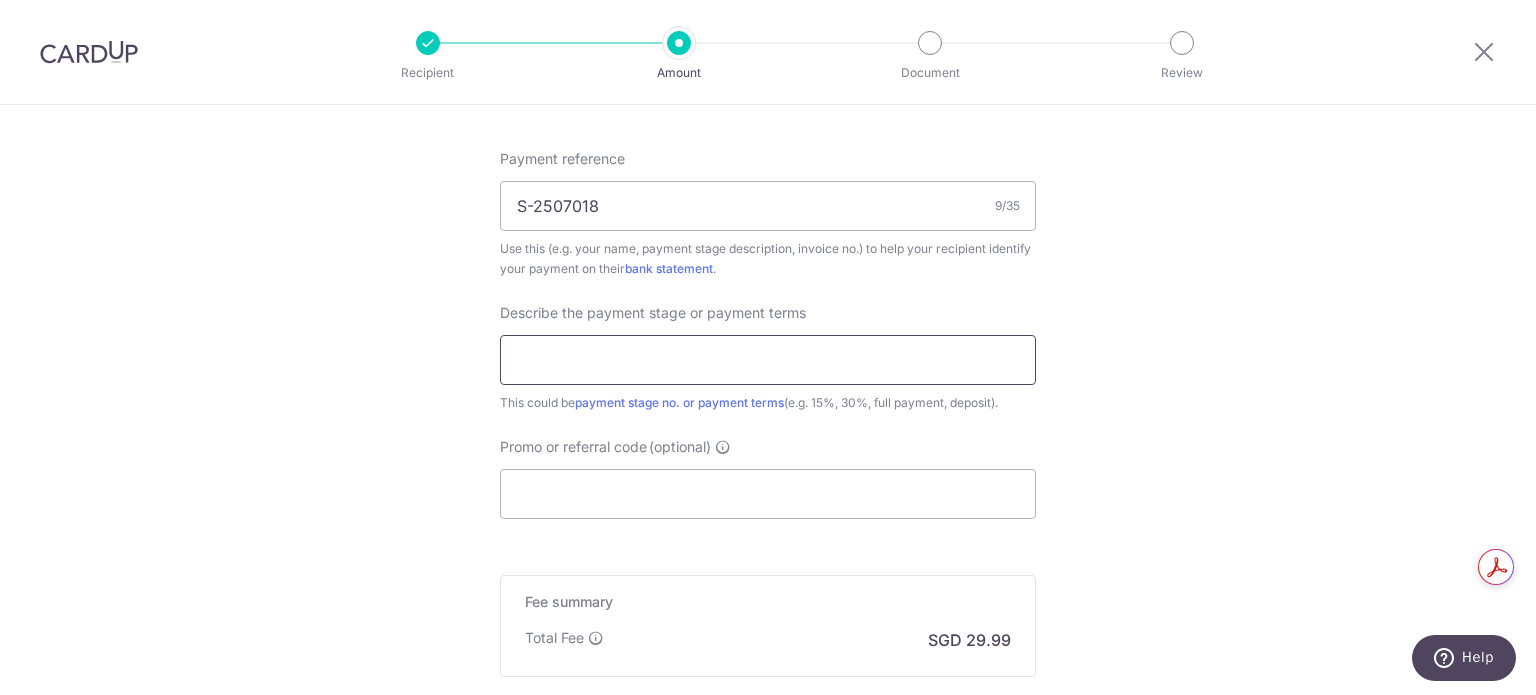 click at bounding box center [768, 360] 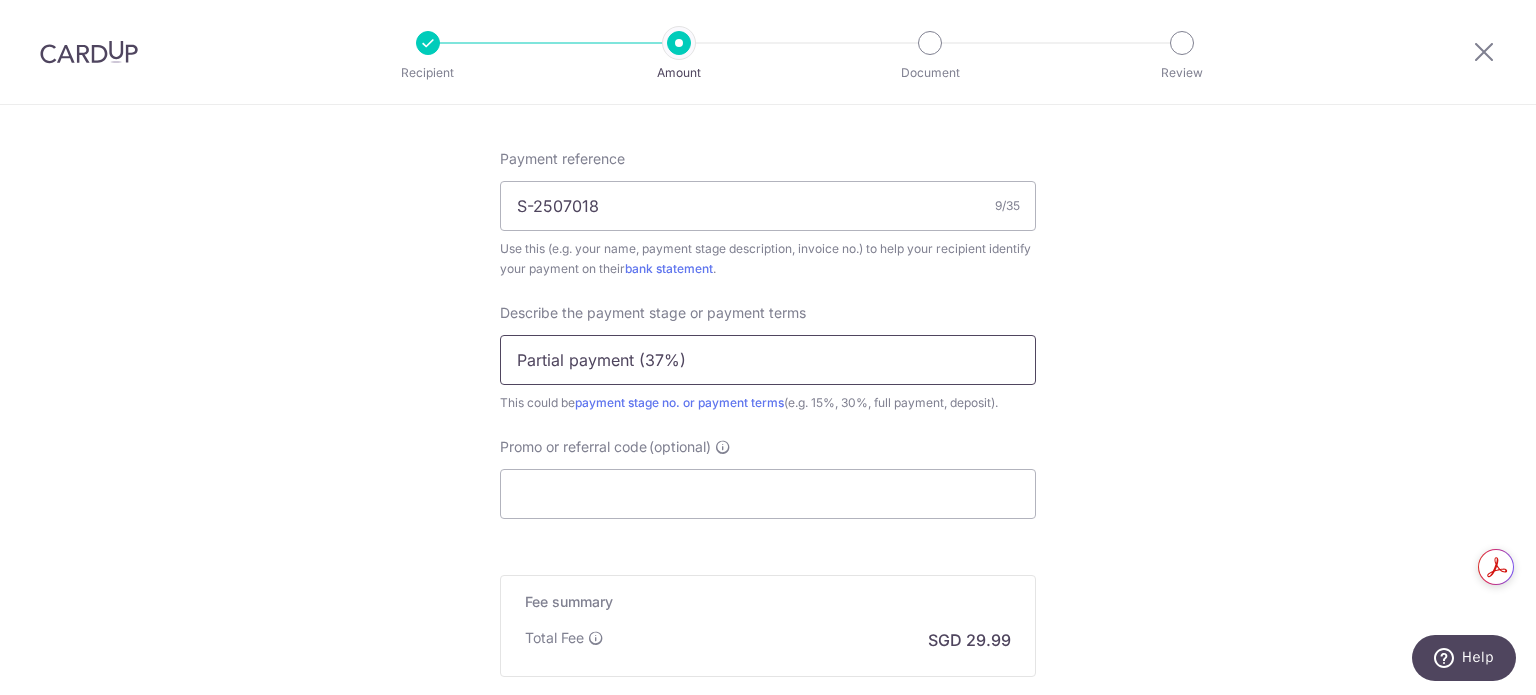 drag, startPoint x: 636, startPoint y: 342, endPoint x: 868, endPoint y: 393, distance: 237.53947 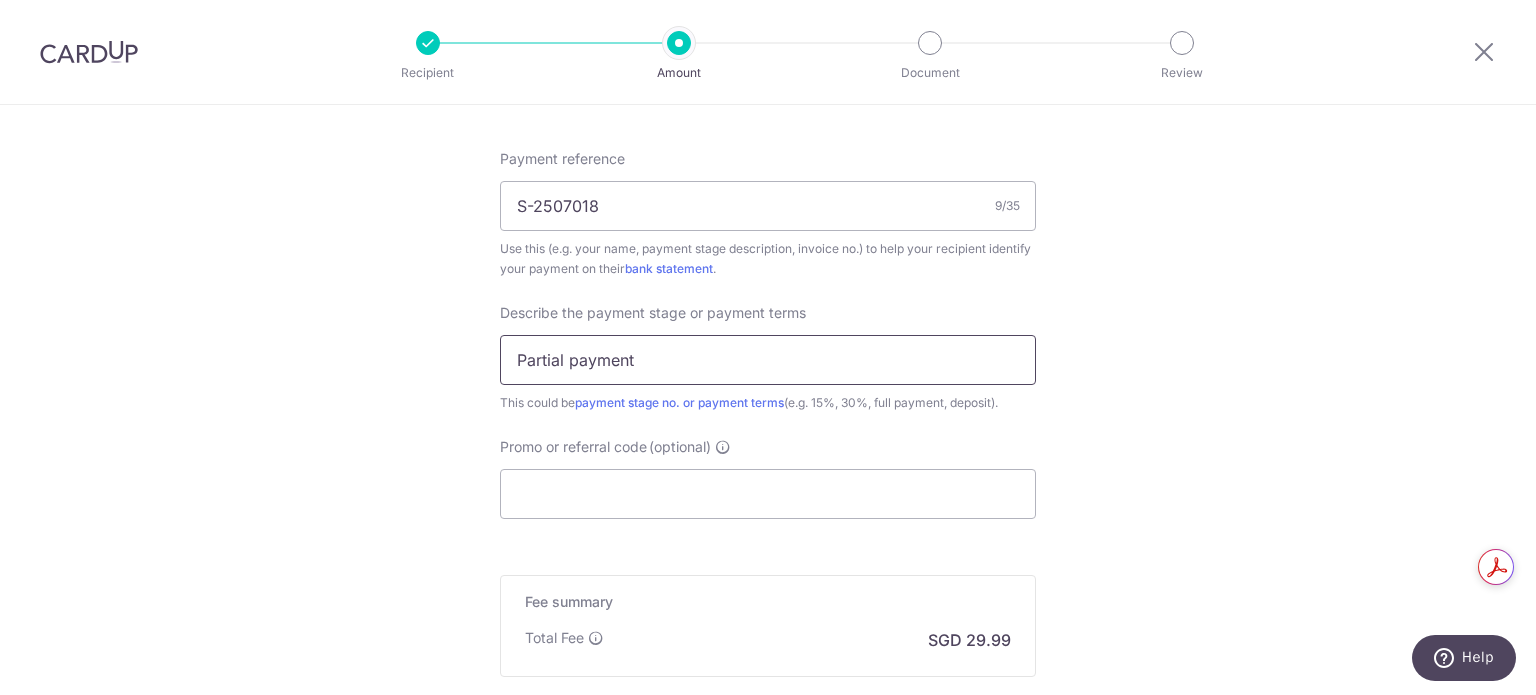 type on "Partial payment" 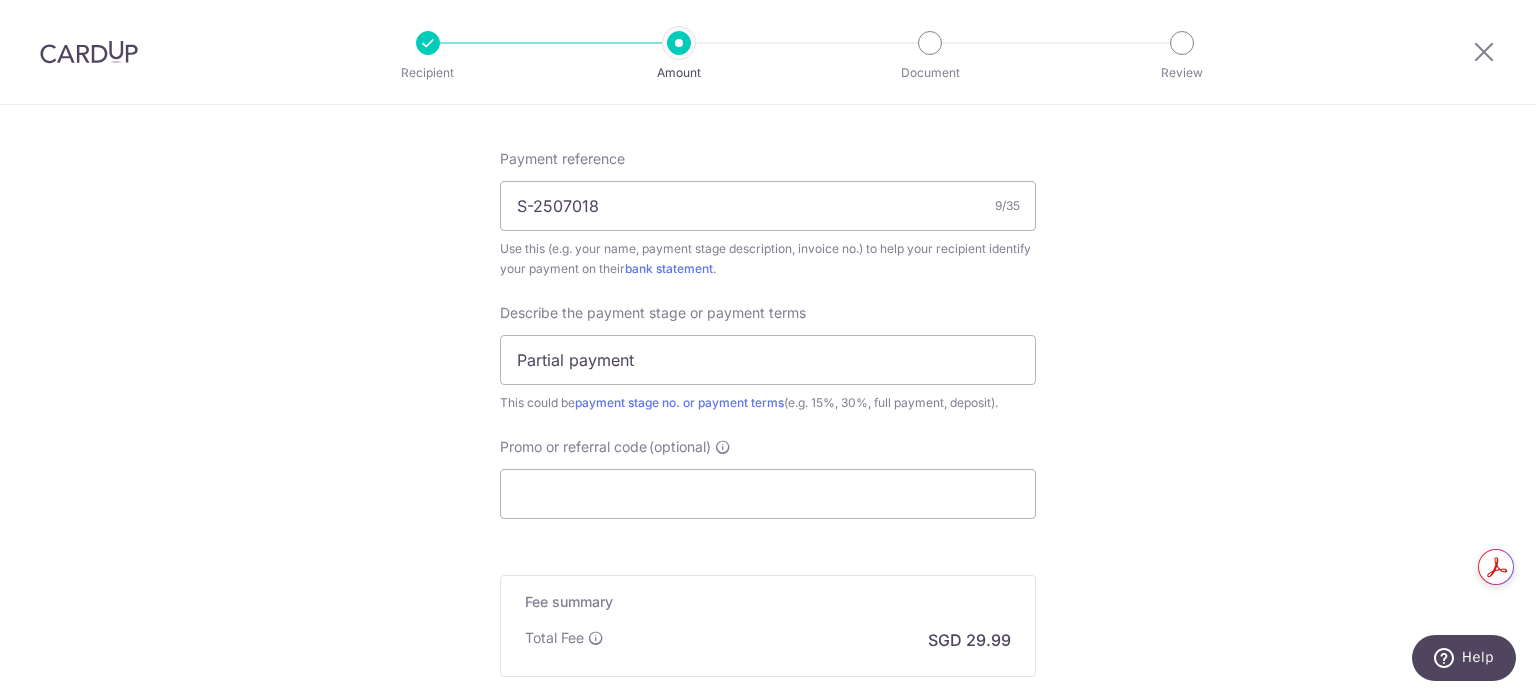 click on "Tell us more about your payment
Enter payment amount
SGD
1,153.60
1153.60
Select Card
**** 4463
Add credit card
Your Cards
**** 4463
Secure 256-bit SSL
Text
New card details
Card
Secure 256-bit SSL" at bounding box center (768, -80) 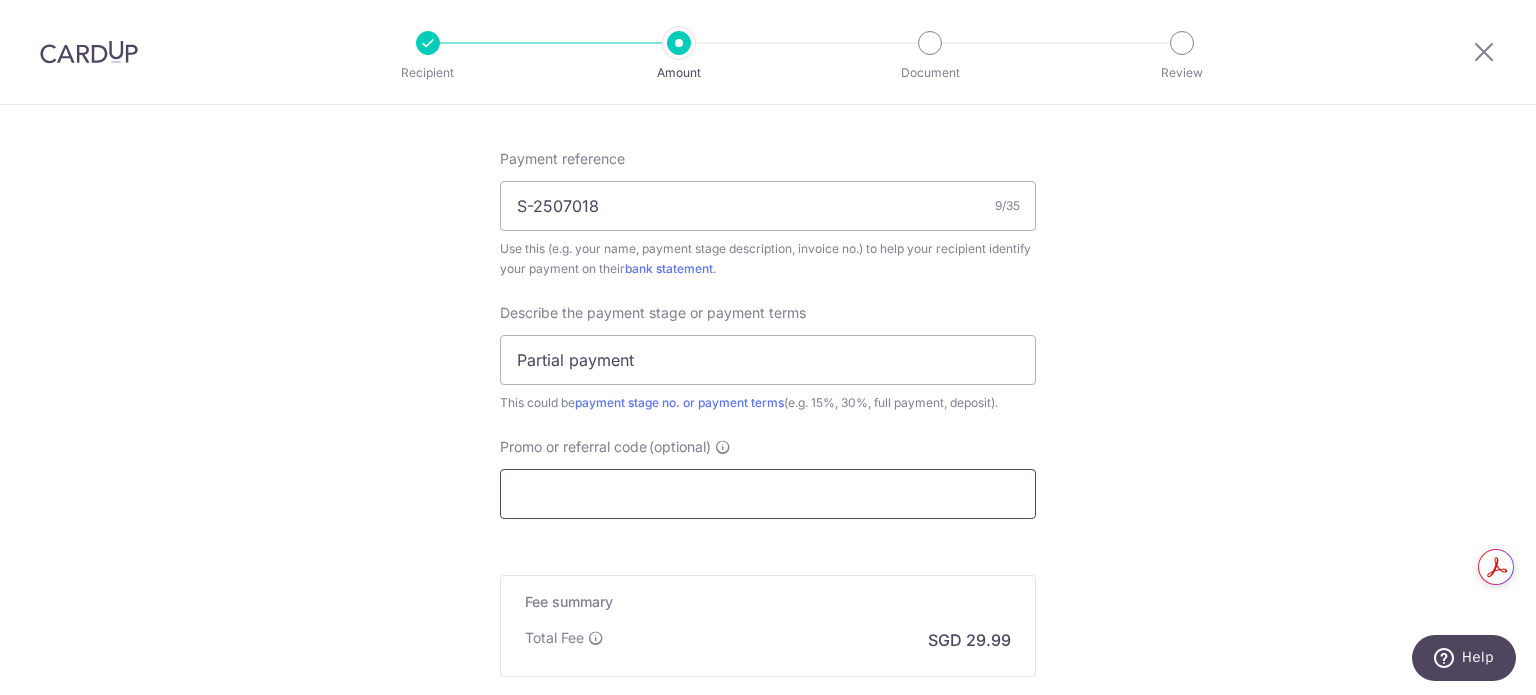 click on "Promo or referral code
(optional)" at bounding box center (768, 494) 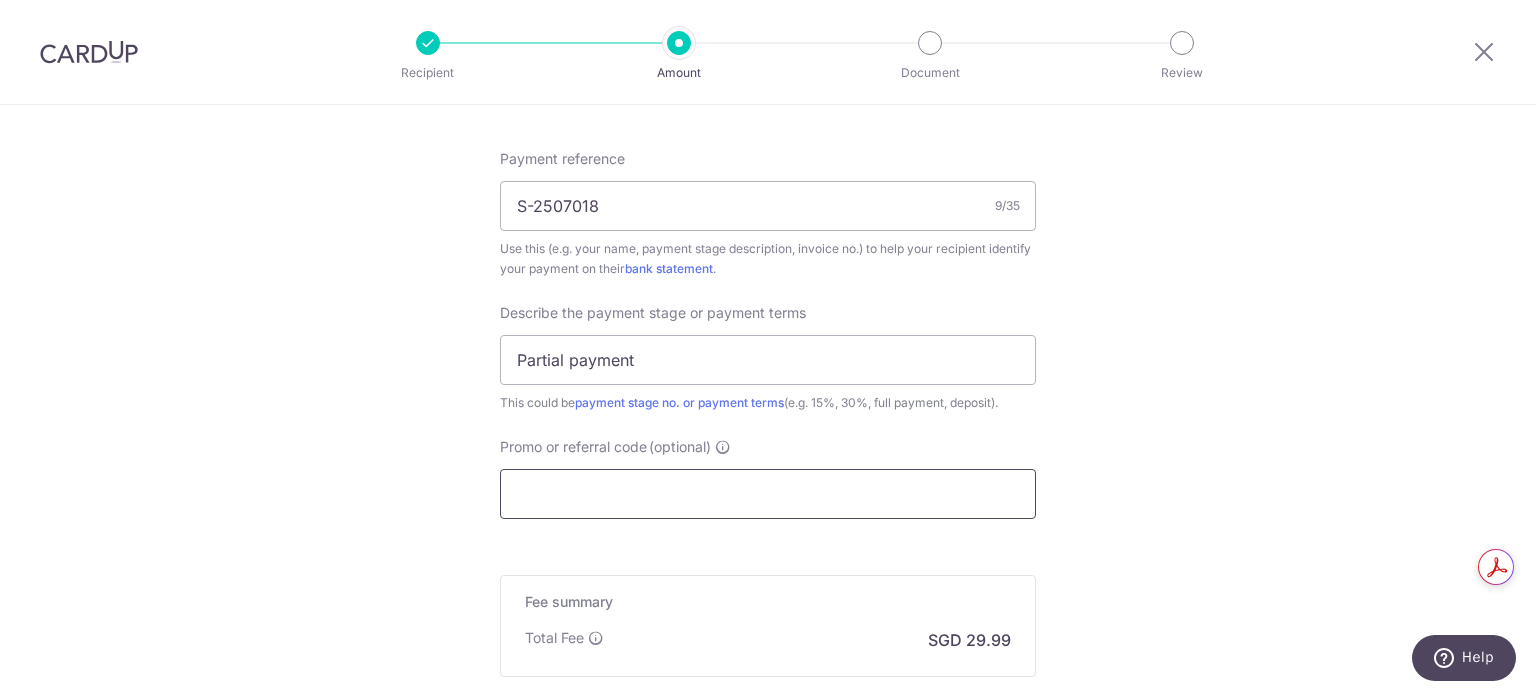 click on "Promo or referral code
(optional)" at bounding box center [768, 494] 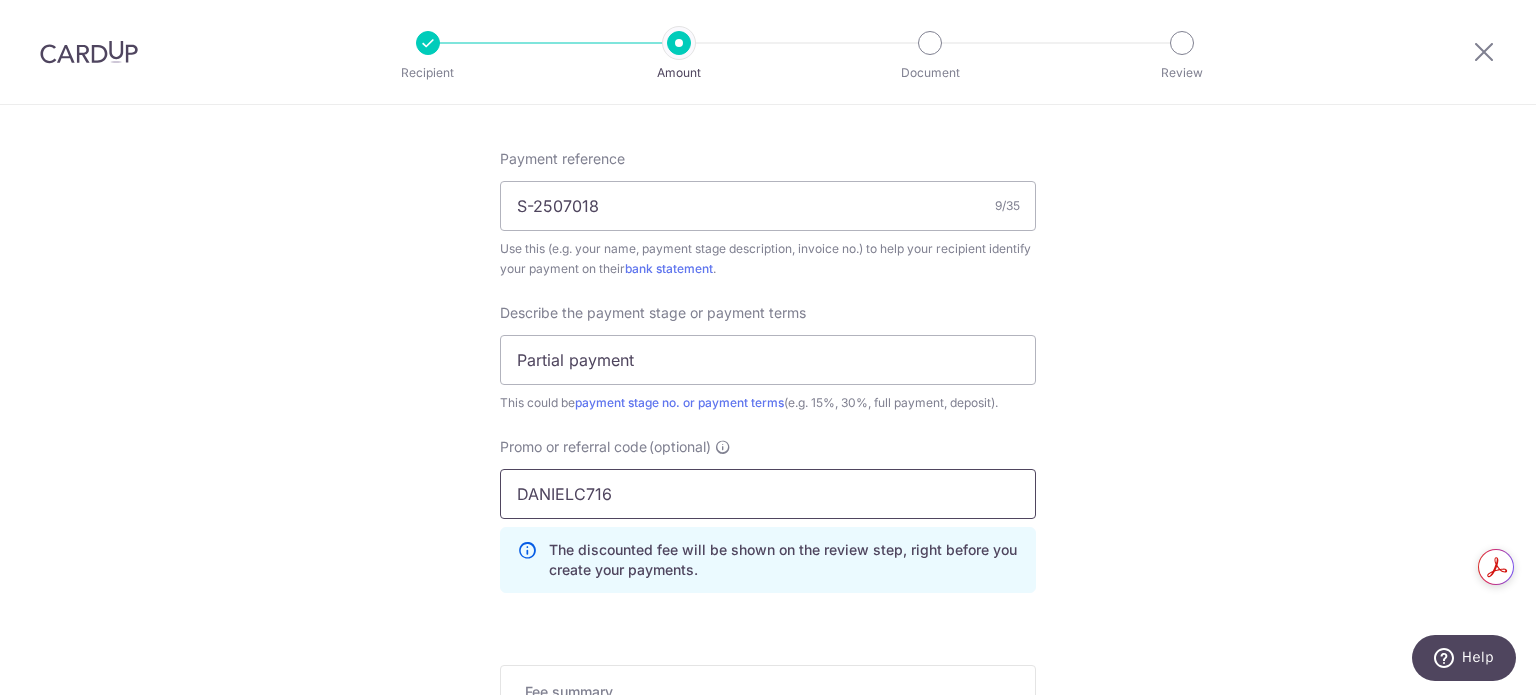 scroll, scrollTop: 1464, scrollLeft: 0, axis: vertical 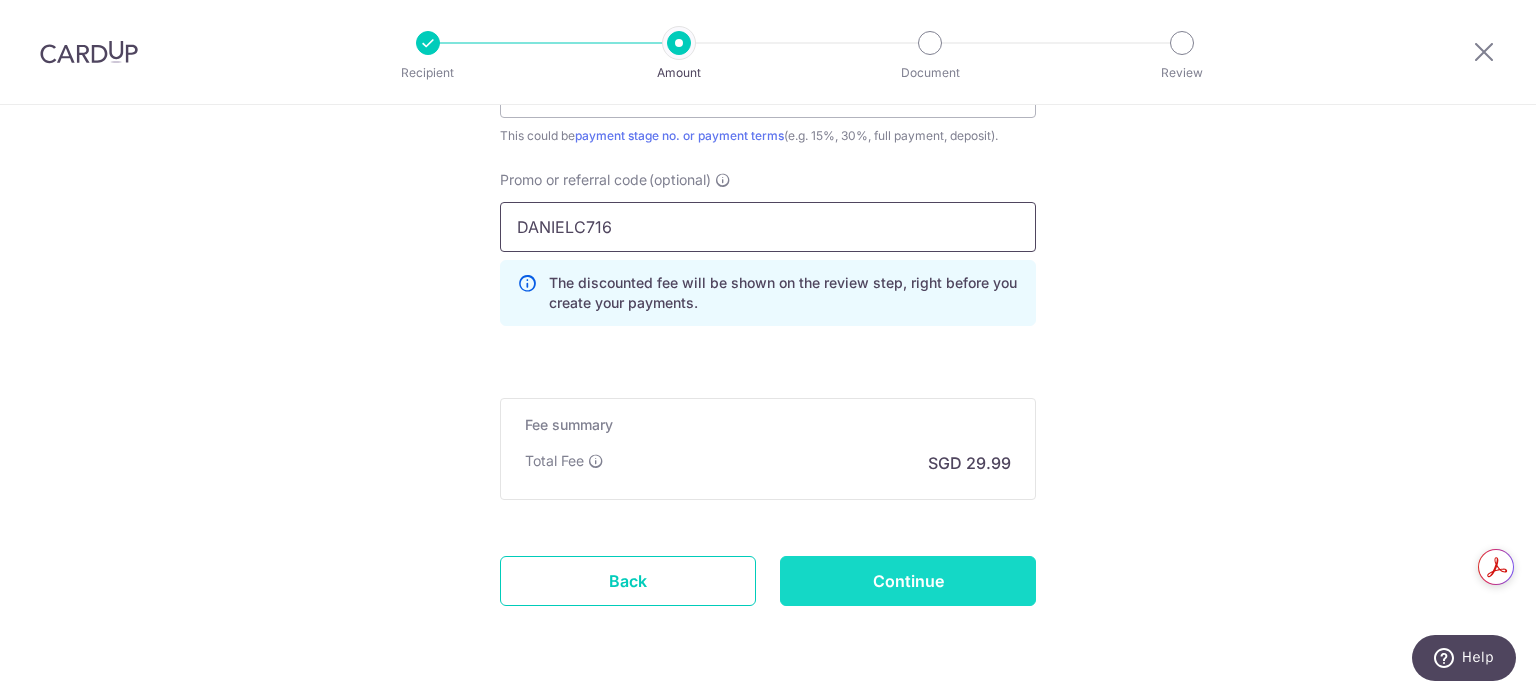 type on "DANIELC716" 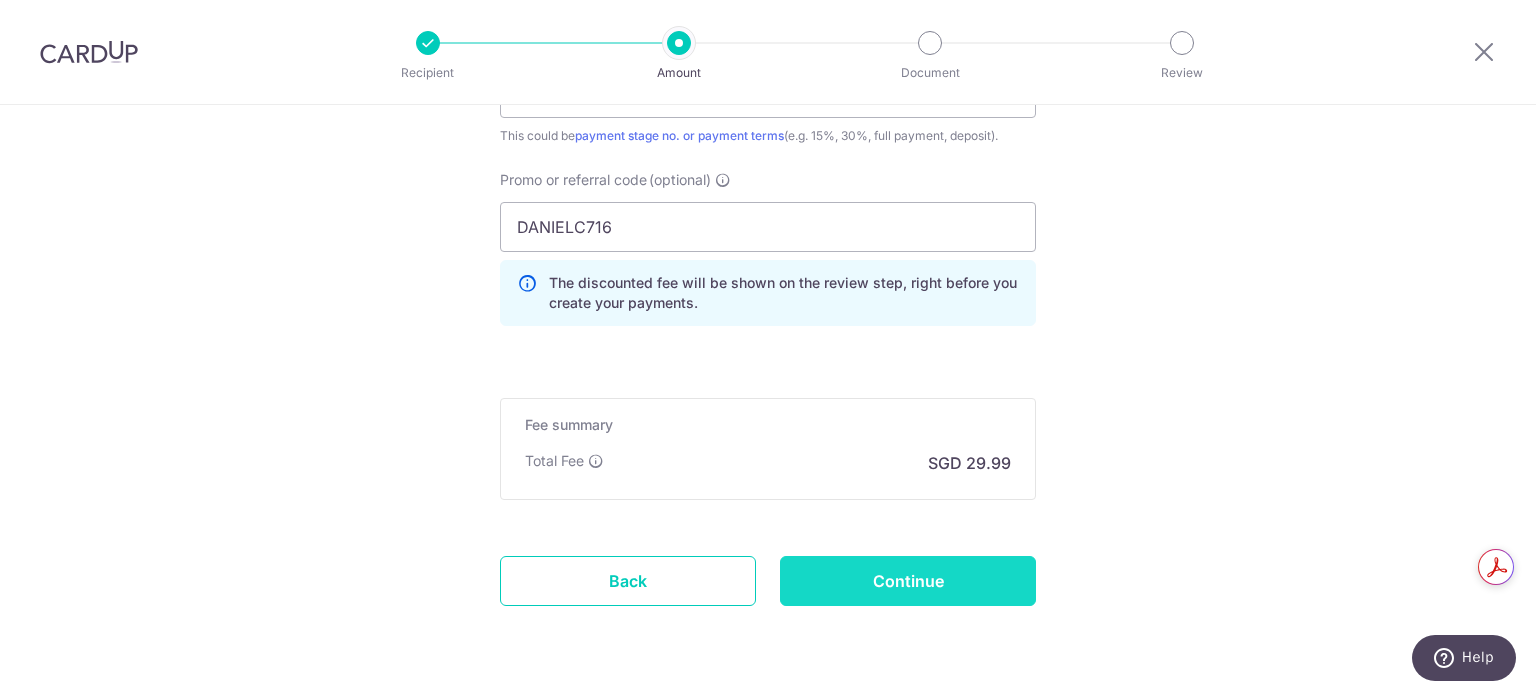 click on "Continue" at bounding box center [908, 581] 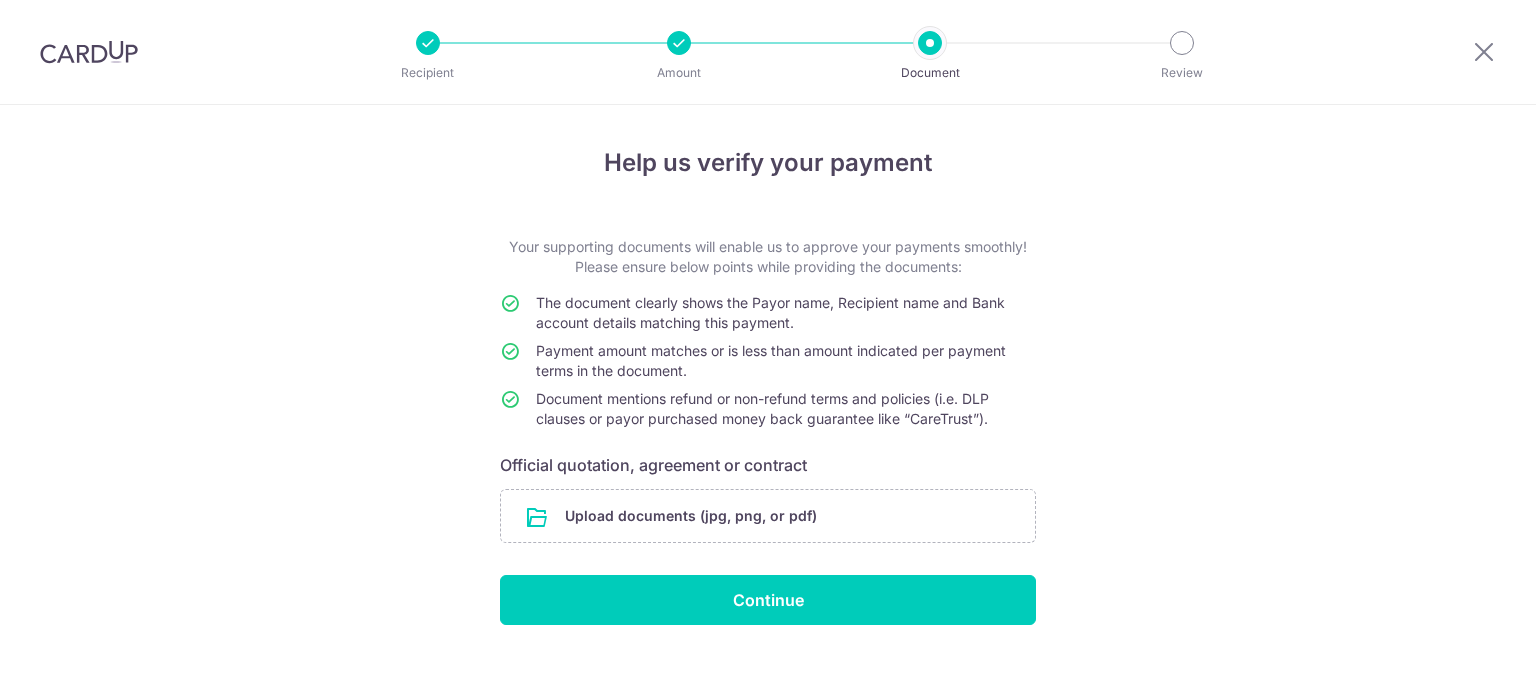 scroll, scrollTop: 0, scrollLeft: 0, axis: both 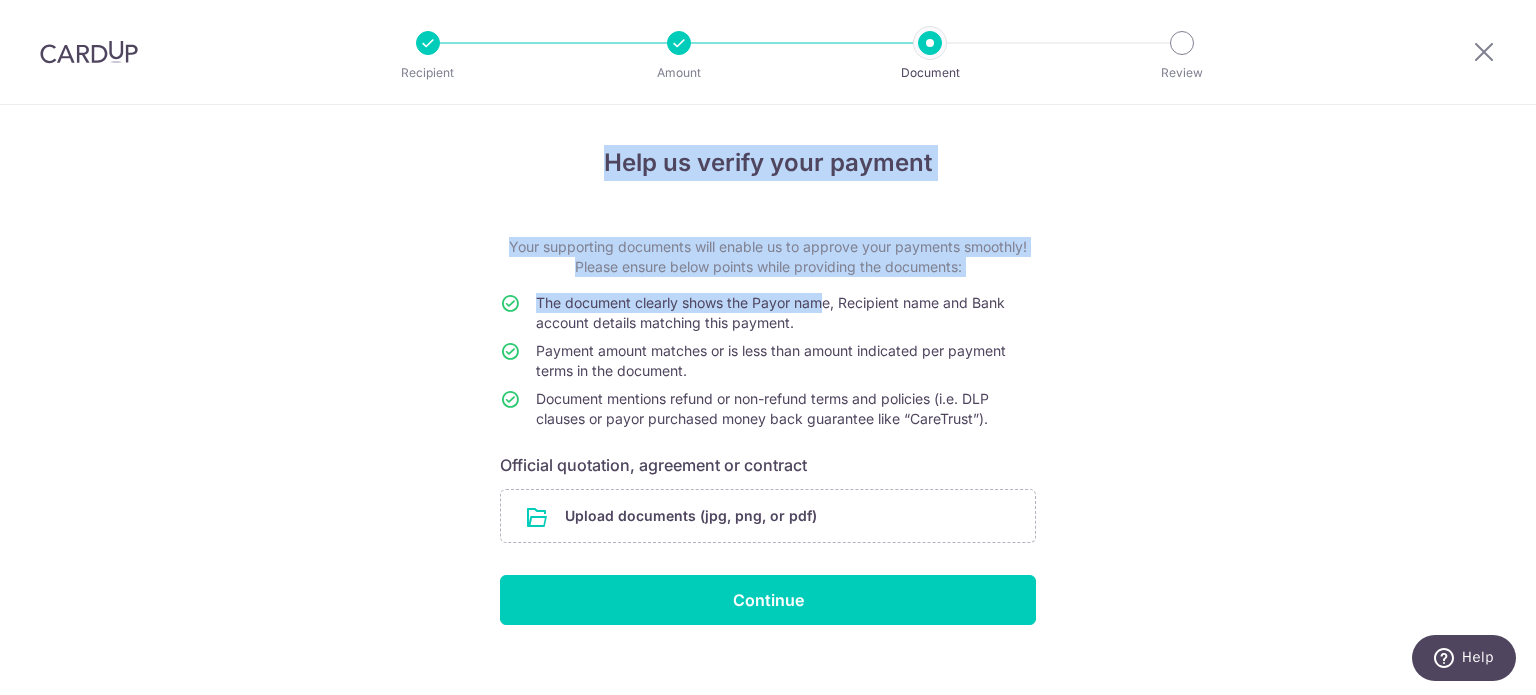 drag, startPoint x: 574, startPoint y: 155, endPoint x: 820, endPoint y: 311, distance: 291.29367 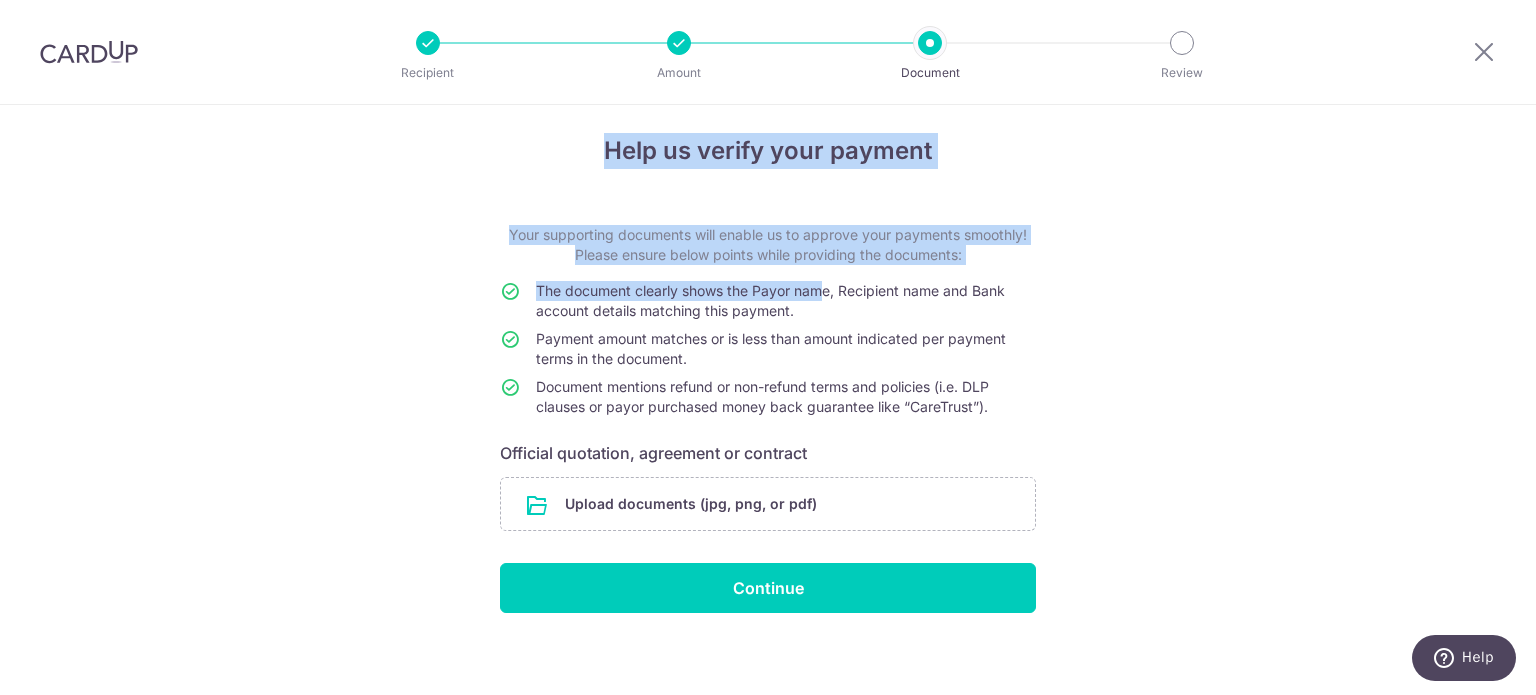 scroll, scrollTop: 23, scrollLeft: 0, axis: vertical 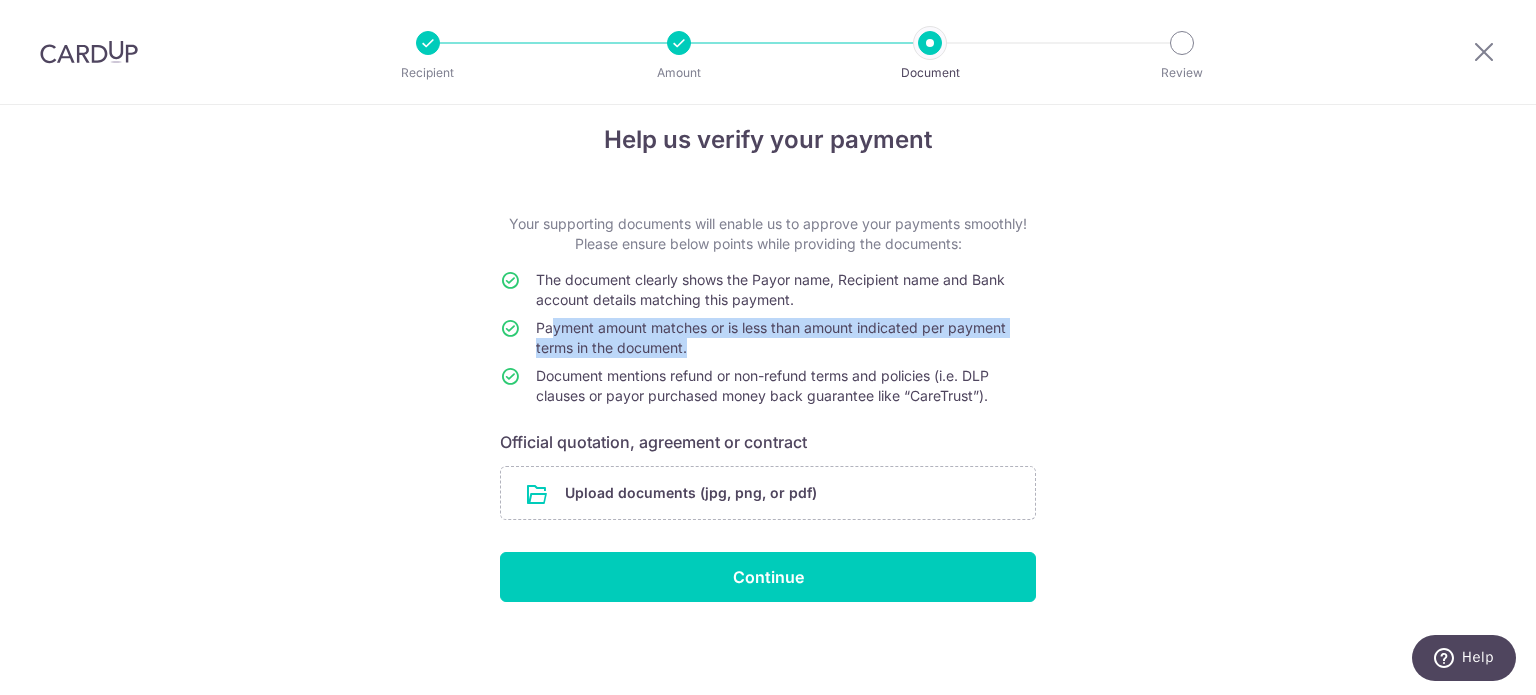 drag, startPoint x: 547, startPoint y: 318, endPoint x: 776, endPoint y: 348, distance: 230.95671 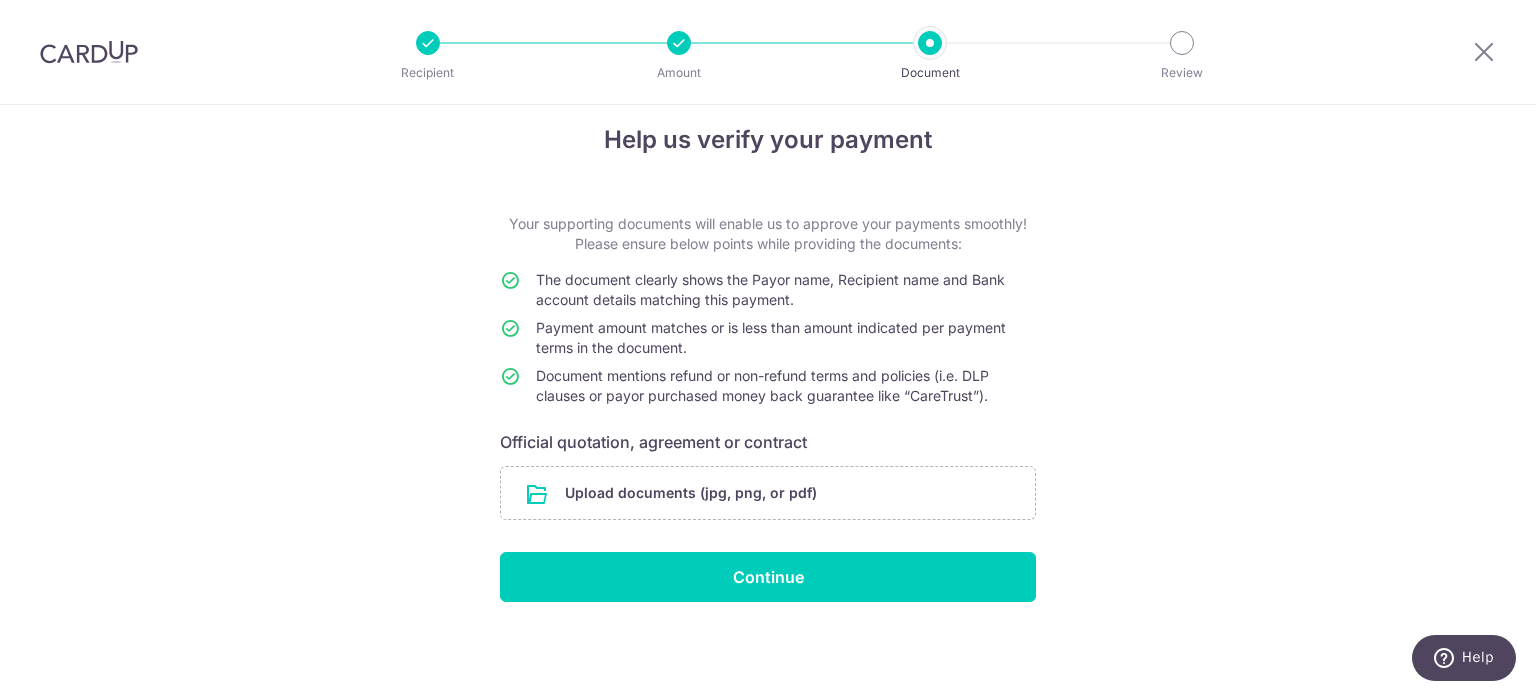 click on "Help us verify your payment
Your supporting documents will enable us to approve your payments smoothly!  Please ensure below points while providing the documents:
The document clearly shows the Payor name, Recipient name and Bank account details matching this payment.
Payment amount matches or is less than amount indicated per payment terms in the document.
Document mentions refund or non-refund terms and policies (i.e. DLP clauses or payor purchased money back guarantee like “CareTrust”).
Official quotation, agreement or contract
Upload documents (jpg, png, or pdf)
Continue" at bounding box center [768, 389] 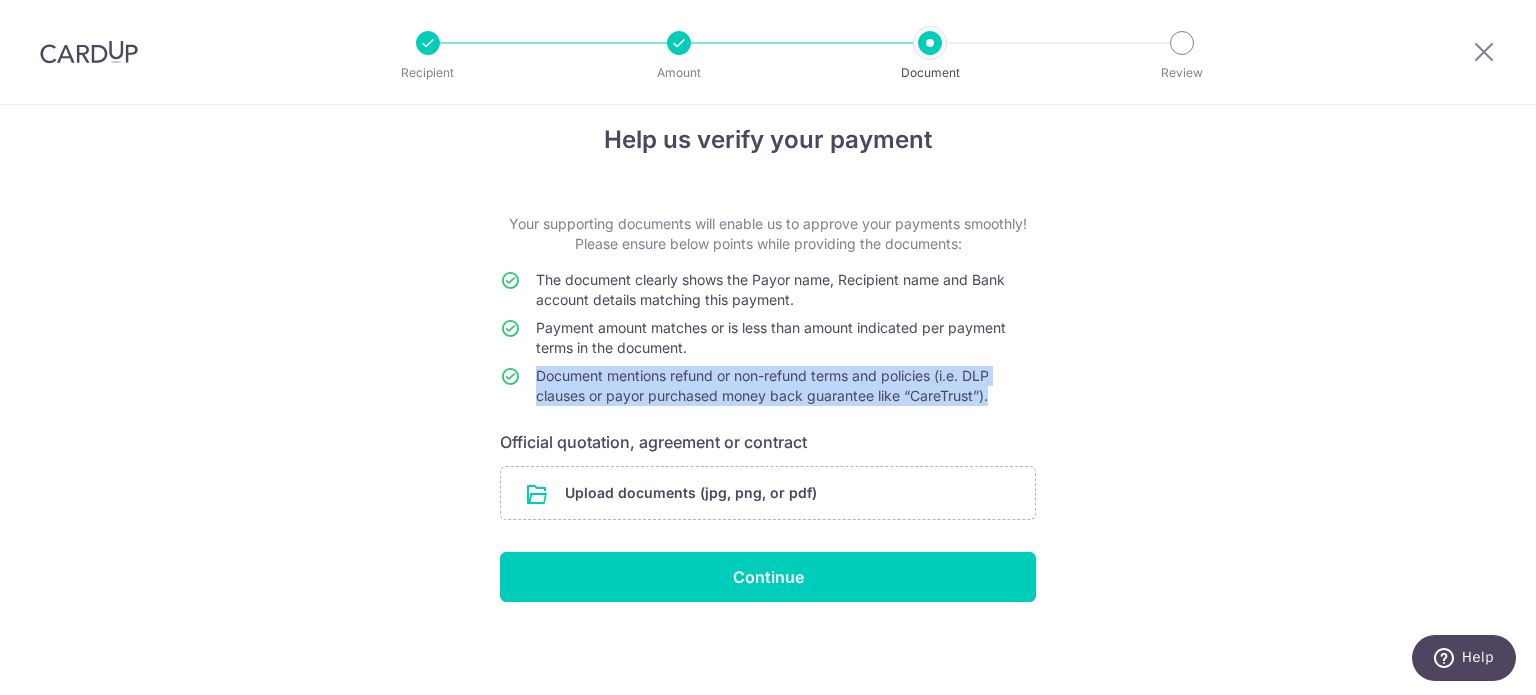 drag, startPoint x: 523, startPoint y: 370, endPoint x: 998, endPoint y: 407, distance: 476.43887 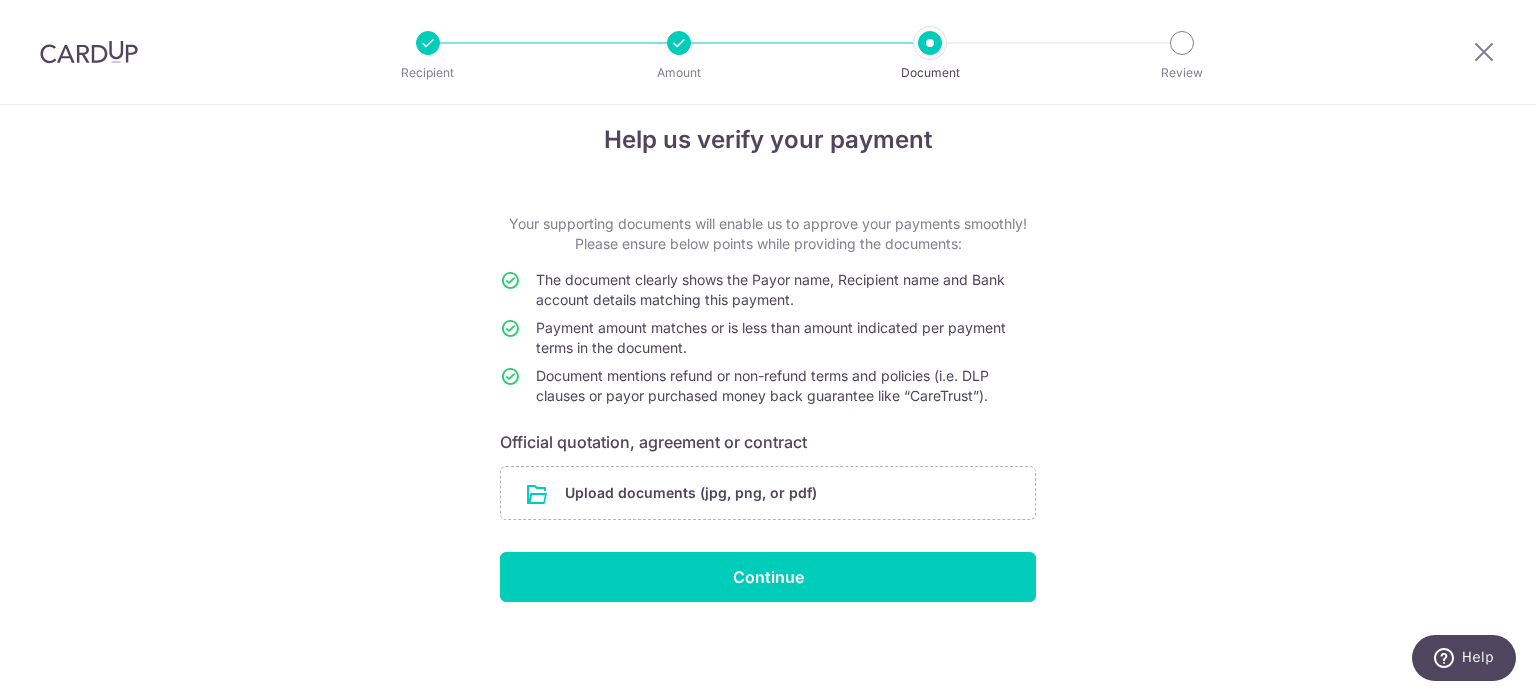 click on "Help us verify your payment
Your supporting documents will enable us to approve your payments smoothly!  Please ensure below points while providing the documents:
The document clearly shows the Payor name, Recipient name and Bank account details matching this payment.
Payment amount matches or is less than amount indicated per payment terms in the document.
Document mentions refund or non-refund terms and policies (i.e. DLP clauses or payor purchased money back guarantee like “CareTrust”).
Official quotation, agreement or contract
Upload documents (jpg, png, or pdf)
Continue" at bounding box center (768, 389) 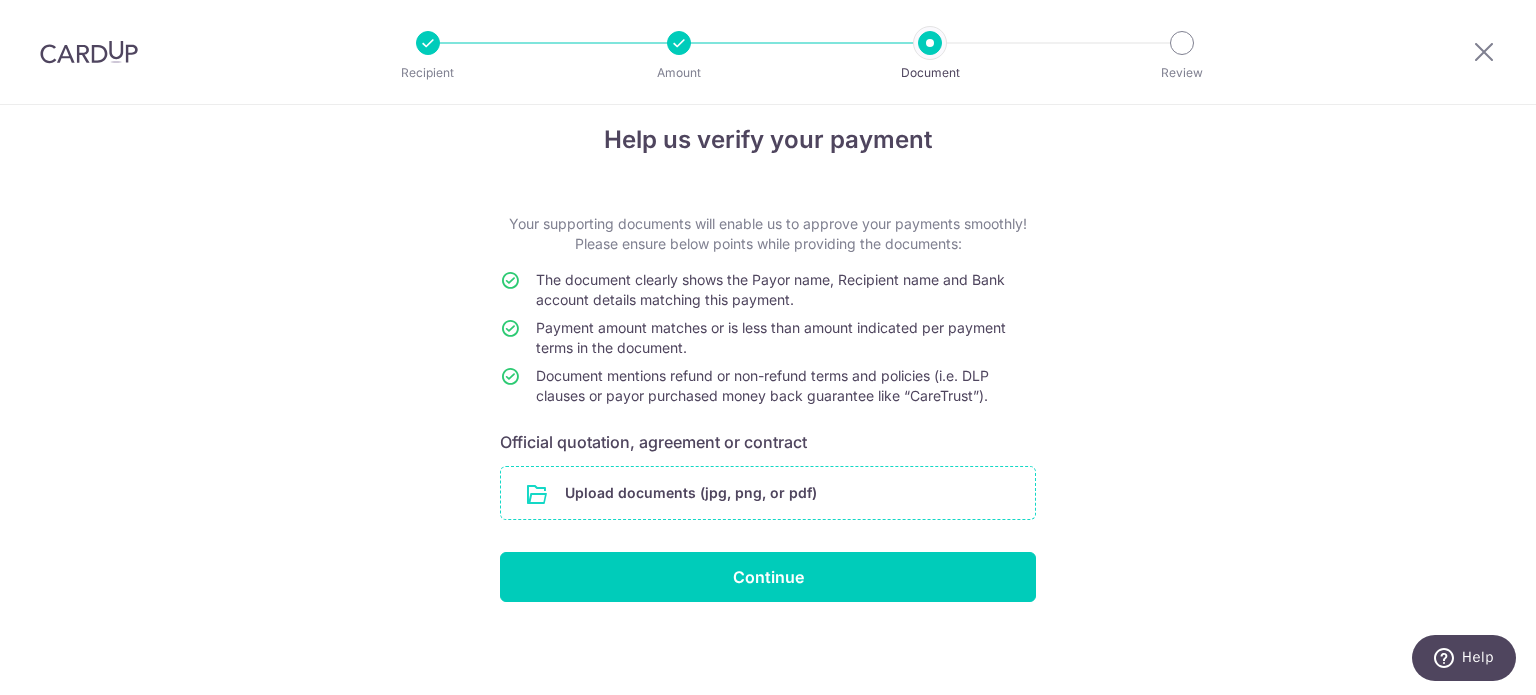 click at bounding box center (768, 493) 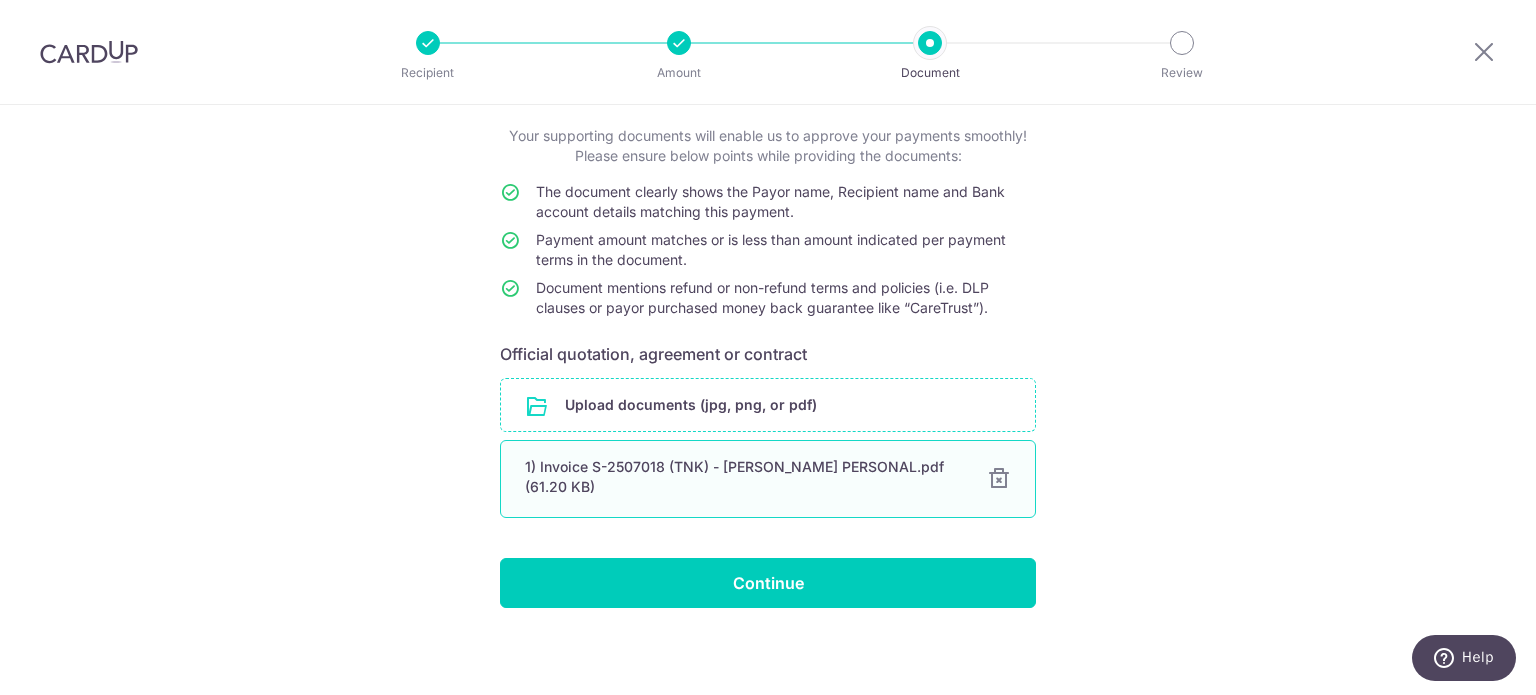 scroll, scrollTop: 115, scrollLeft: 0, axis: vertical 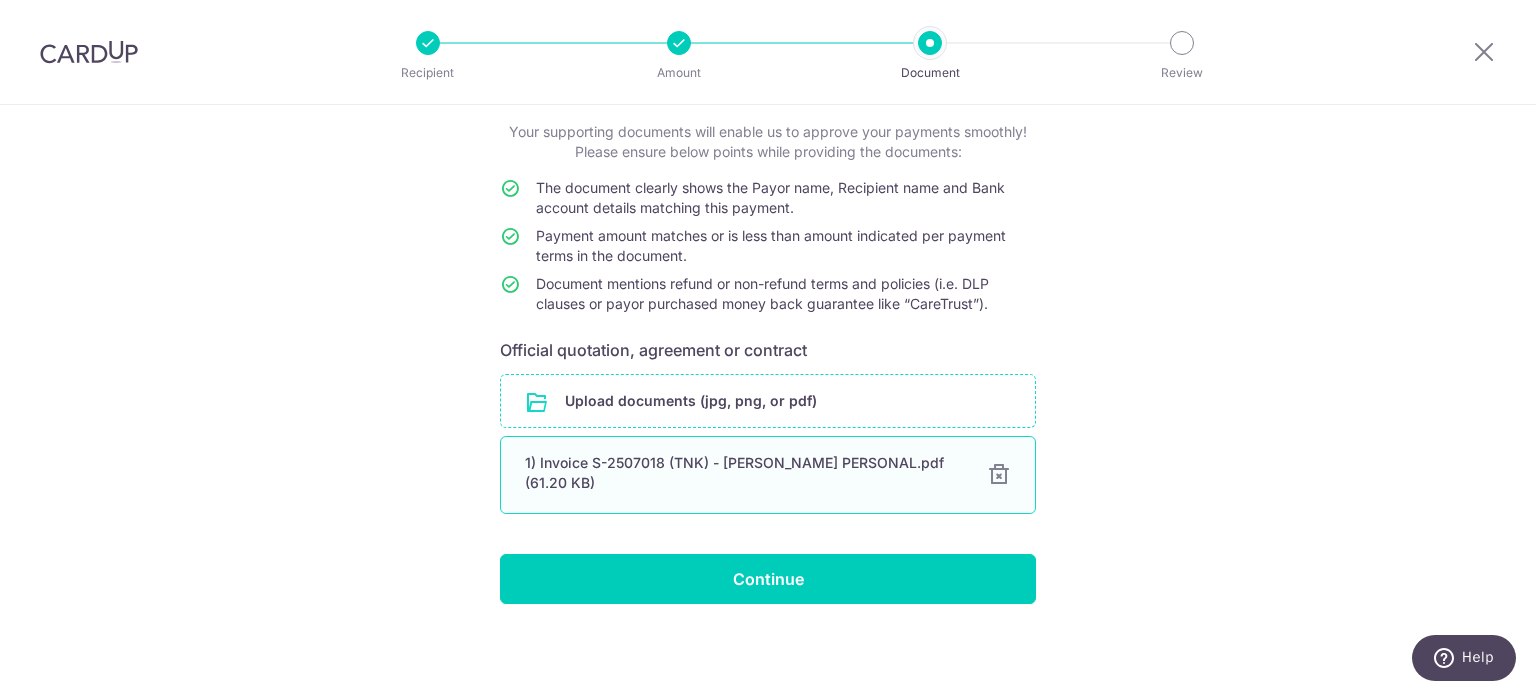 click at bounding box center [999, 475] 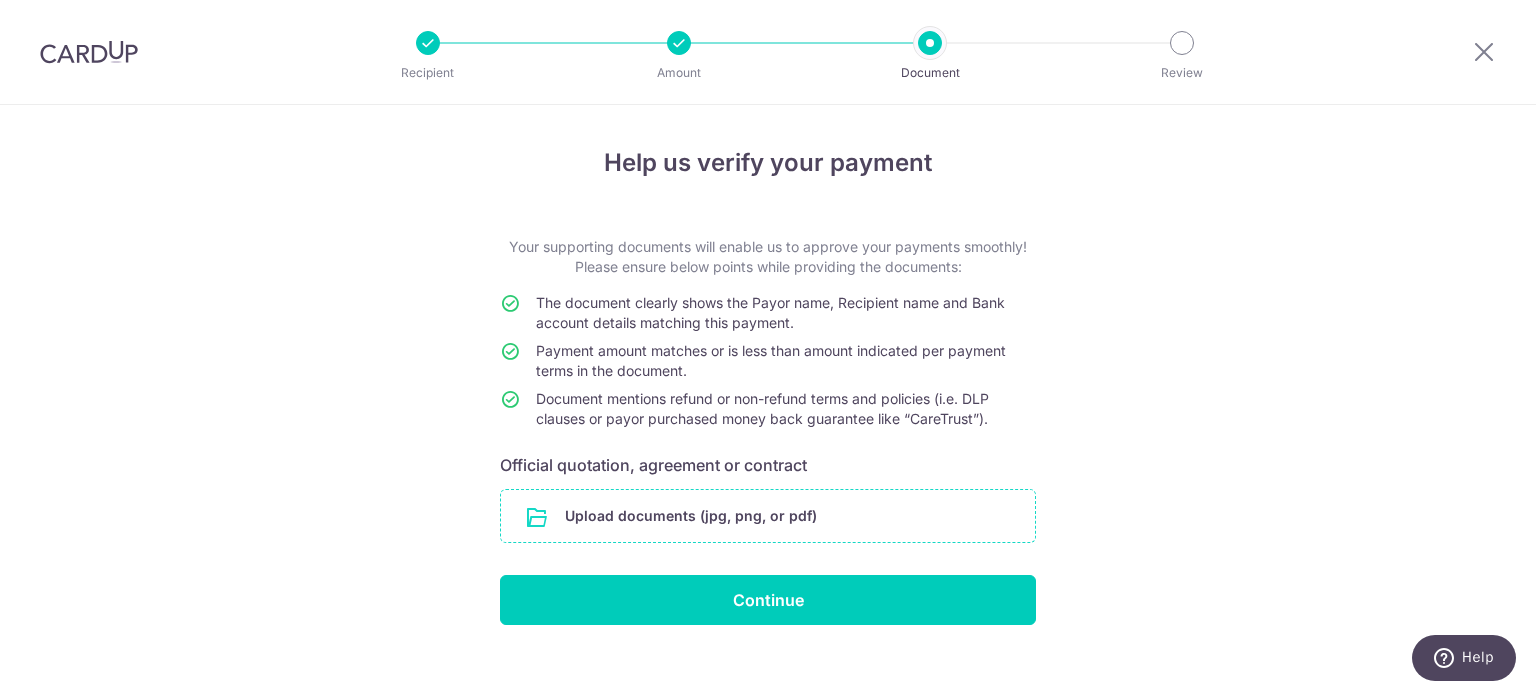 scroll, scrollTop: 0, scrollLeft: 0, axis: both 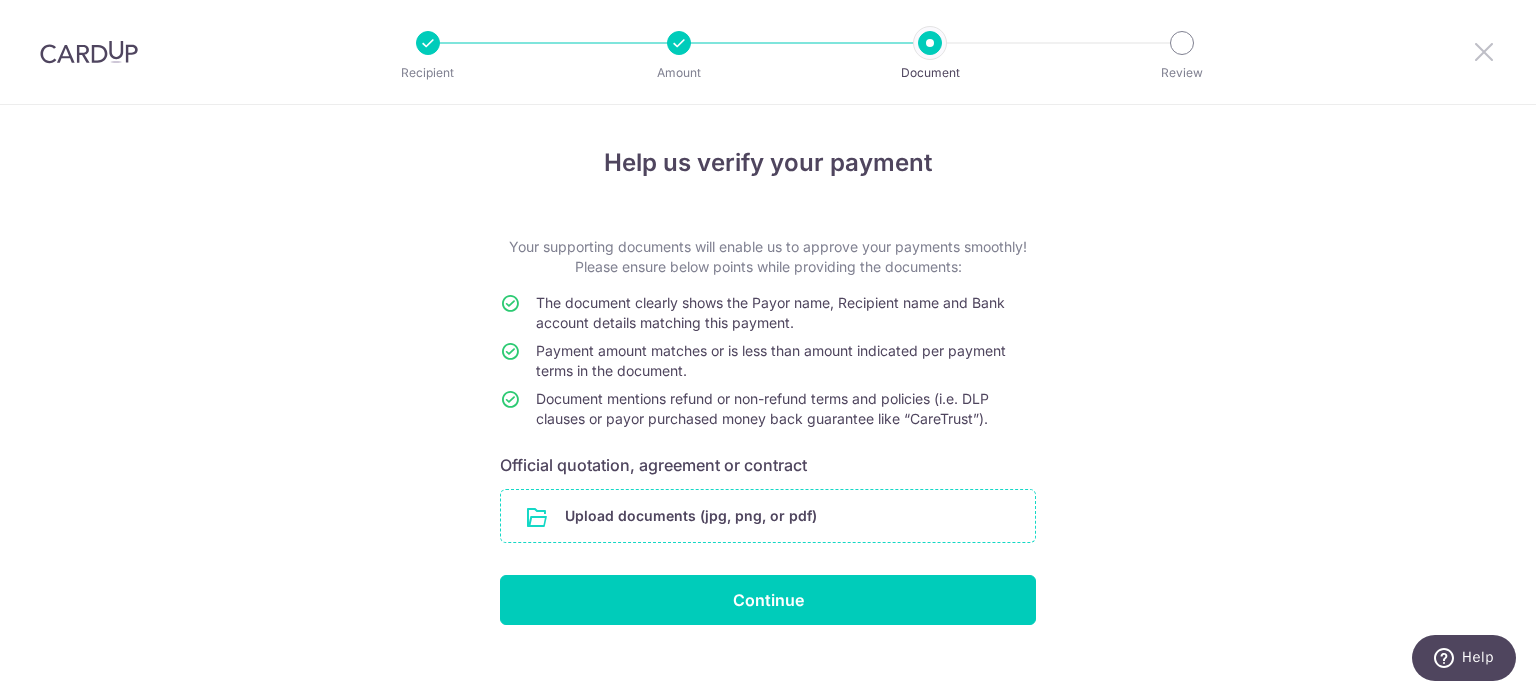 click at bounding box center (1484, 51) 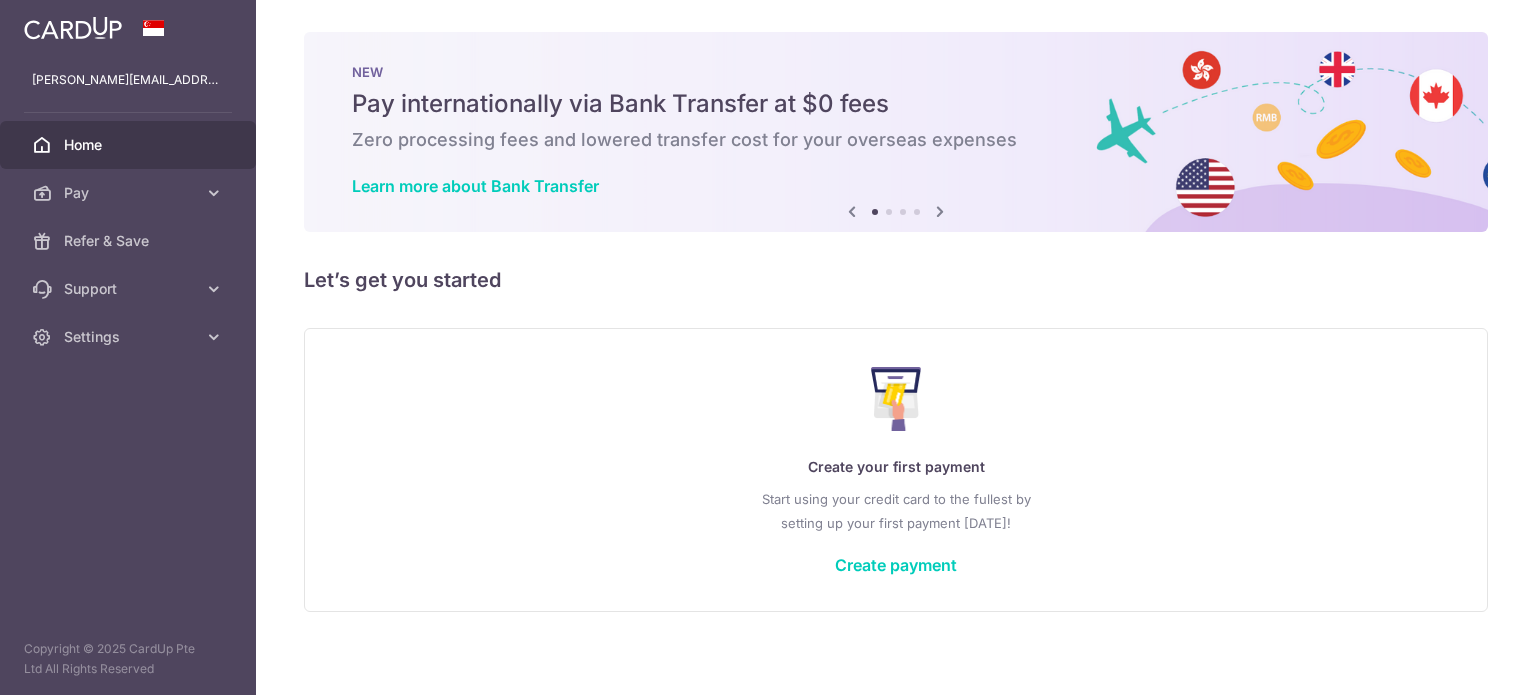 scroll, scrollTop: 0, scrollLeft: 0, axis: both 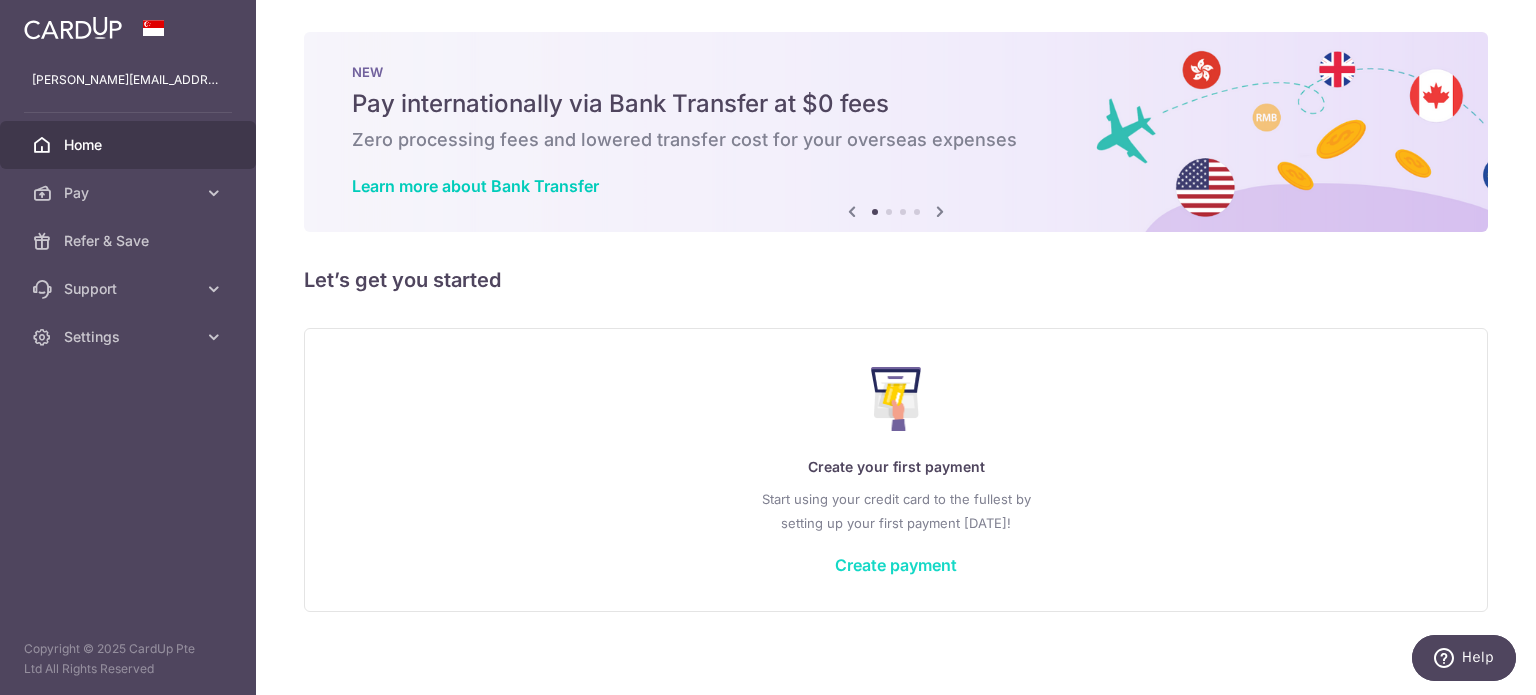 click on "Create payment" at bounding box center [896, 565] 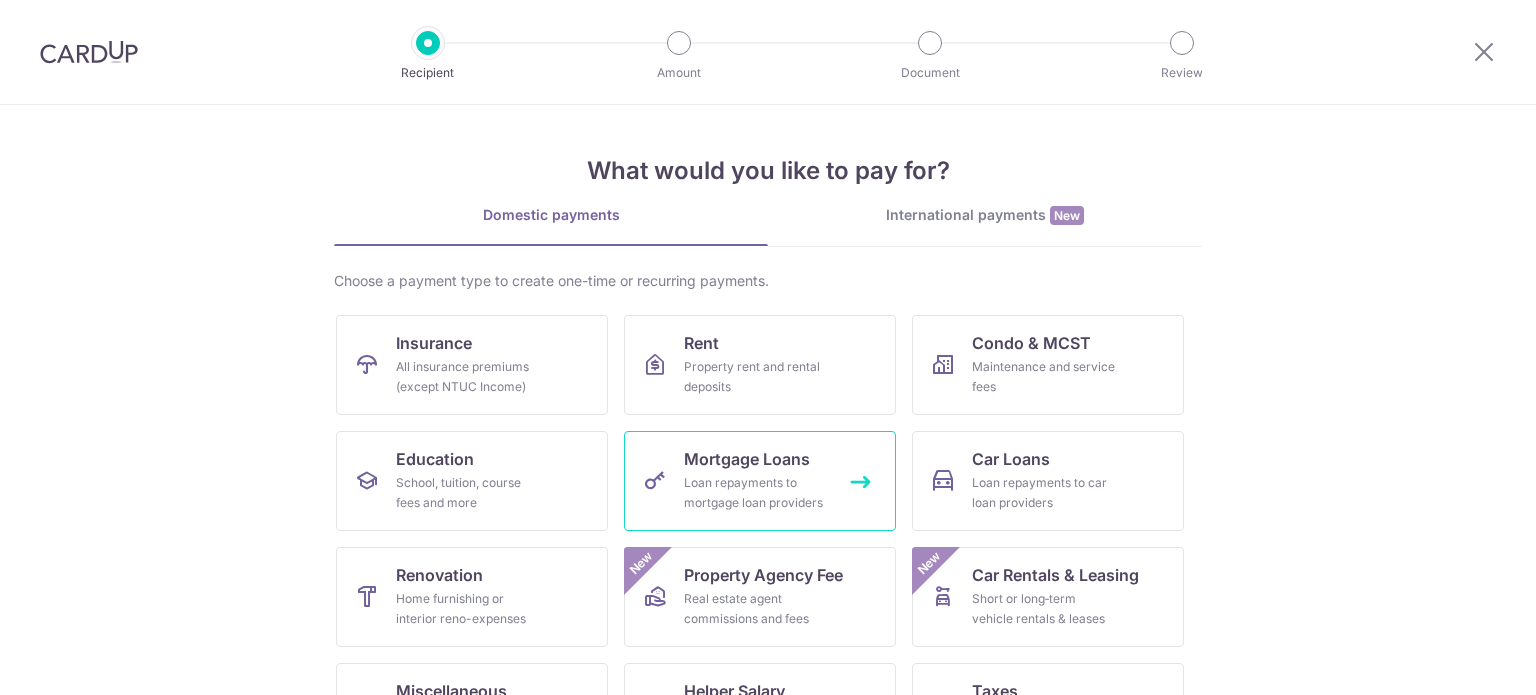 scroll, scrollTop: 0, scrollLeft: 0, axis: both 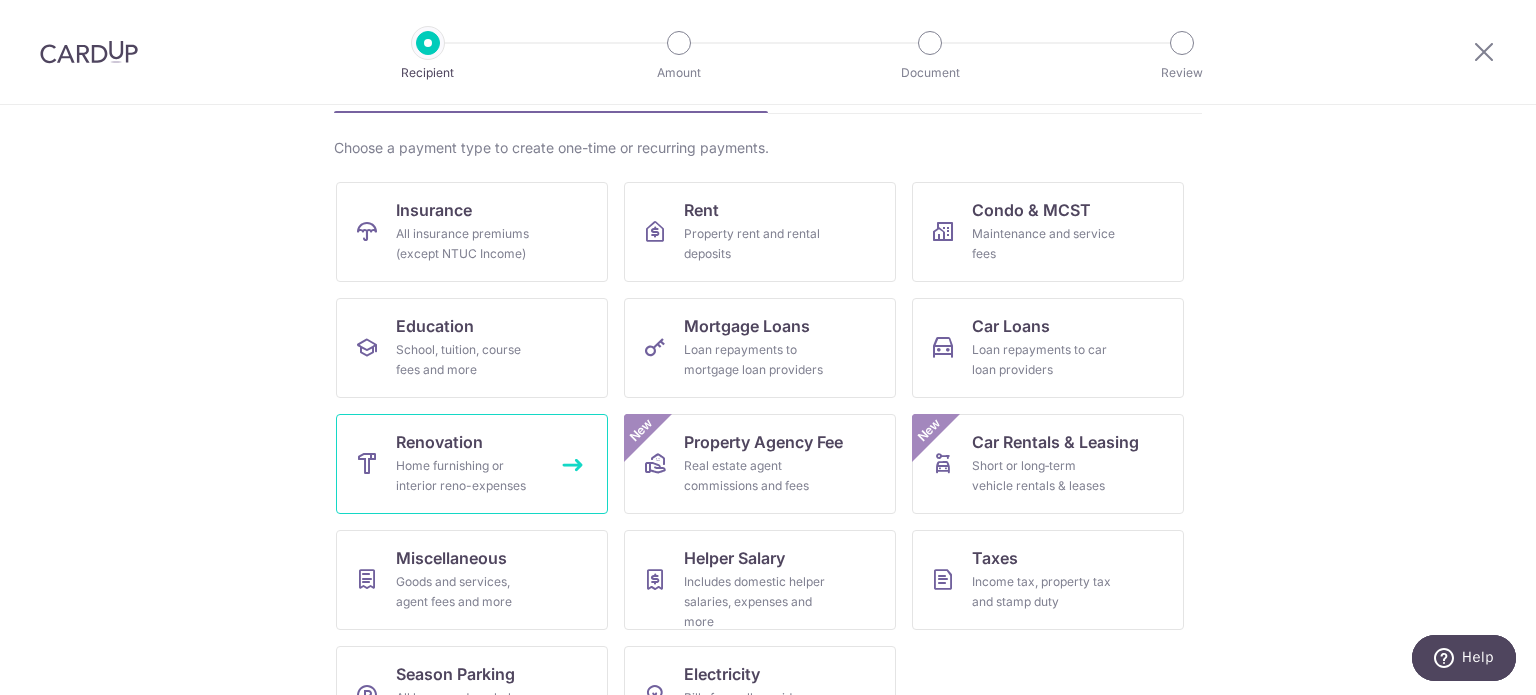 click on "Renovation Home furnishing or interior reno-expenses" at bounding box center (472, 464) 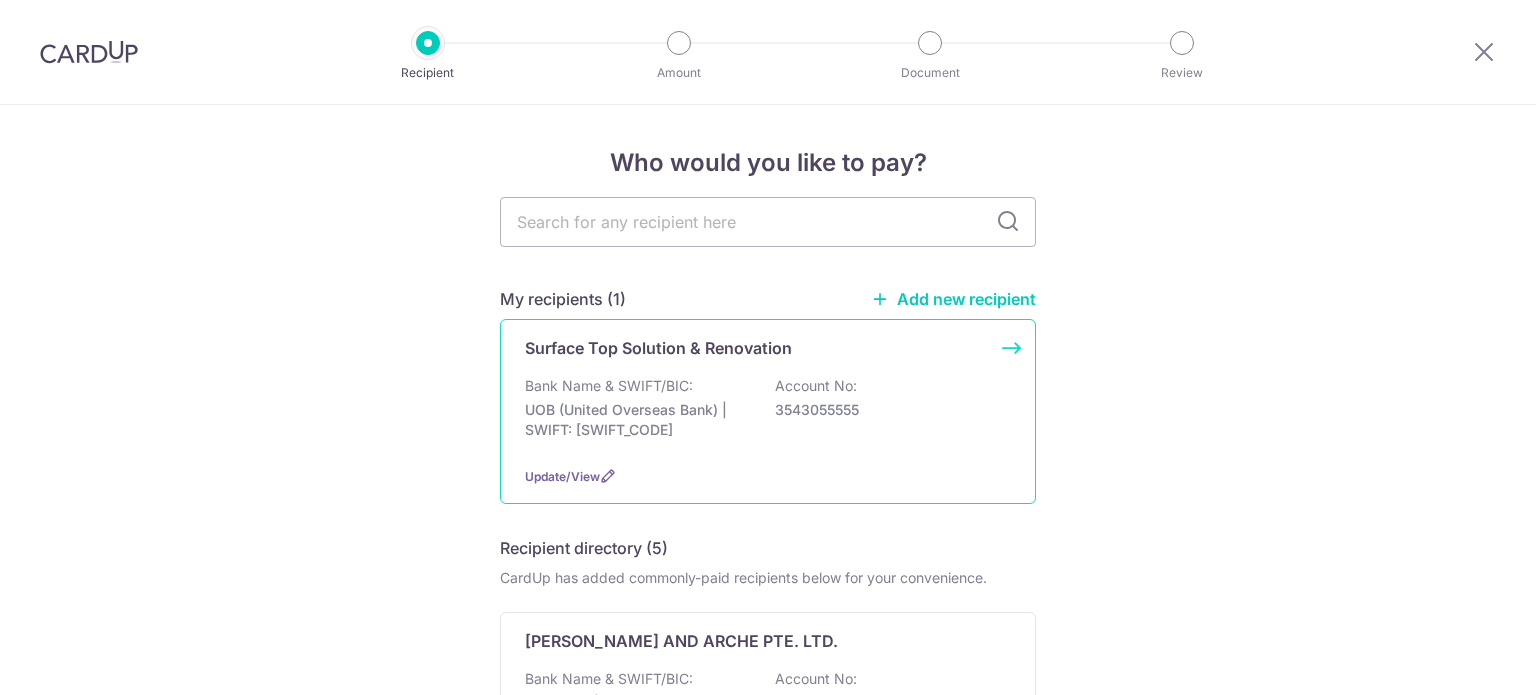 scroll, scrollTop: 0, scrollLeft: 0, axis: both 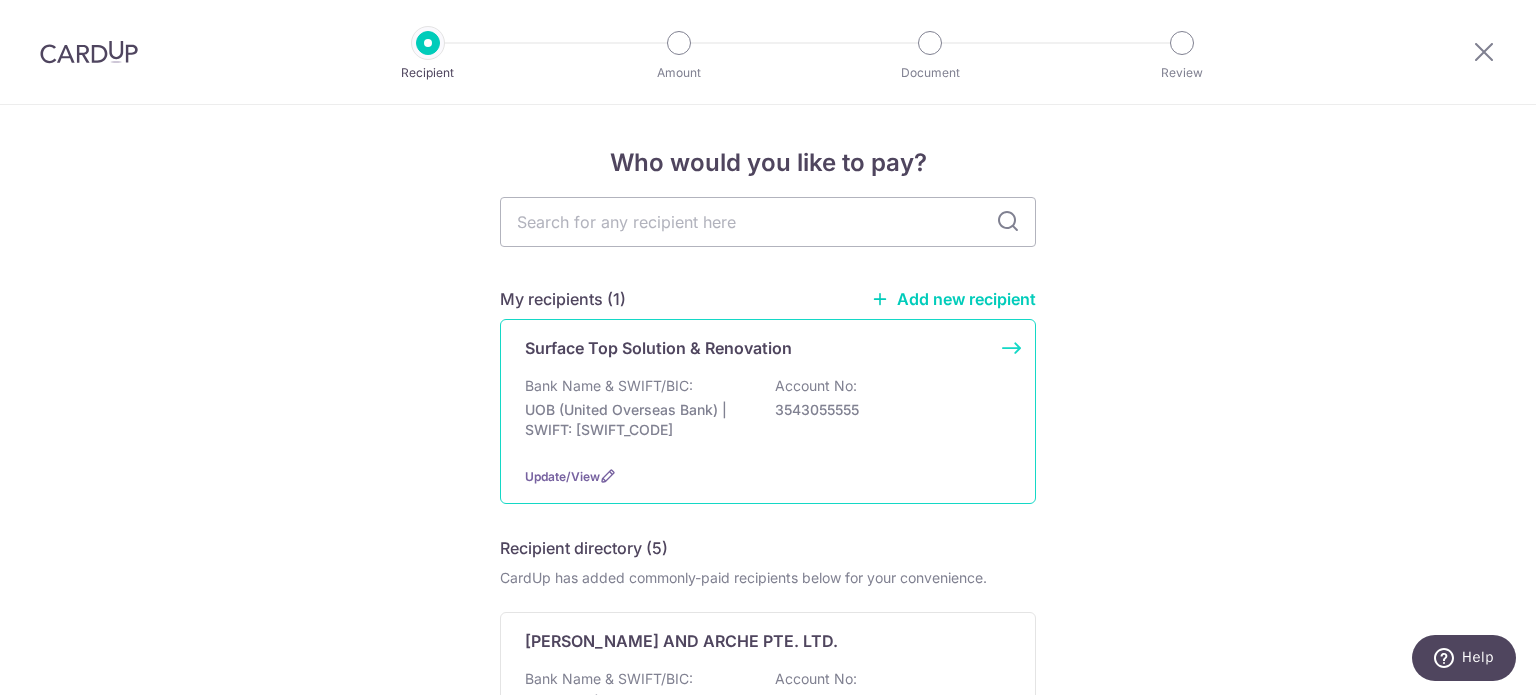 click on "Surface Top Solution & Renovation
Bank Name & SWIFT/BIC:
UOB (United Overseas Bank) | SWIFT: [SWIFT_CODE]
Account No:
3543055555
Update/View" at bounding box center [768, 411] 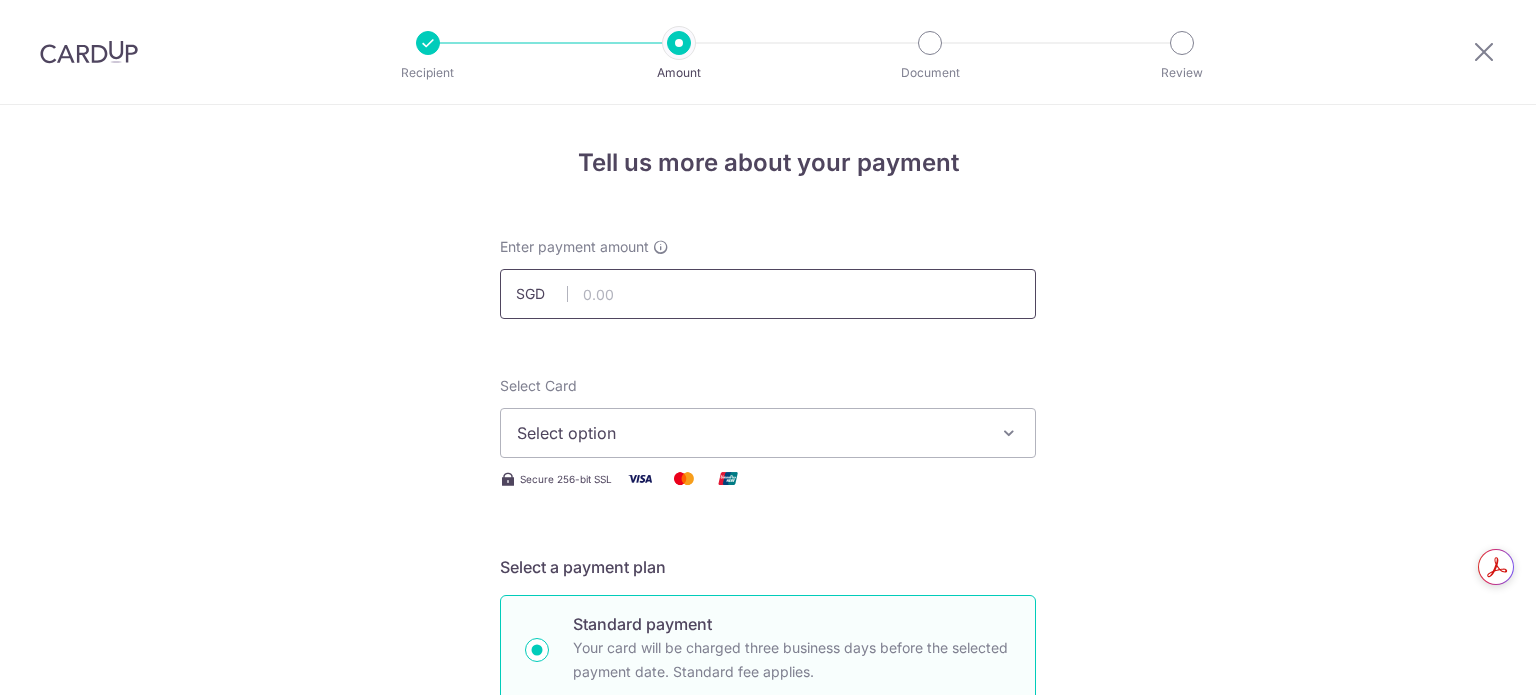 scroll, scrollTop: 0, scrollLeft: 0, axis: both 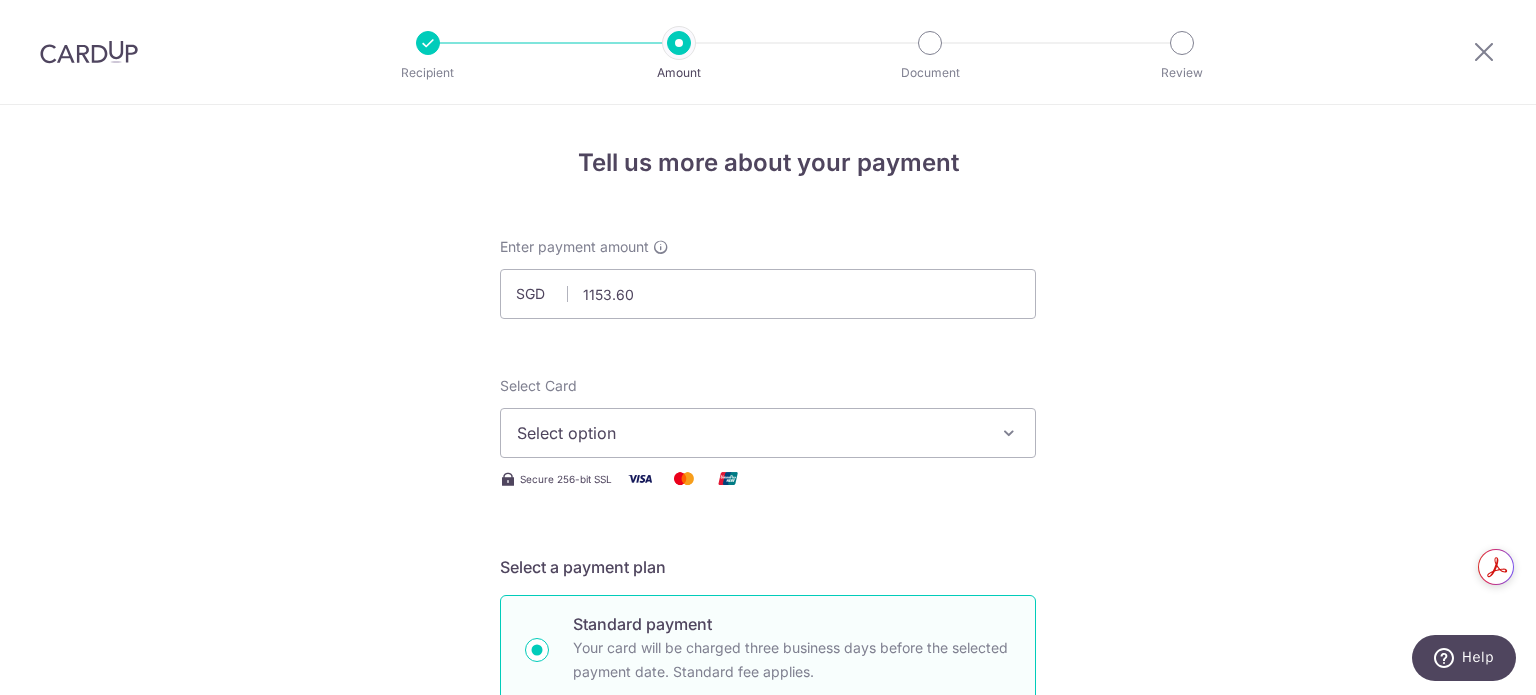 type on "1,153.60" 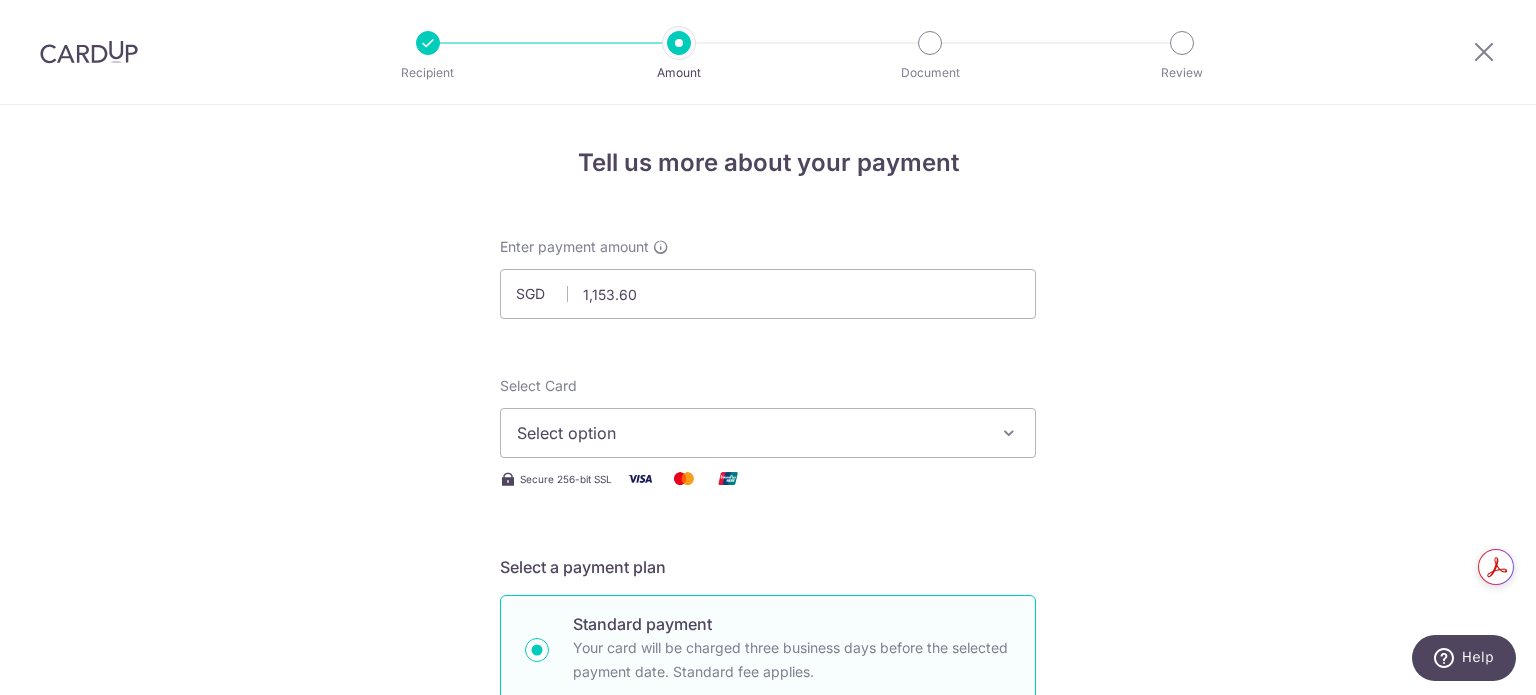 click on "Select option" at bounding box center (750, 433) 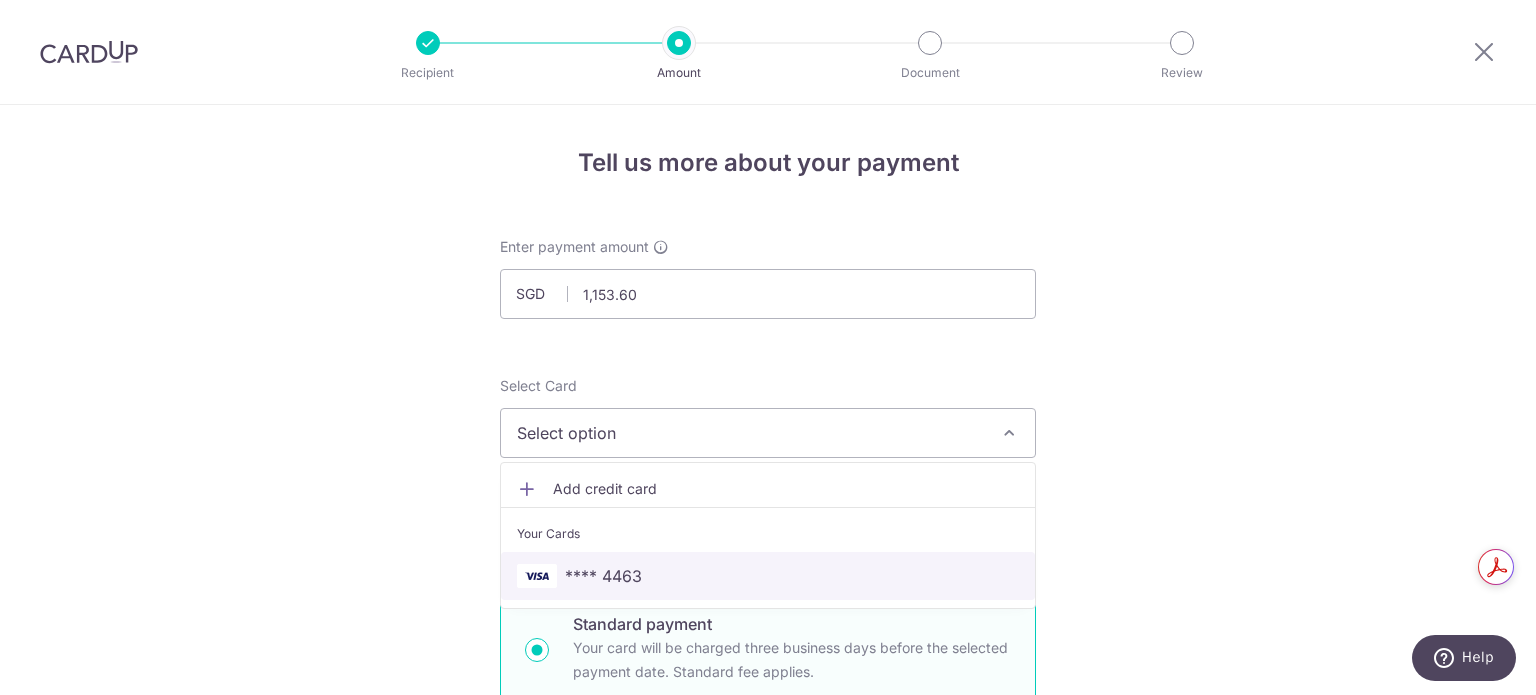 click on "**** 4463" at bounding box center (603, 576) 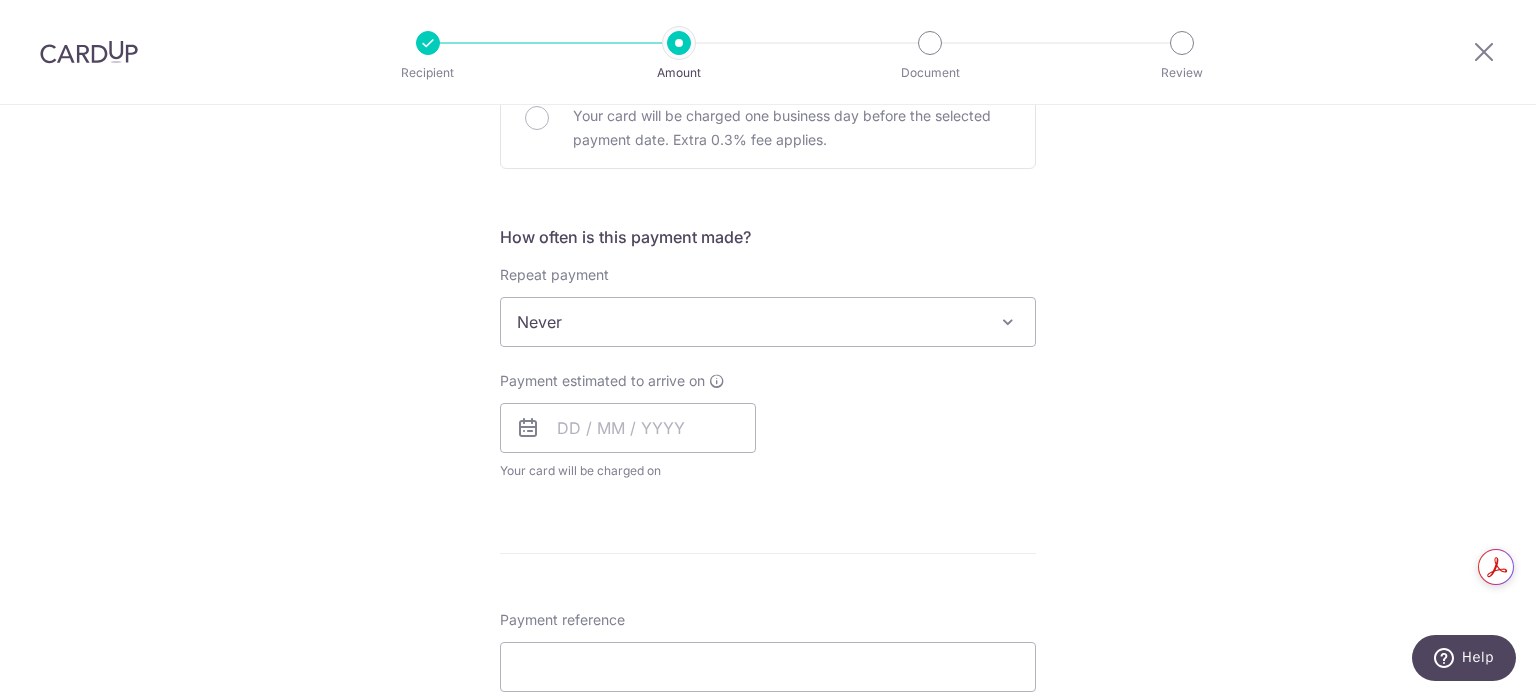 scroll, scrollTop: 666, scrollLeft: 0, axis: vertical 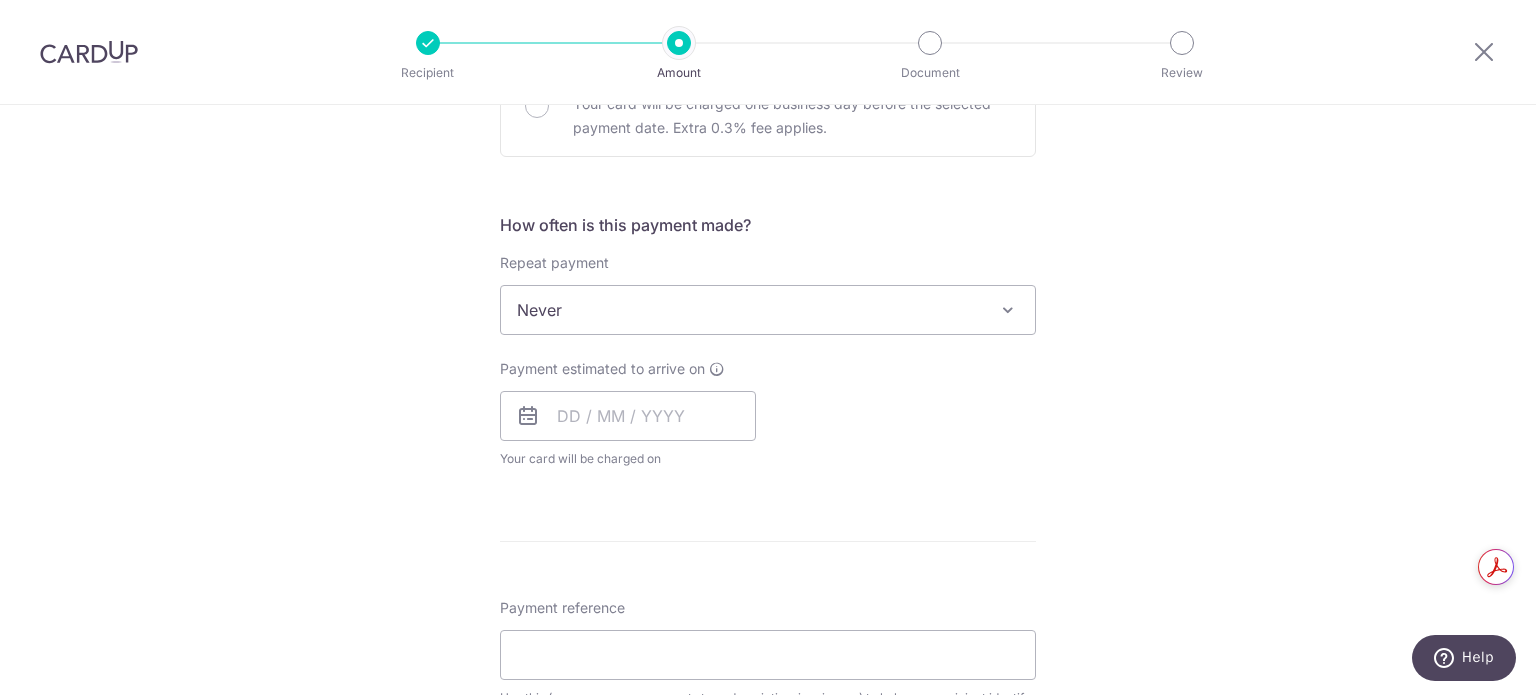 click on "Never" at bounding box center [768, 310] 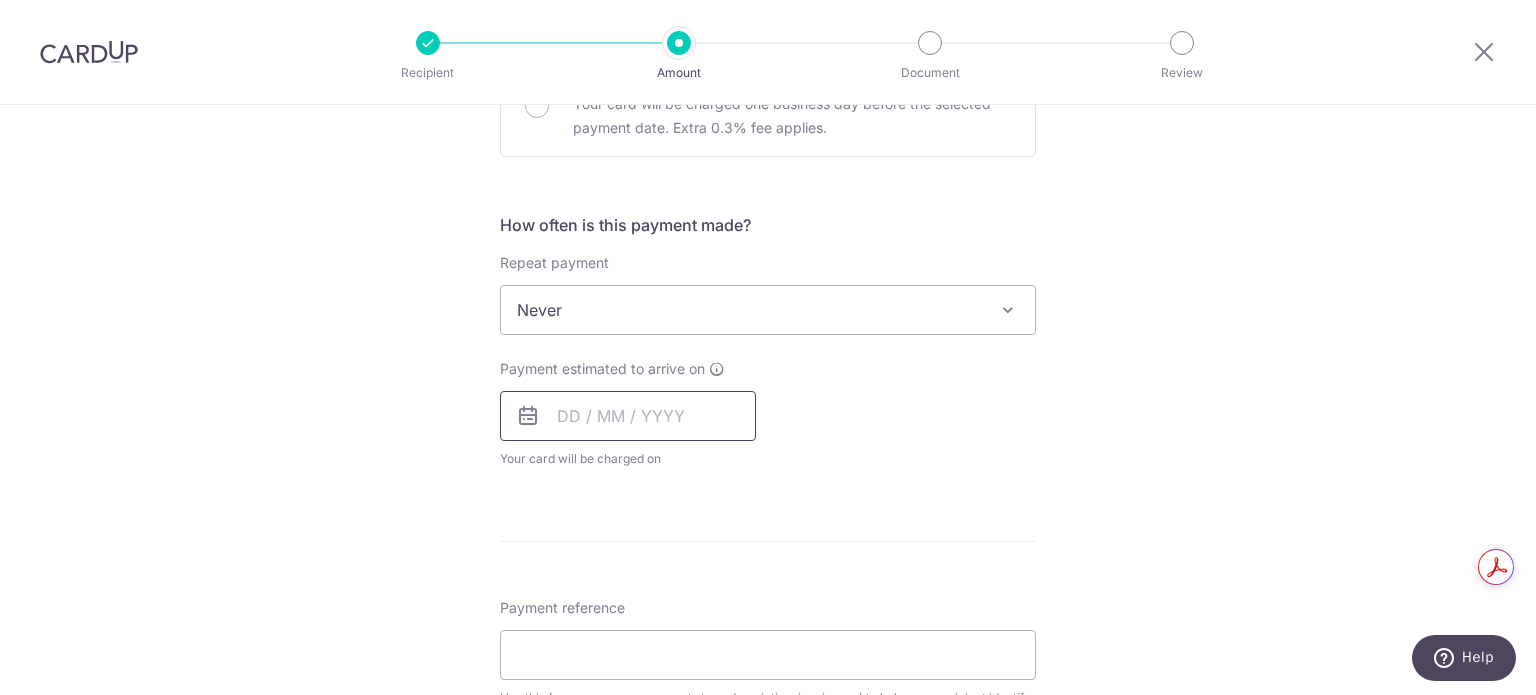 click at bounding box center [628, 416] 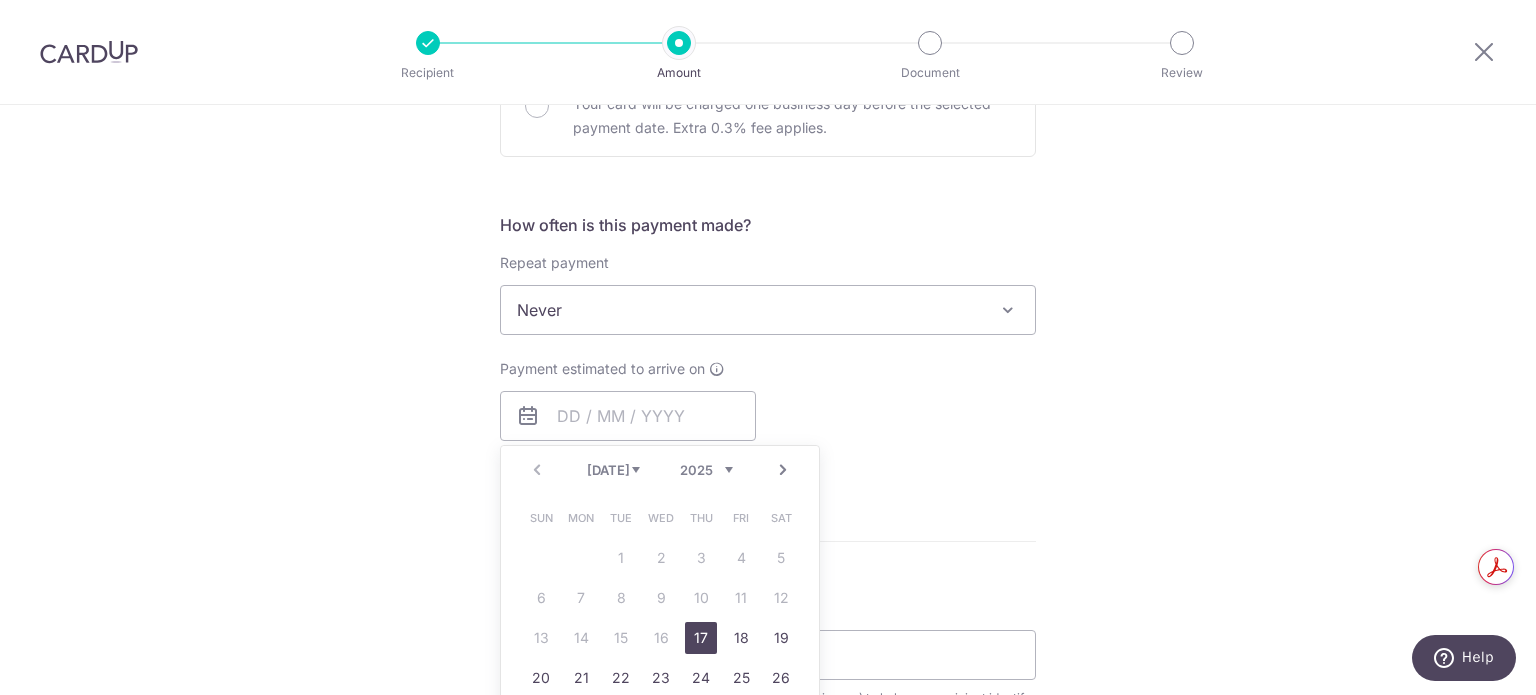click on "17" at bounding box center (701, 638) 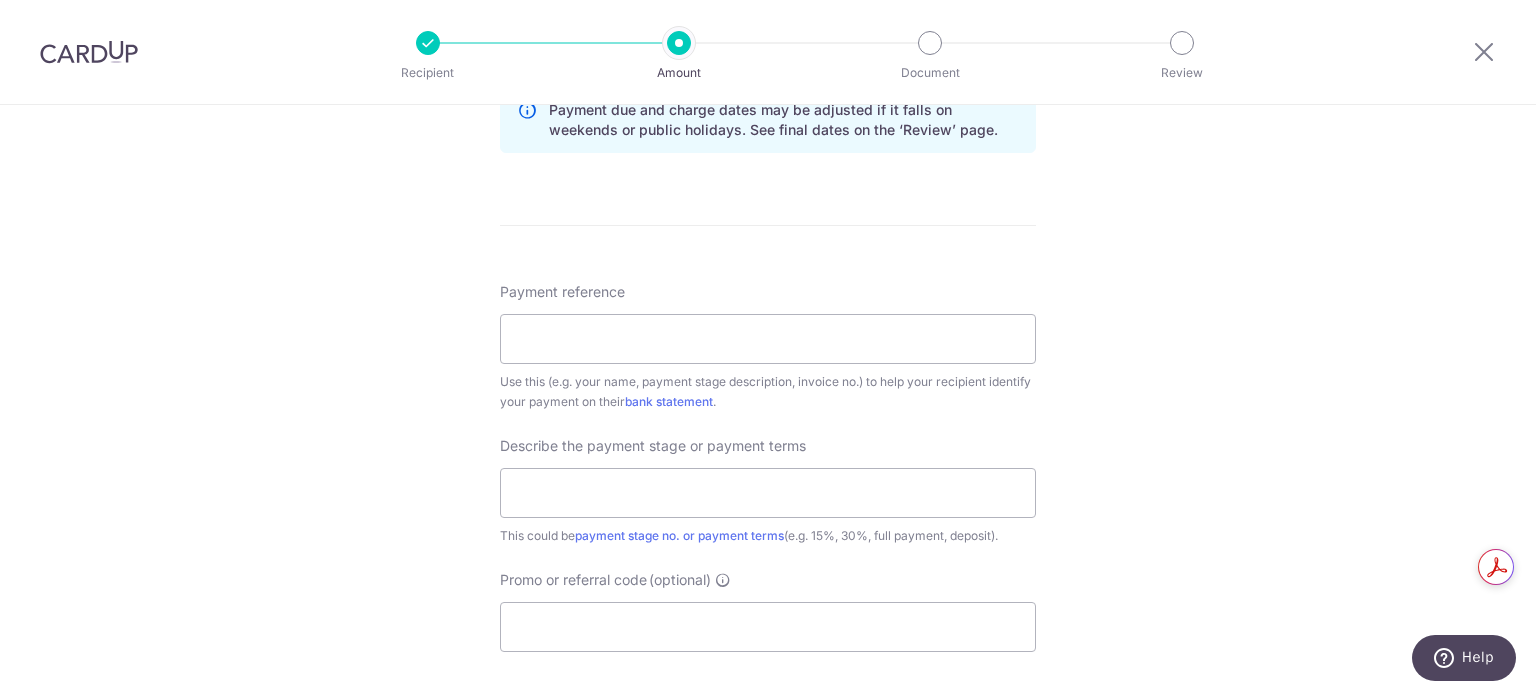 scroll, scrollTop: 1066, scrollLeft: 0, axis: vertical 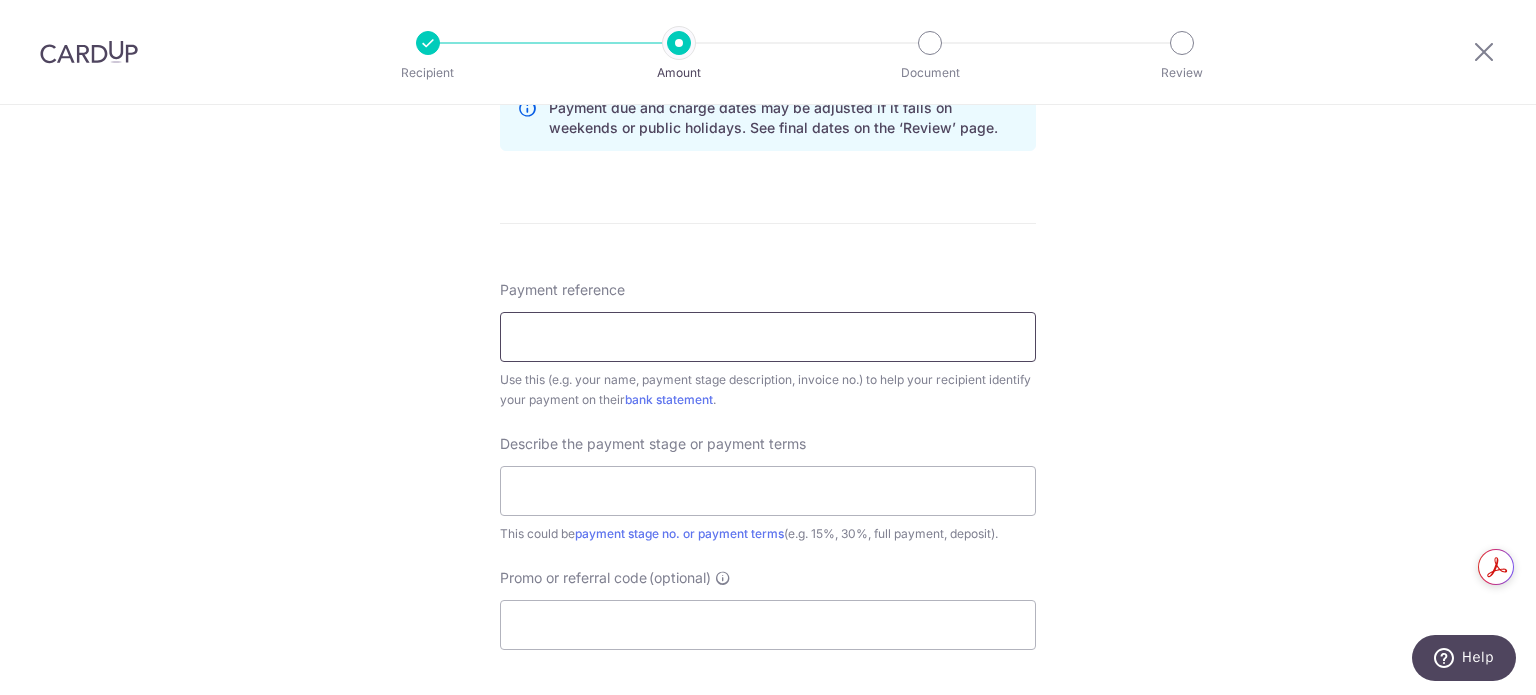 click on "Payment reference" at bounding box center [768, 337] 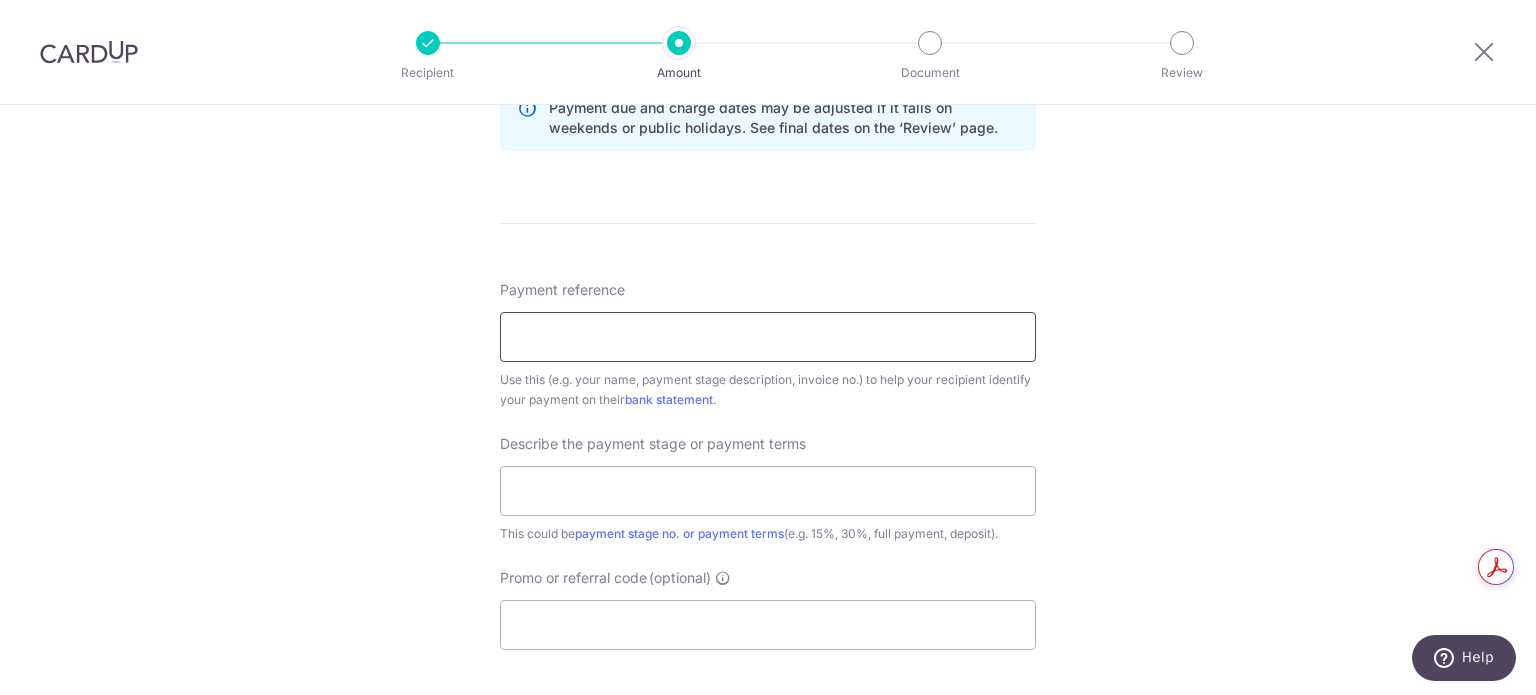 click on "Payment reference" at bounding box center [768, 337] 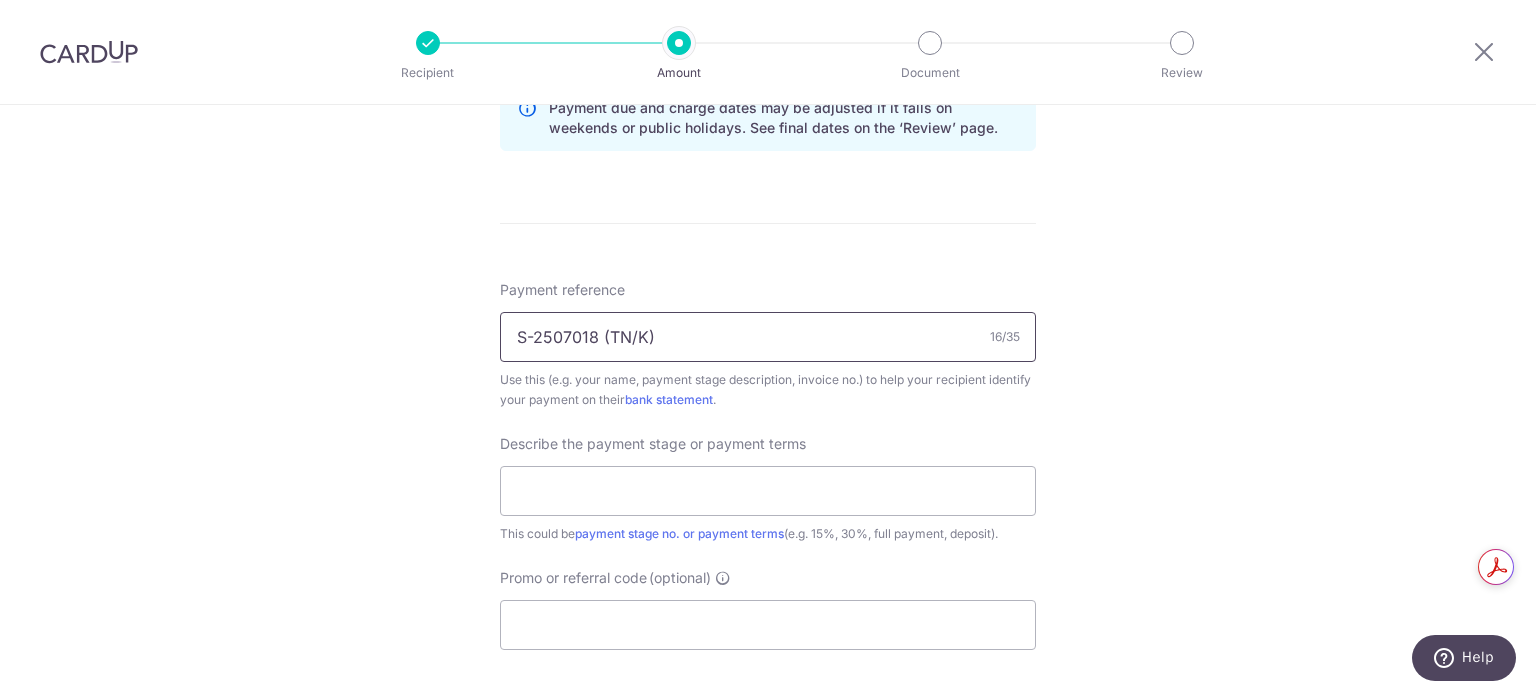 click on "S-2507018 (TN/K)" at bounding box center [768, 337] 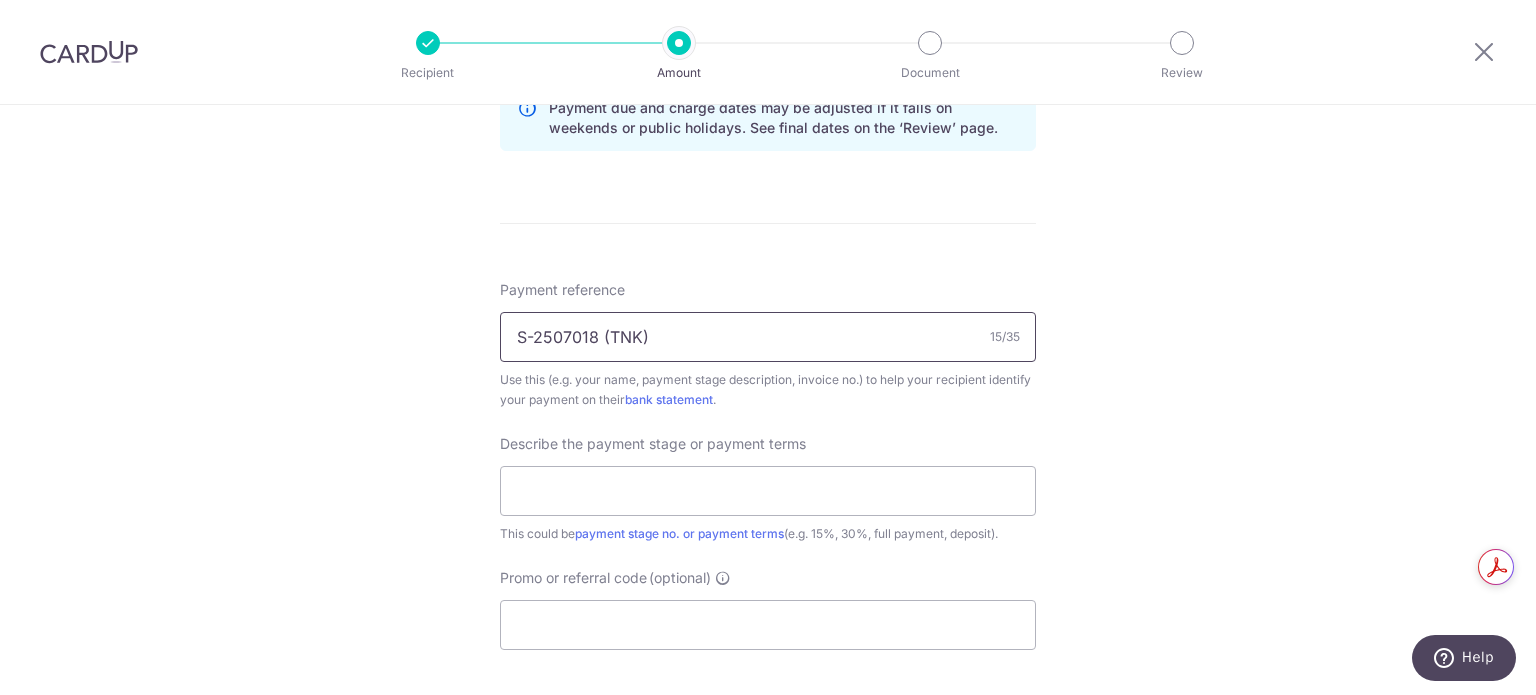 type on "S-2507018 (TNK)" 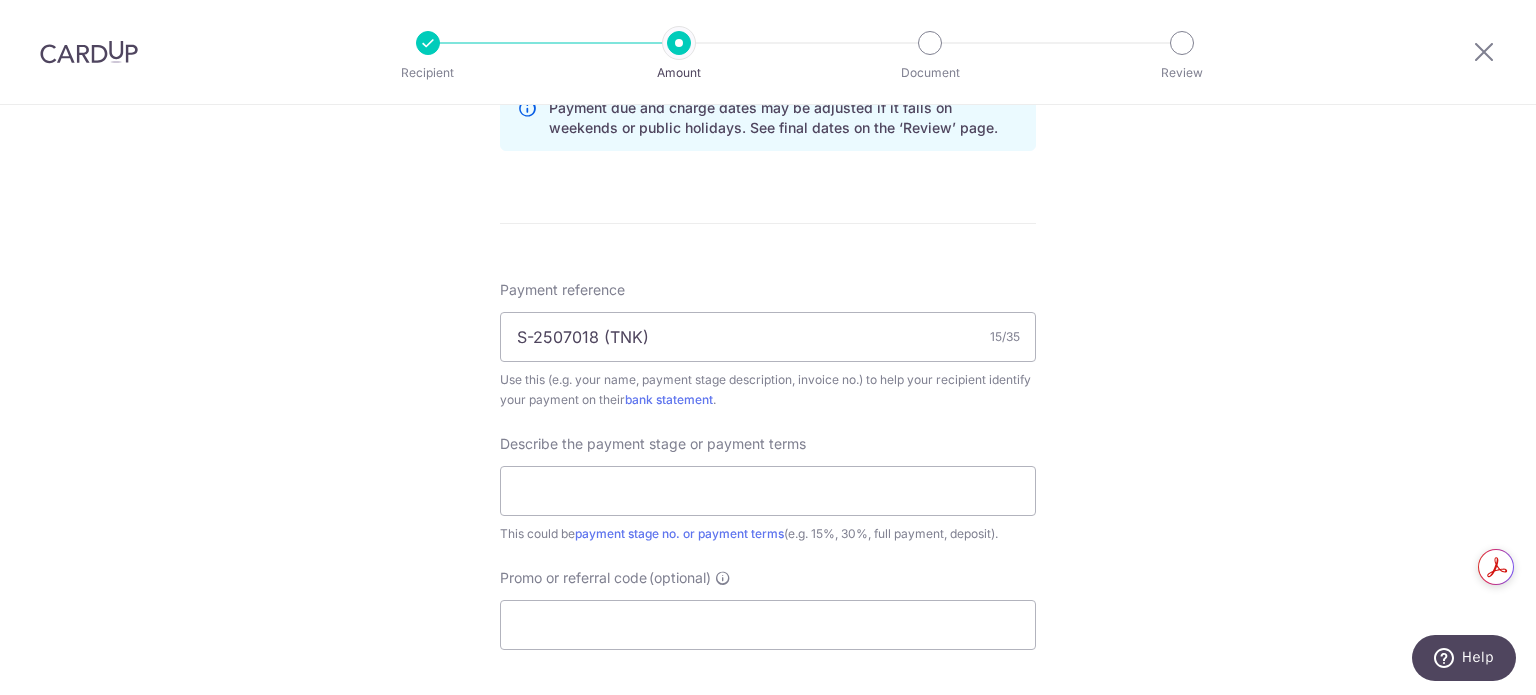 click on "Tell us more about your payment
Enter payment amount
SGD
1,153.60
1153.60
Select Card
**** 4463
Add credit card
Your Cards
**** 4463
Secure 256-bit SSL
Text
New card details
Card
Secure 256-bit SSL" at bounding box center [768, 51] 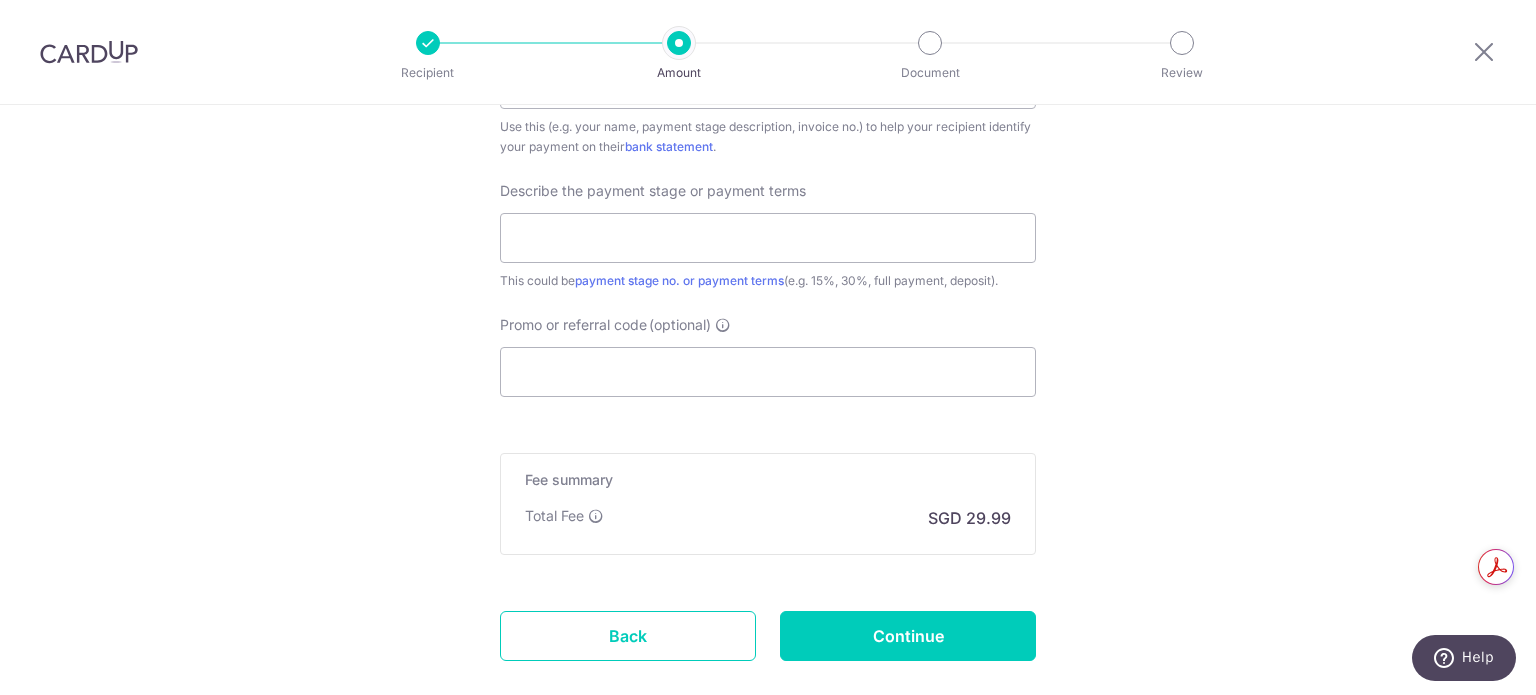 scroll, scrollTop: 1333, scrollLeft: 0, axis: vertical 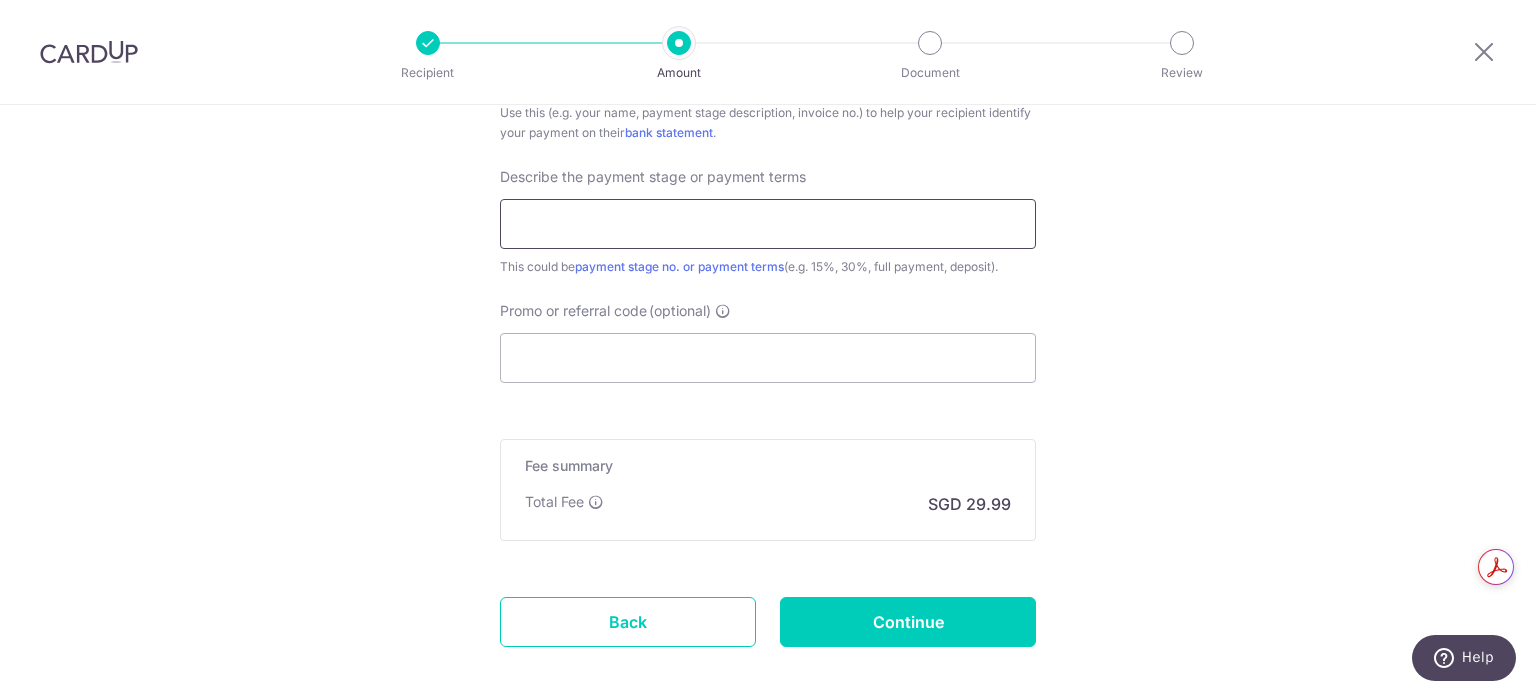 click at bounding box center (768, 224) 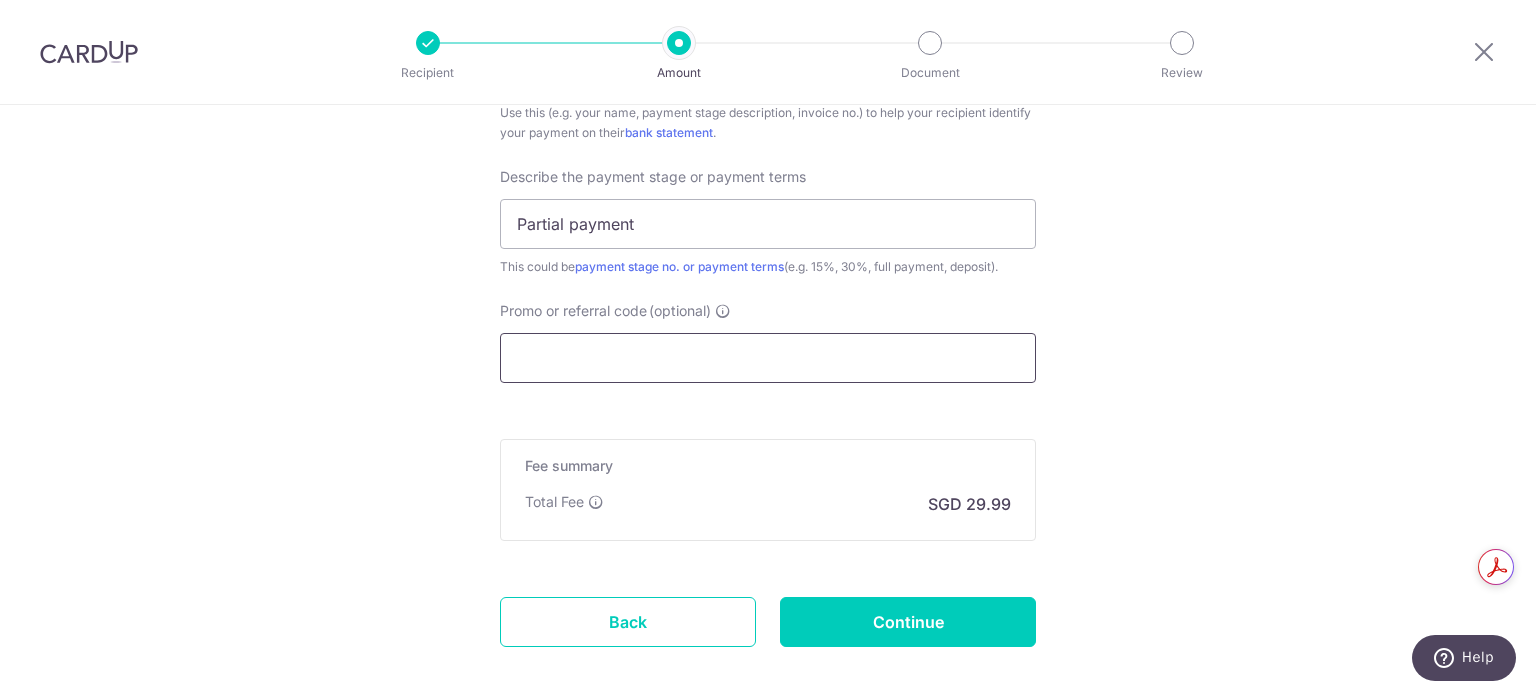 click on "Promo or referral code
(optional)" at bounding box center [768, 358] 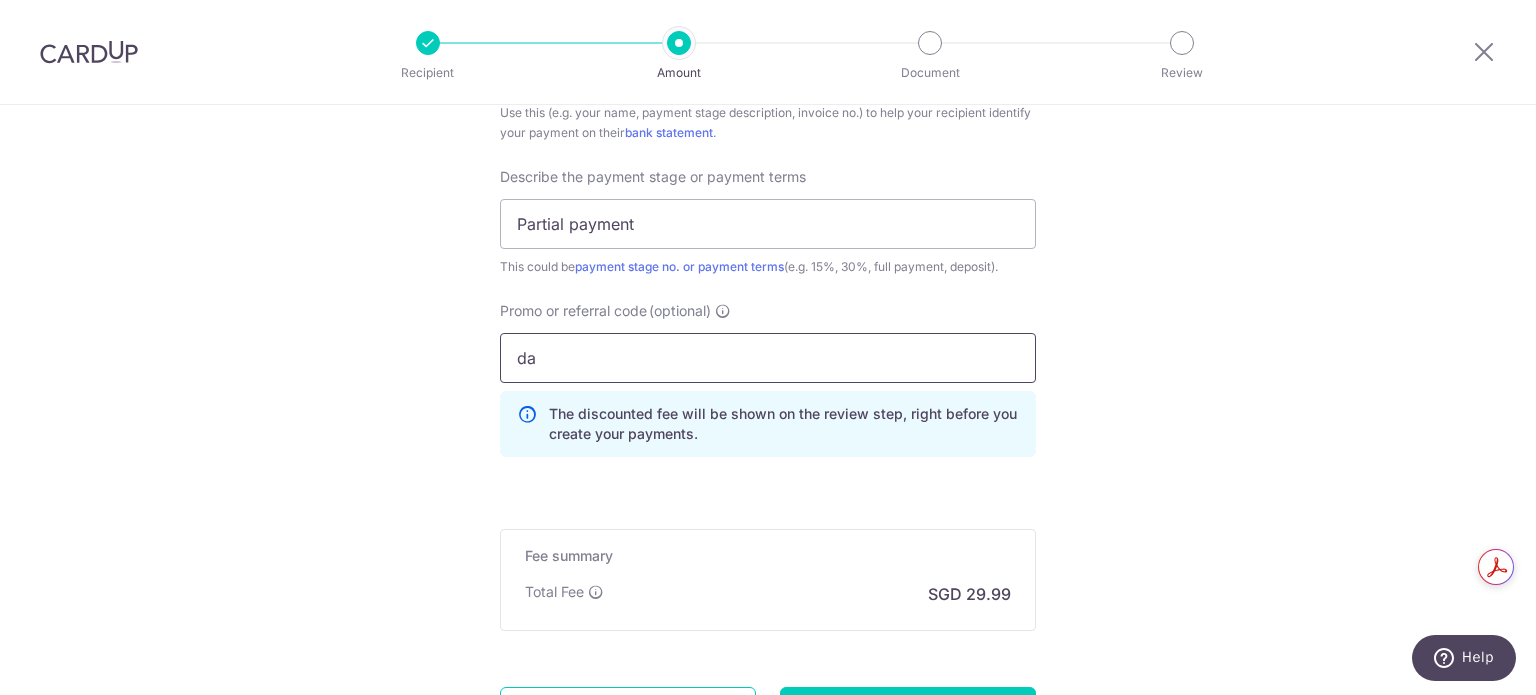 type on "d" 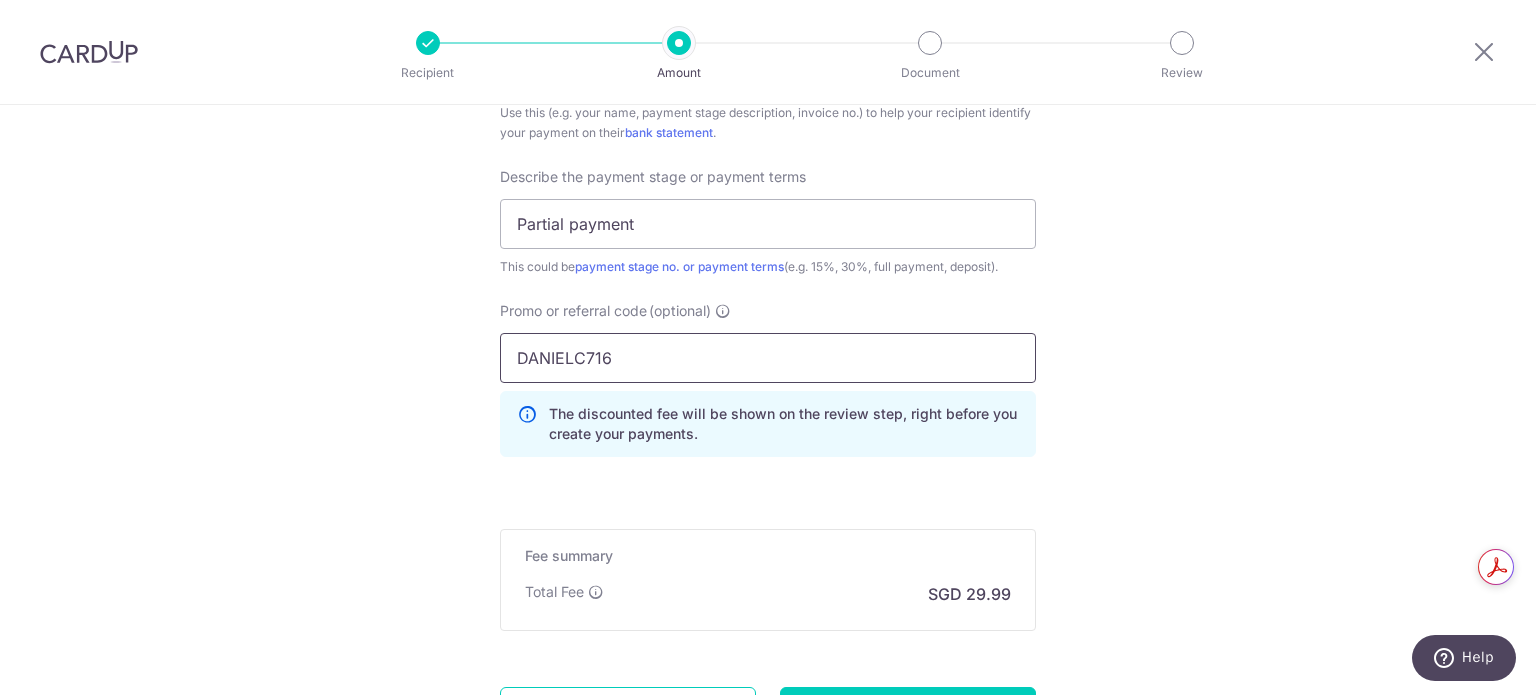 type on "DANIELC716" 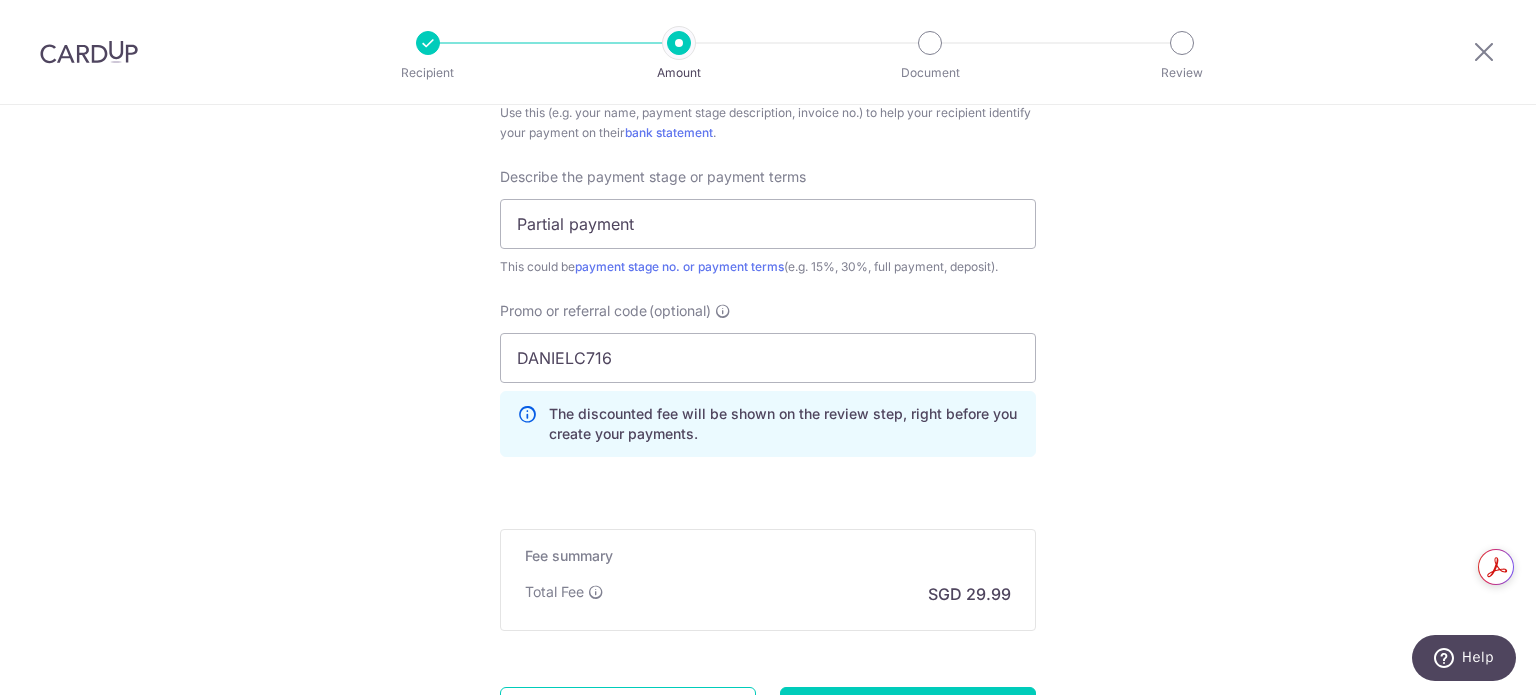 click on "Tell us more about your payment
Enter payment amount
SGD
1,153.60
1153.60
Select Card
**** 4463
Add credit card
Your Cards
**** 4463
Secure 256-bit SSL
Text
New card details
Card
Secure 256-bit SSL" at bounding box center [768, -171] 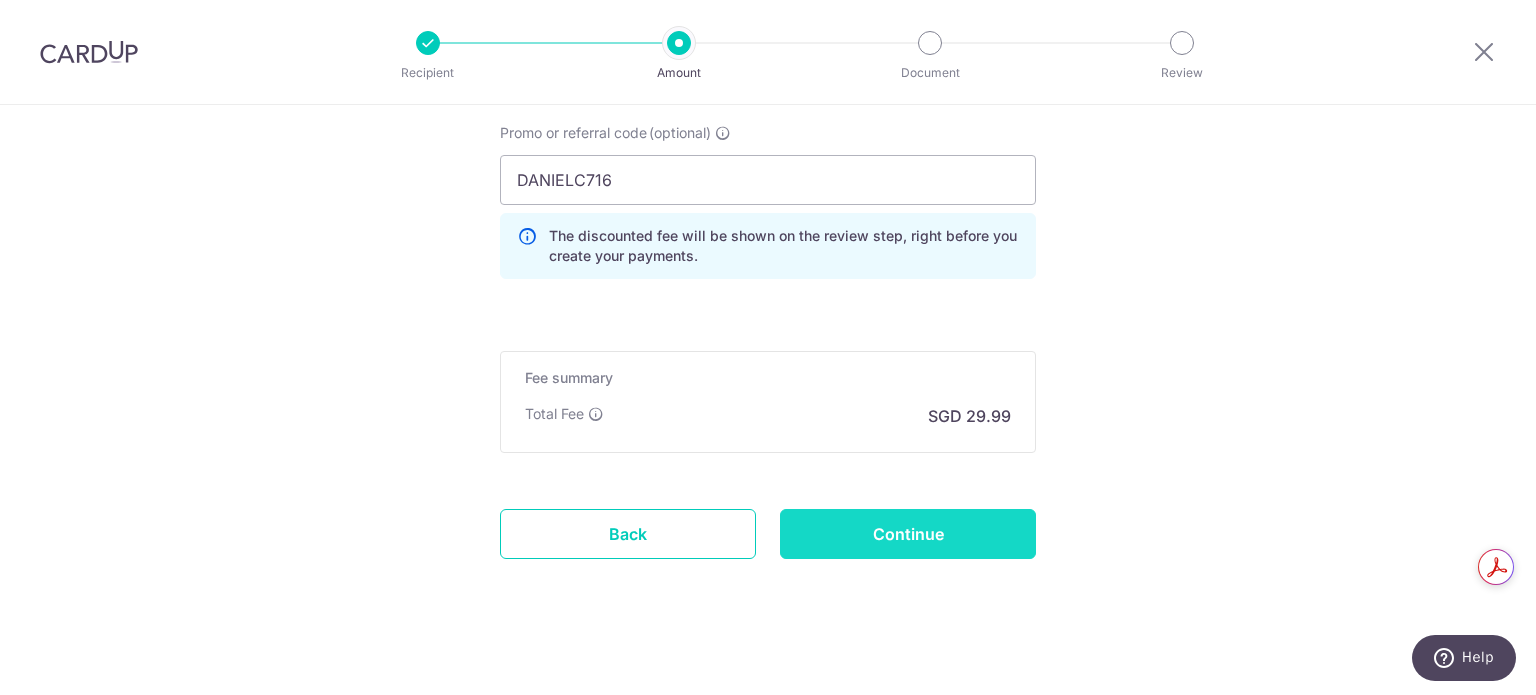 scroll, scrollTop: 1521, scrollLeft: 0, axis: vertical 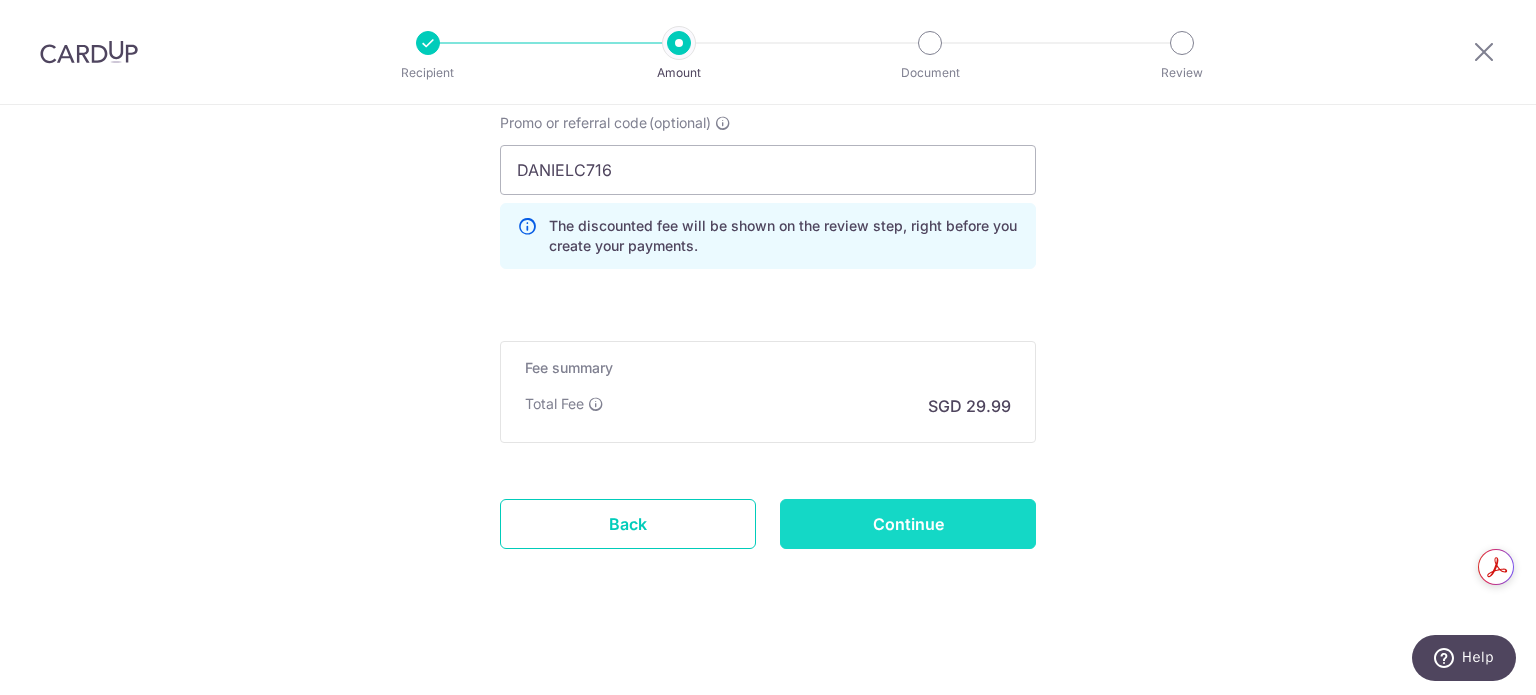 click on "Continue" at bounding box center [908, 524] 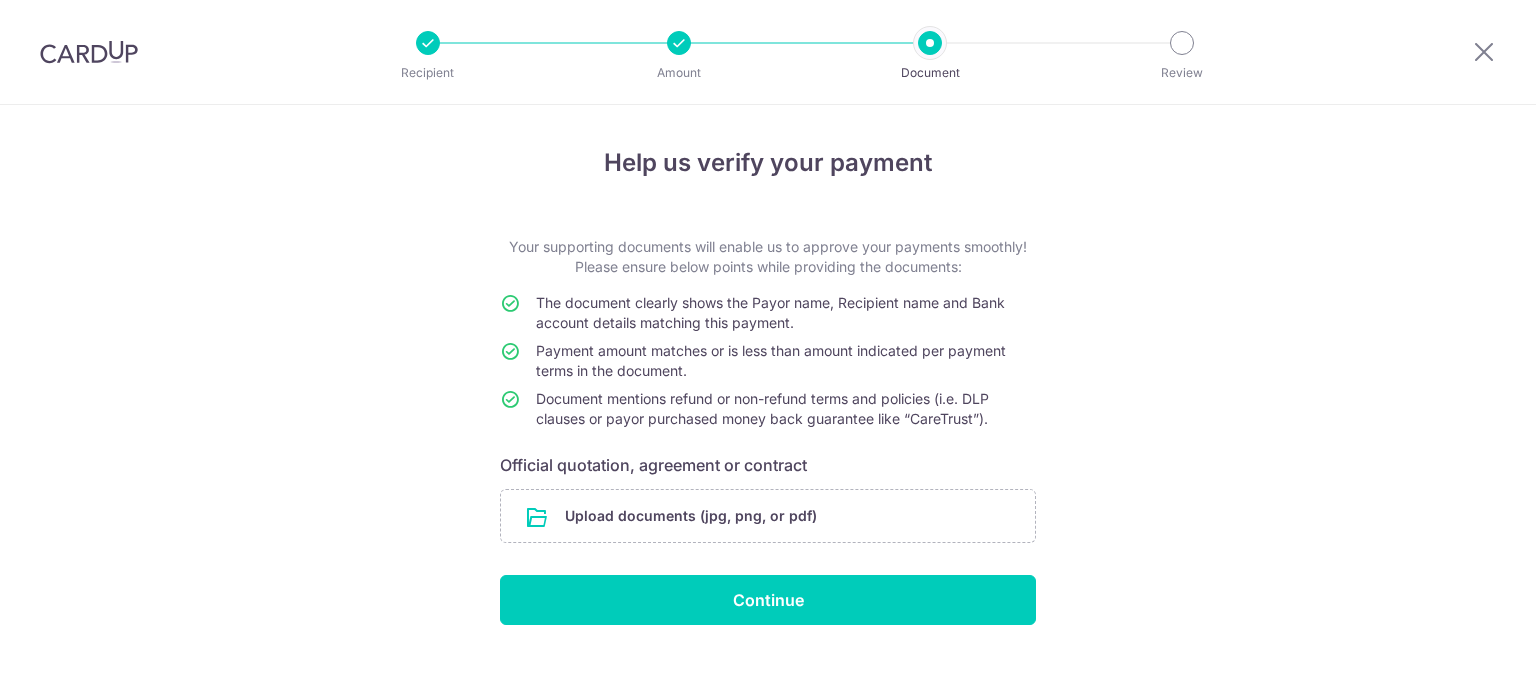 scroll, scrollTop: 0, scrollLeft: 0, axis: both 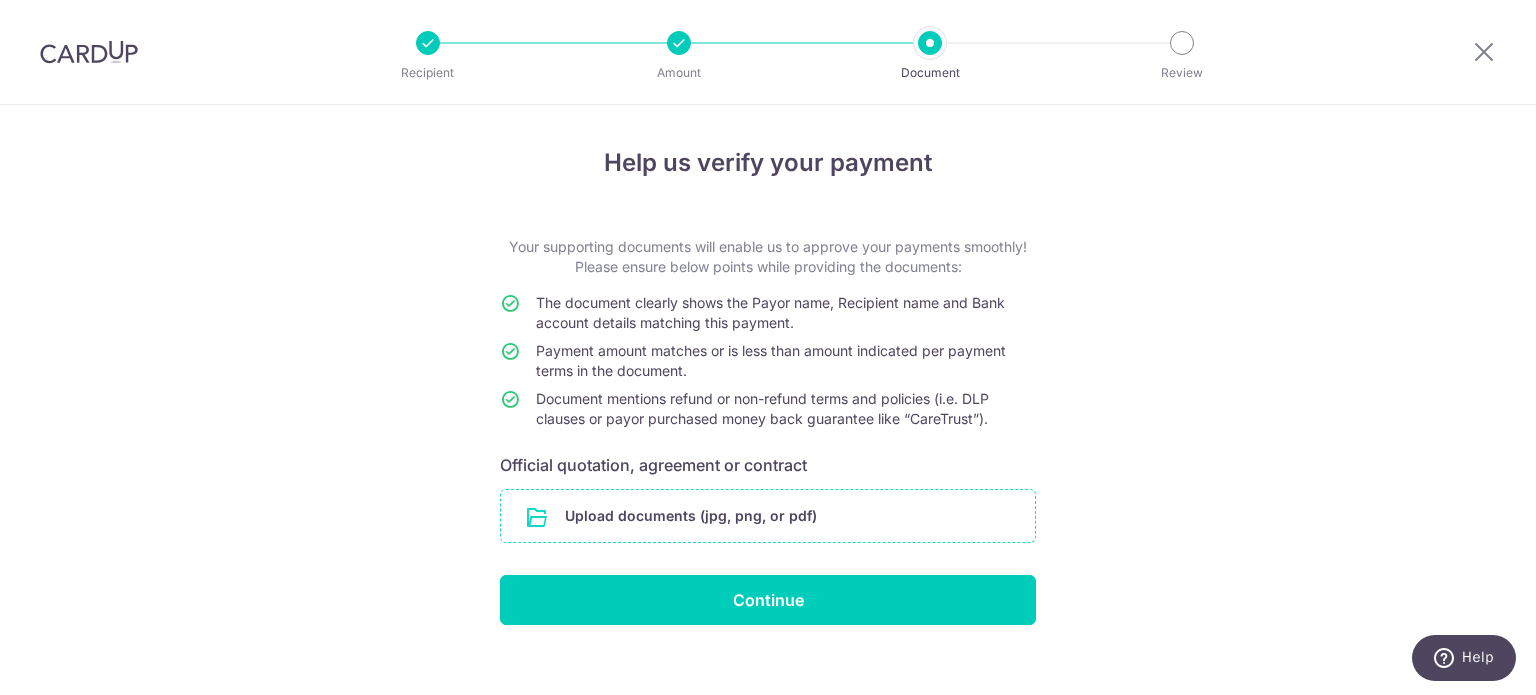 click at bounding box center [768, 516] 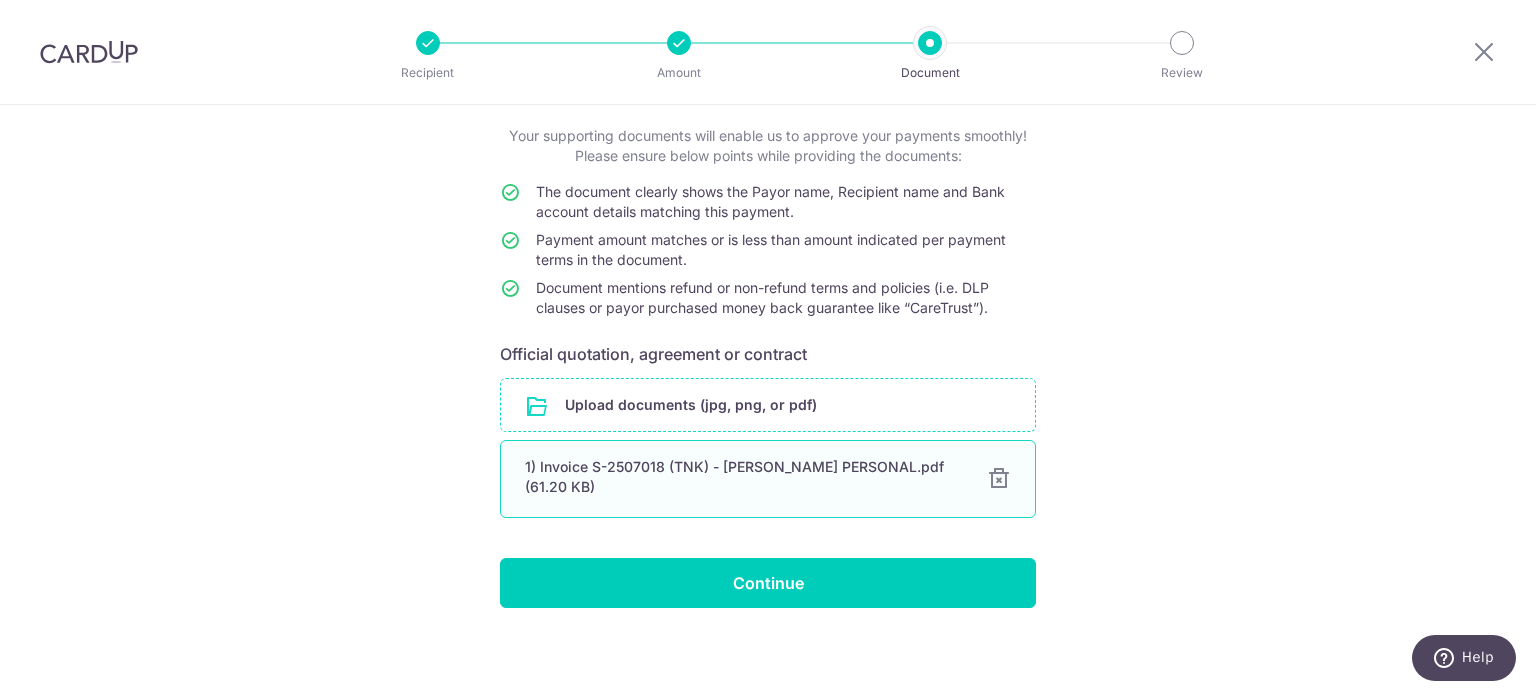 scroll, scrollTop: 115, scrollLeft: 0, axis: vertical 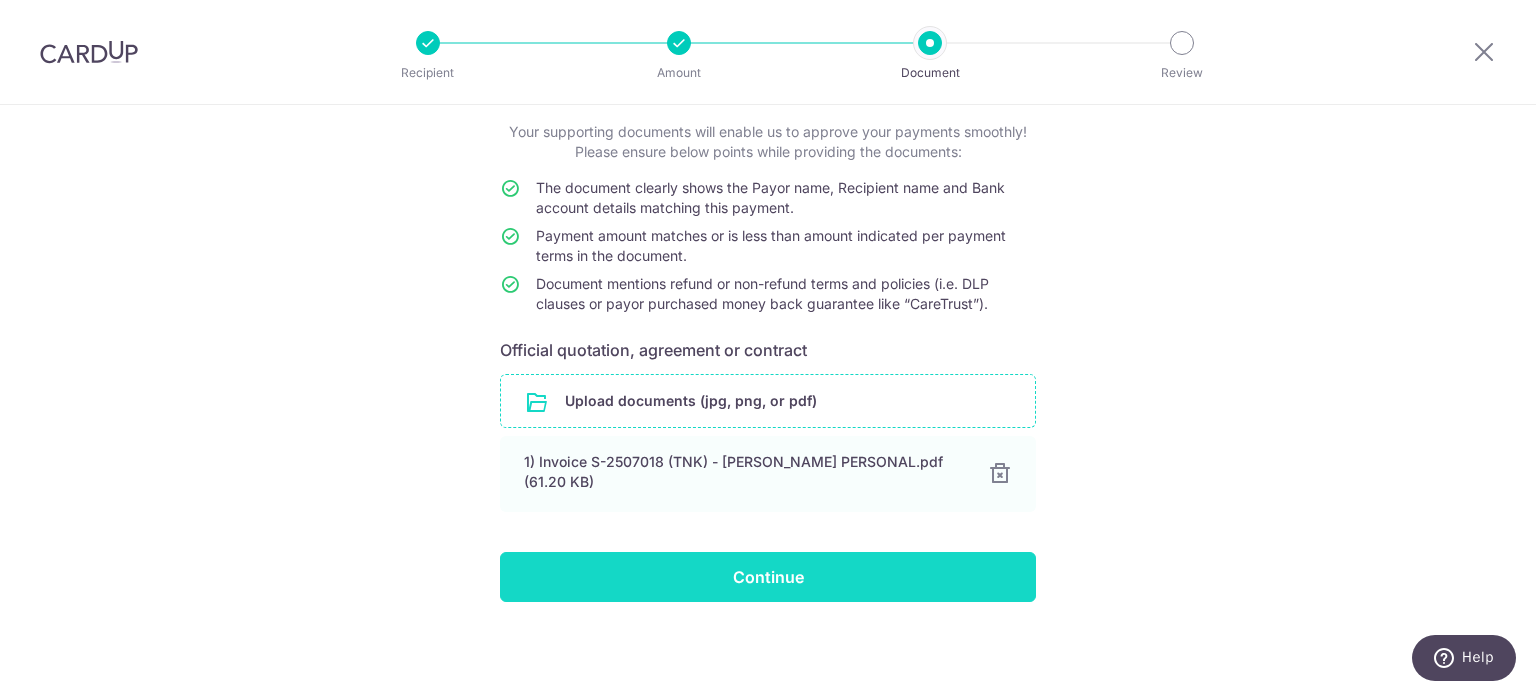 click on "Continue" at bounding box center [768, 577] 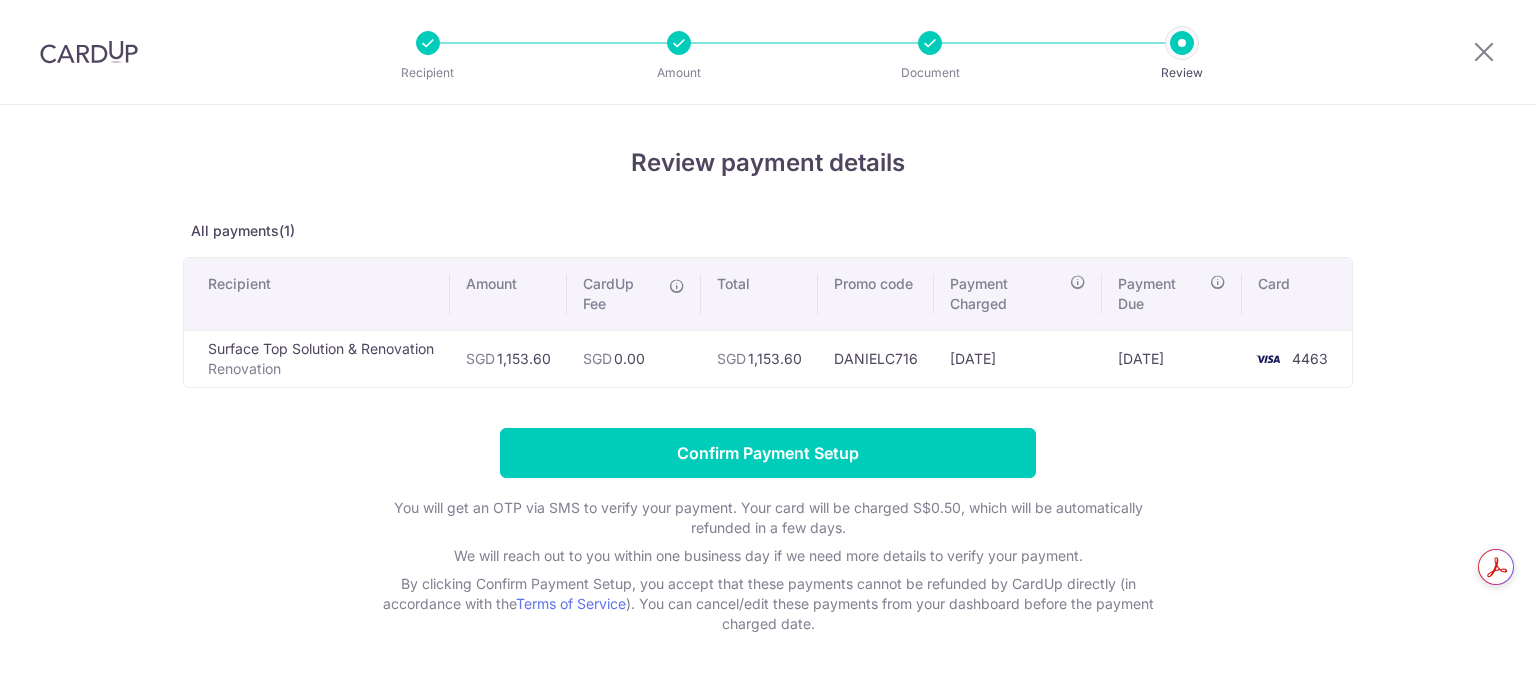 scroll, scrollTop: 0, scrollLeft: 0, axis: both 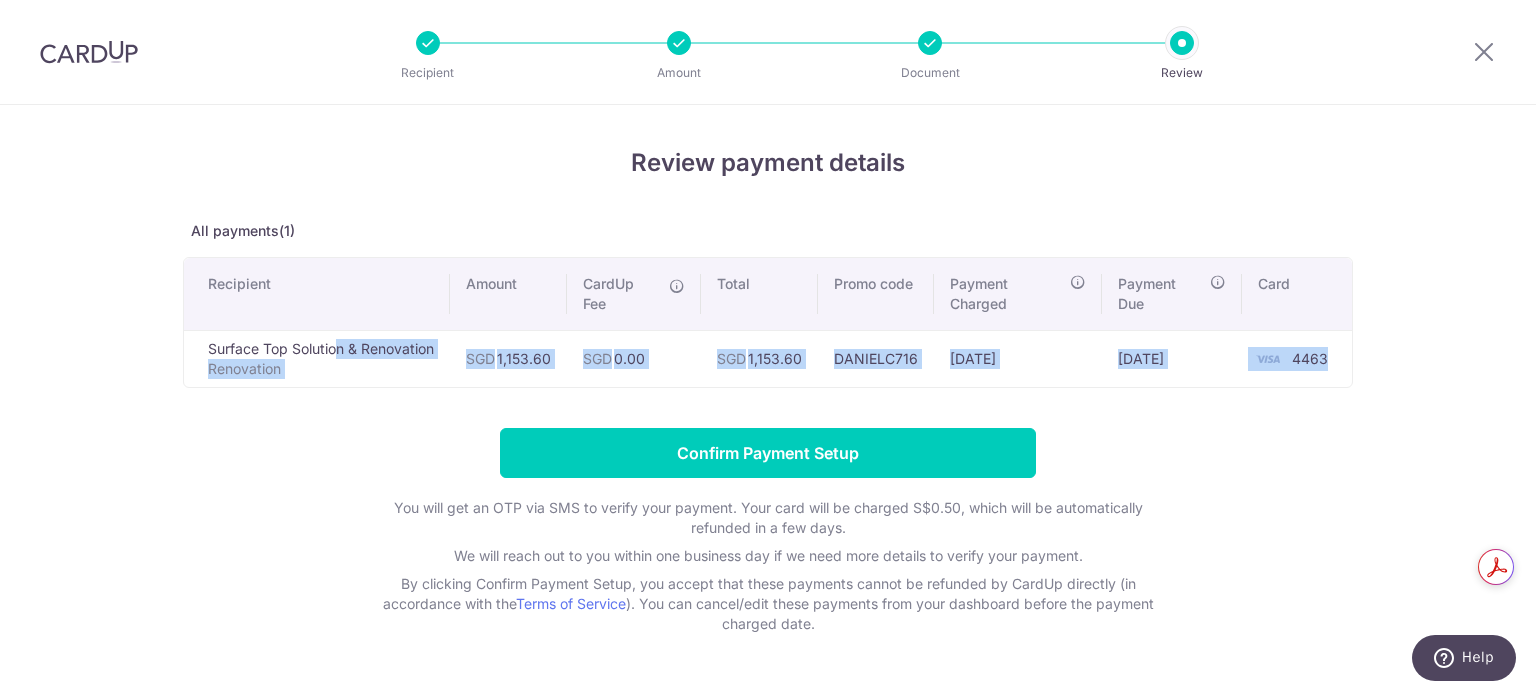 drag, startPoint x: 200, startPoint y: 352, endPoint x: 1340, endPoint y: 367, distance: 1140.0986 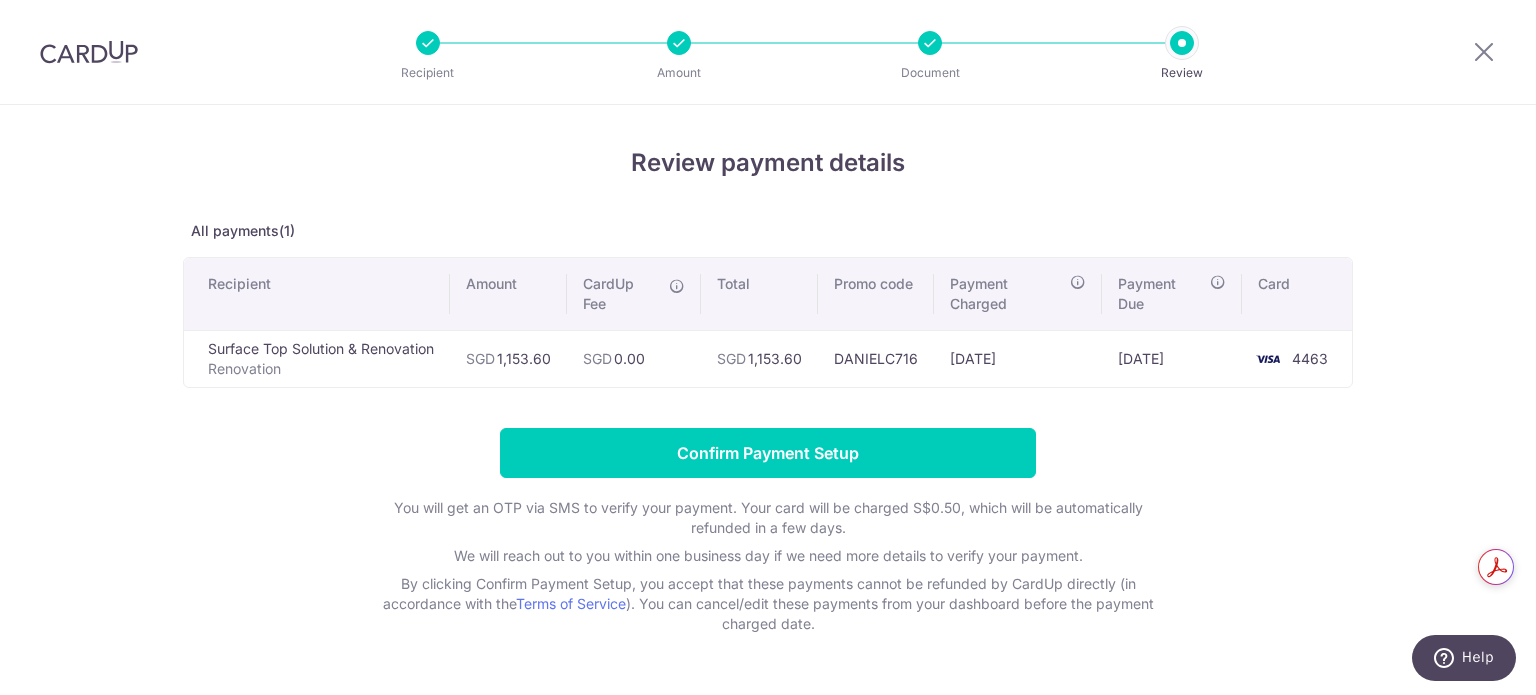 click on "Review payment details
All payments(1)
Recipient
Amount
CardUp Fee
Total
Promo code
Payment Charged
Payment Due
Card
Surface Top Solution & Renovation
Renovation
SGD   1,153.60
SGD   0.00
SGD 4463" at bounding box center (768, 389) 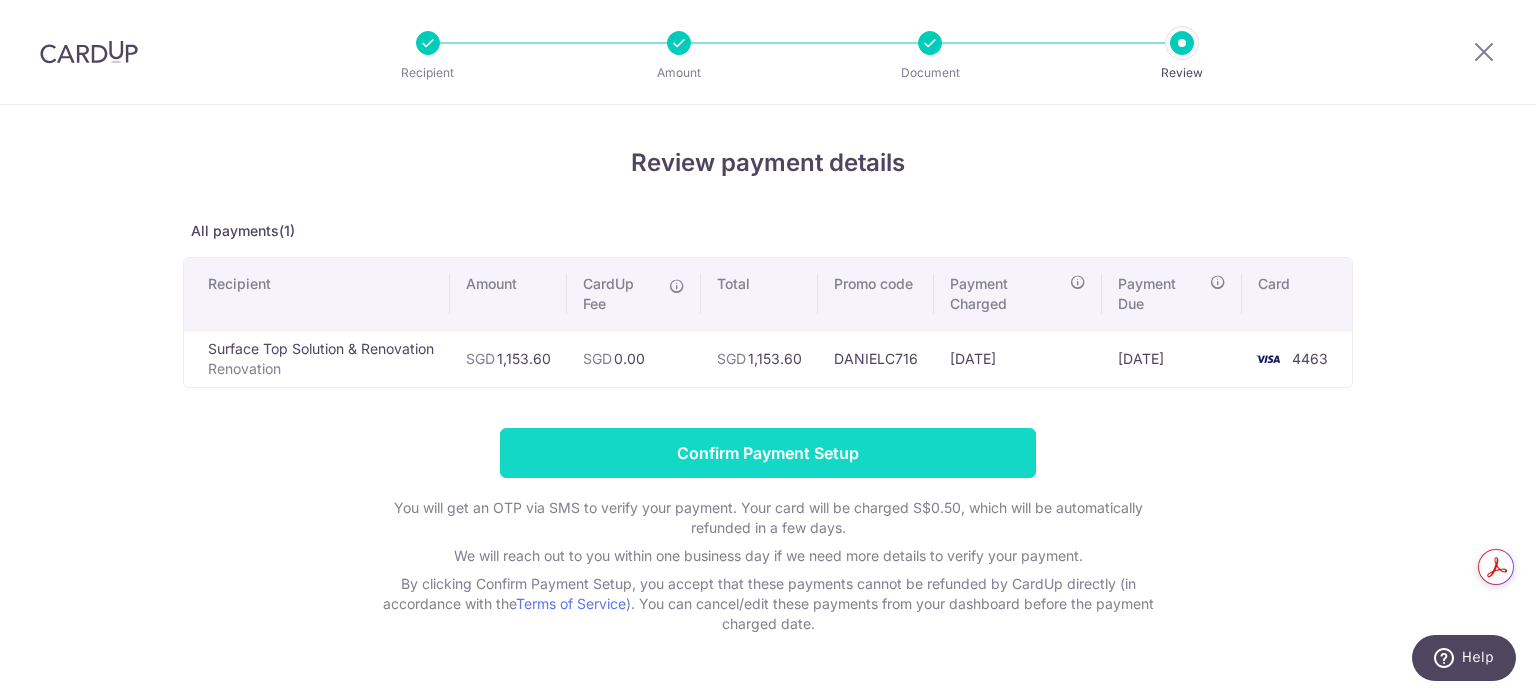 click on "Confirm Payment Setup" at bounding box center (768, 453) 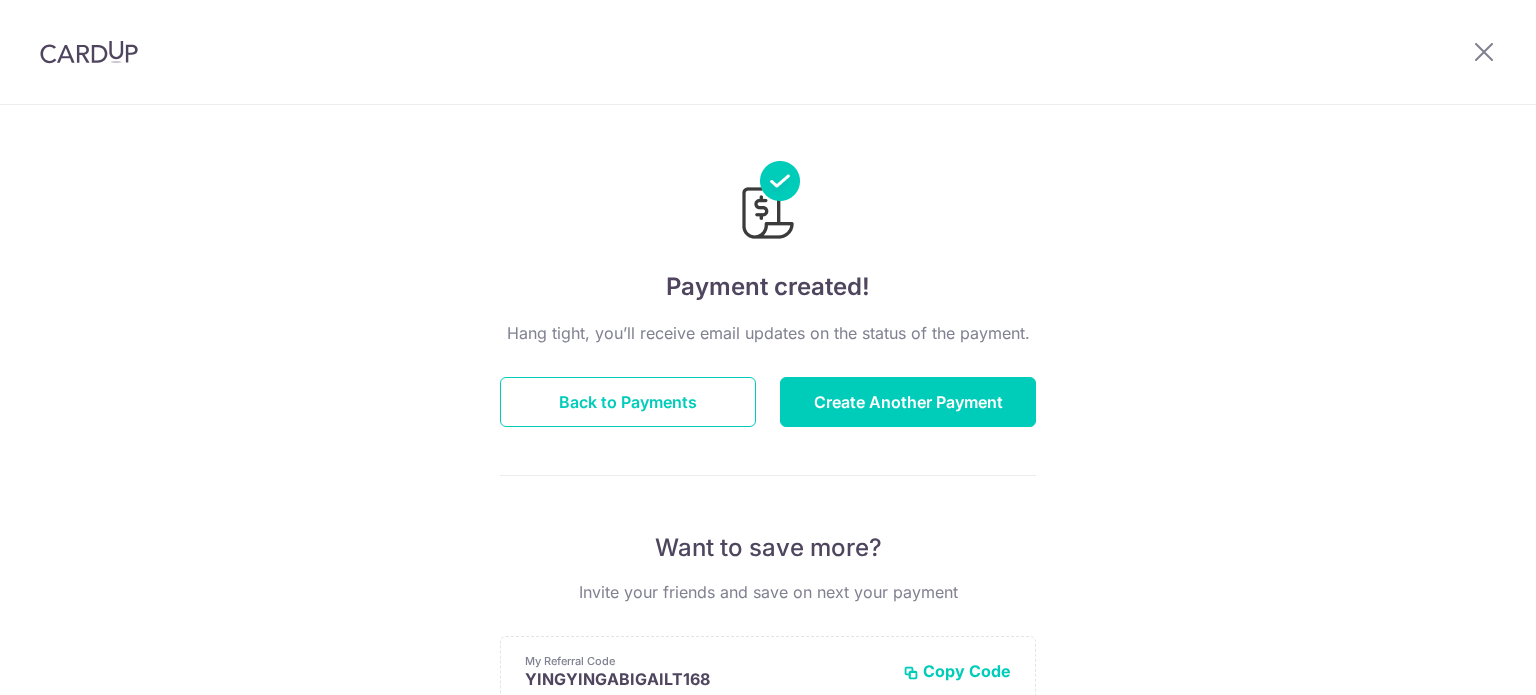 scroll, scrollTop: 0, scrollLeft: 0, axis: both 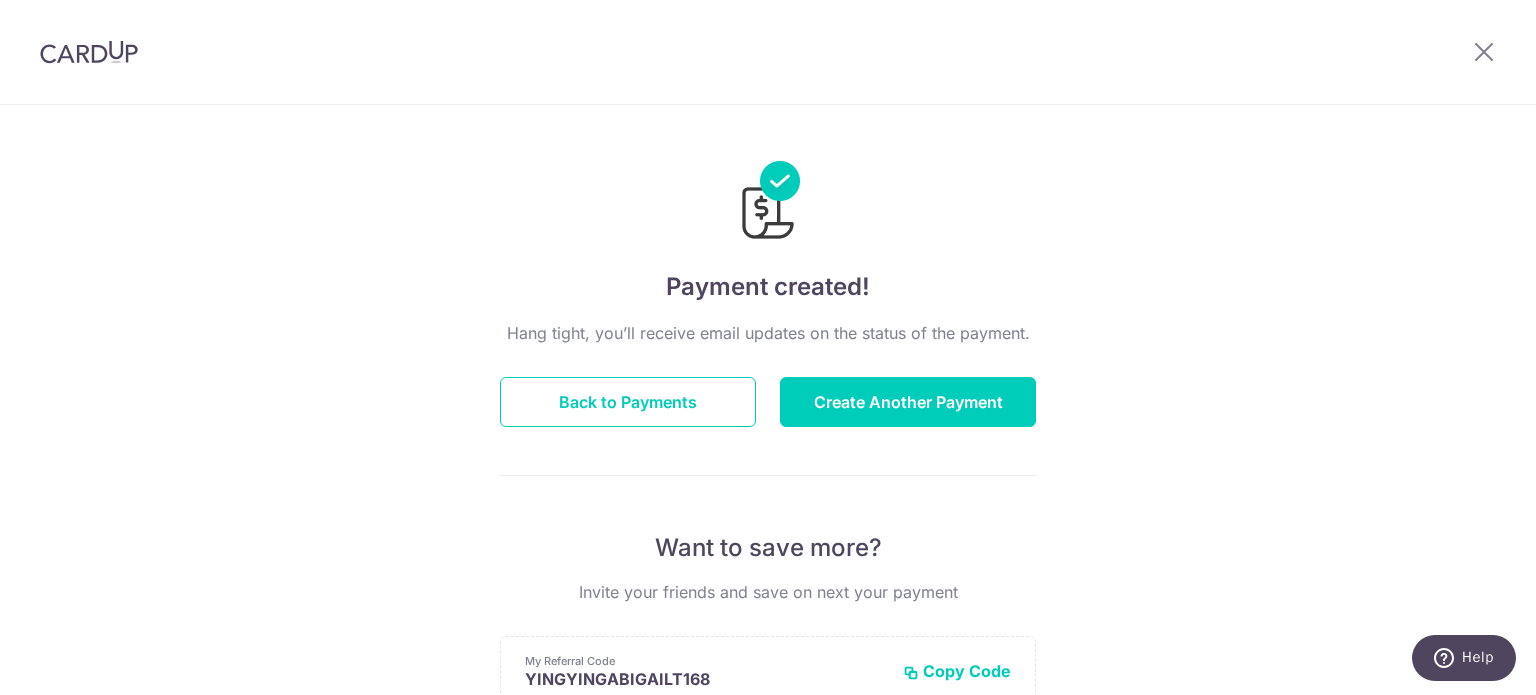drag, startPoint x: 493, startPoint y: 336, endPoint x: 1061, endPoint y: 339, distance: 568.00793 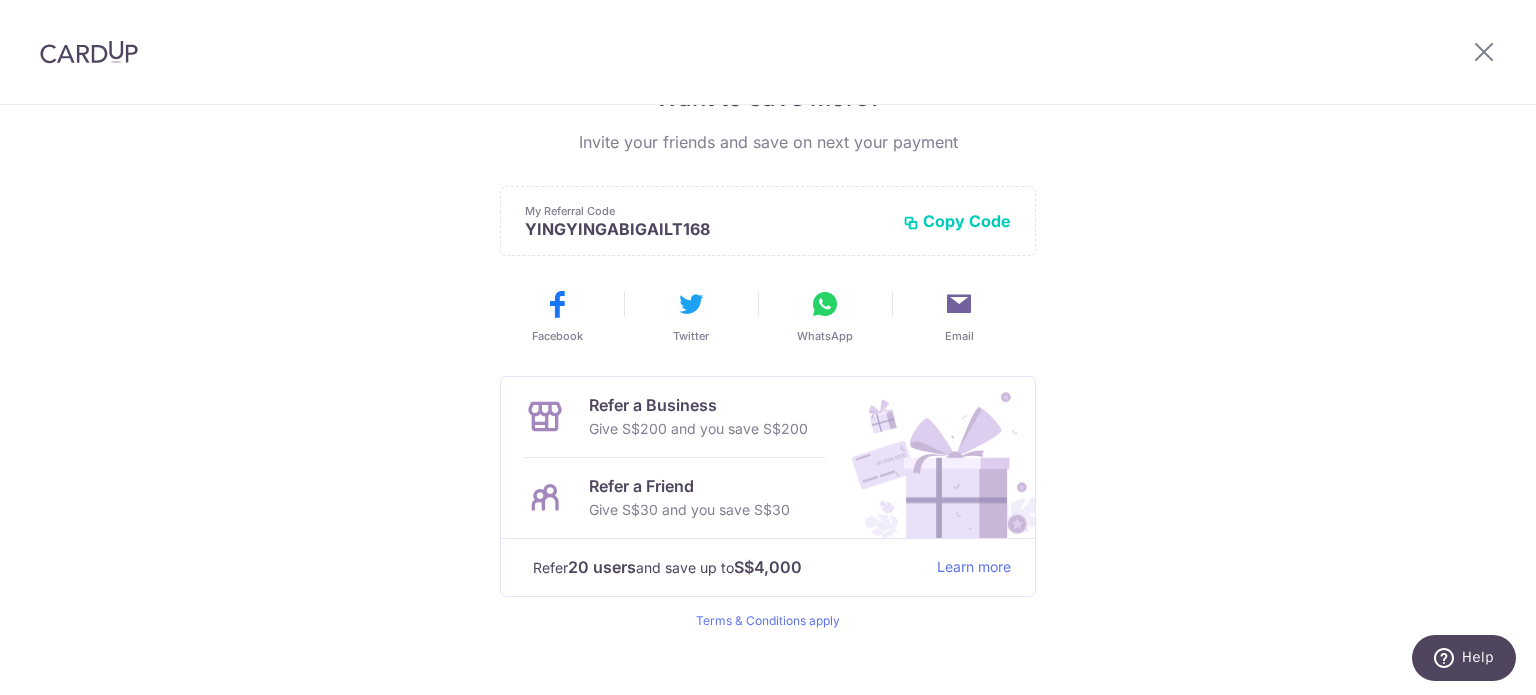 scroll, scrollTop: 476, scrollLeft: 0, axis: vertical 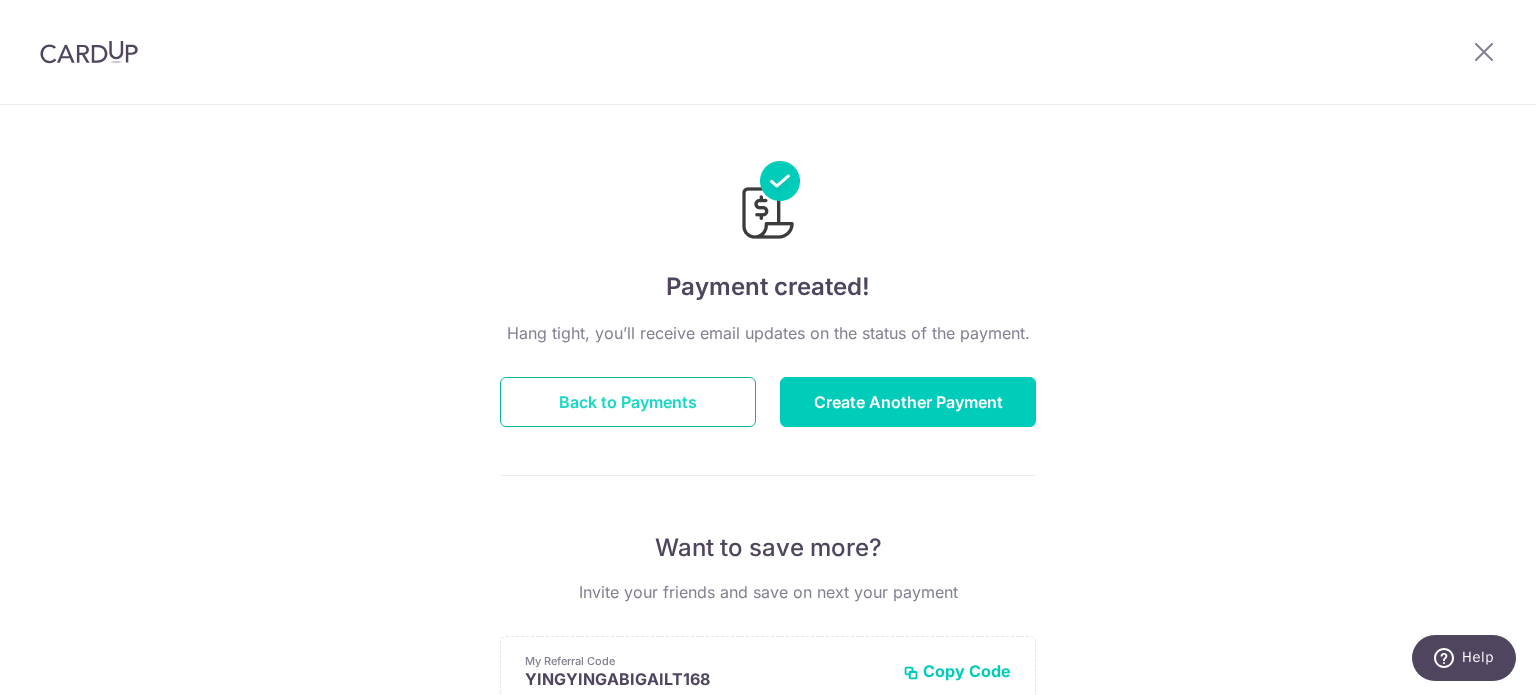 click on "Back to Payments" at bounding box center [628, 402] 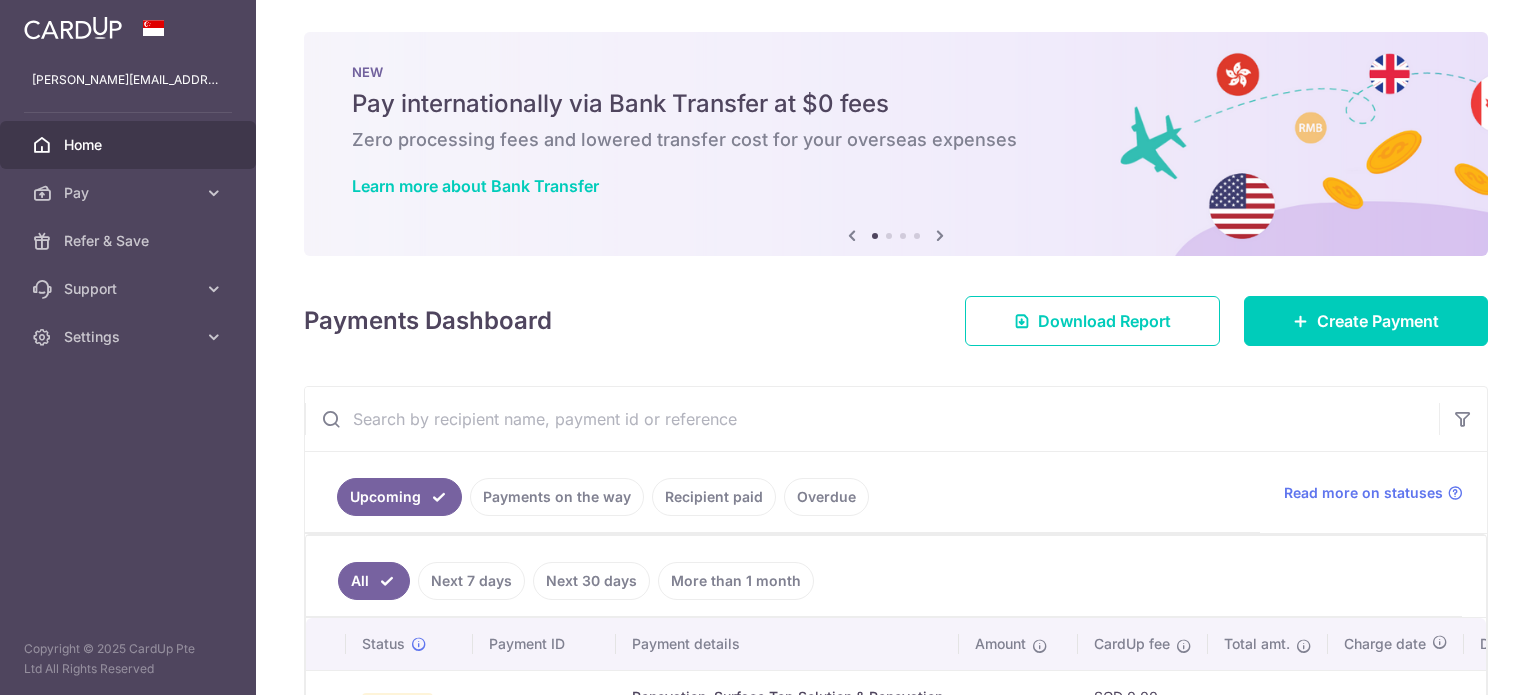 scroll, scrollTop: 0, scrollLeft: 0, axis: both 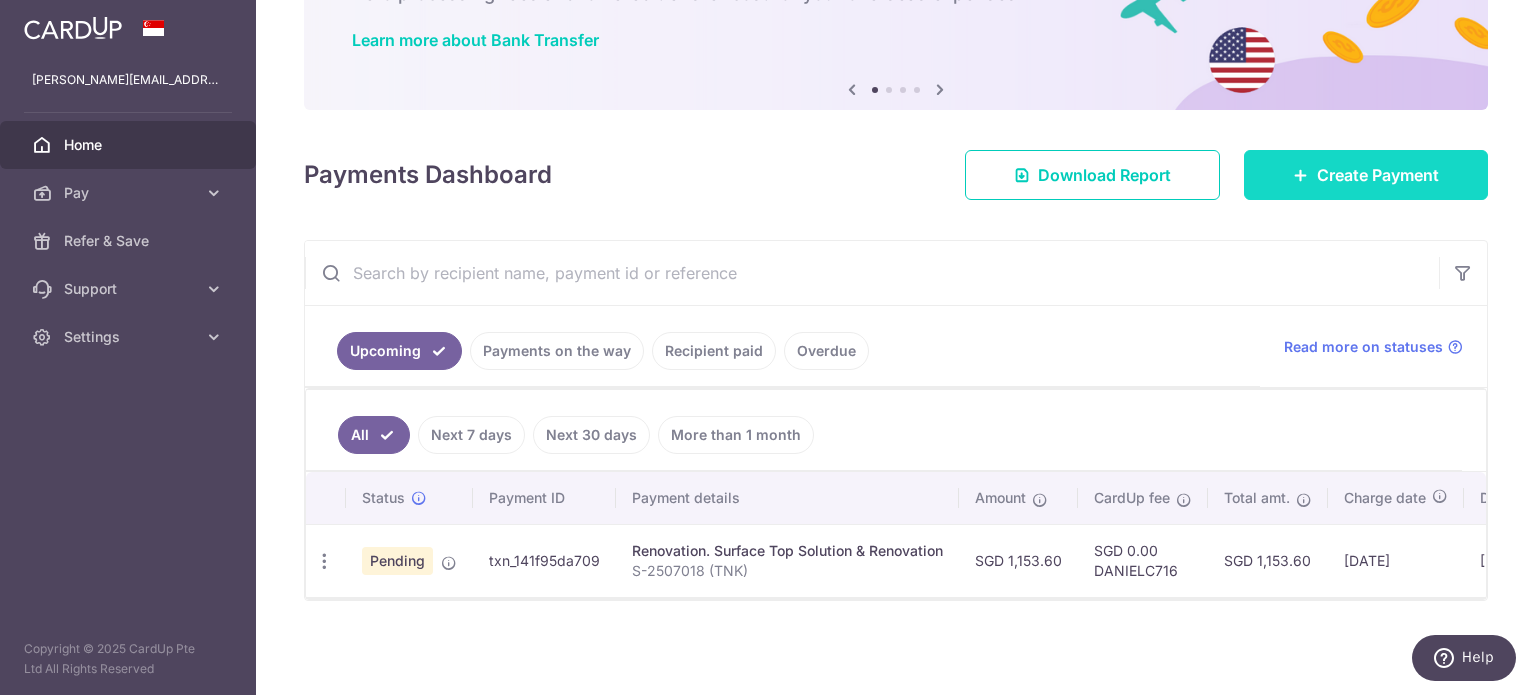click on "Create Payment" at bounding box center [1378, 175] 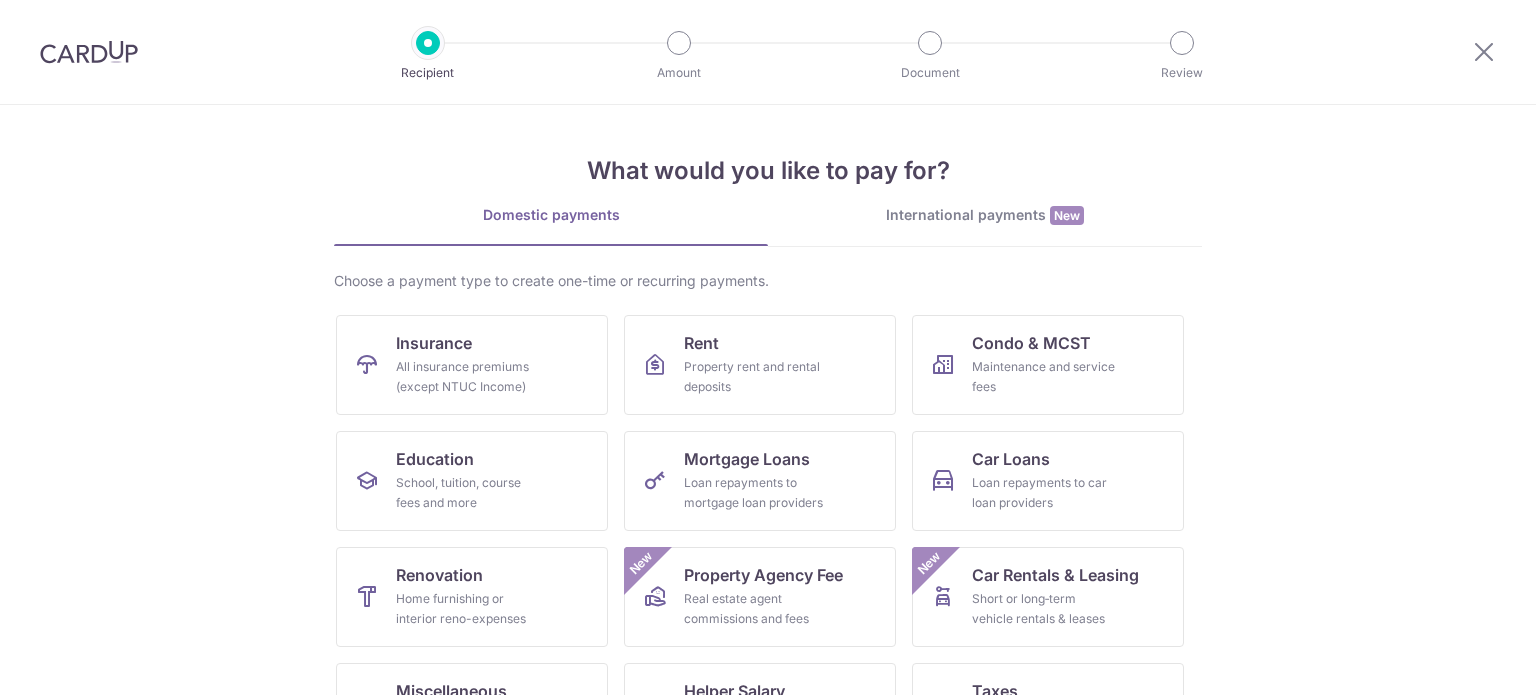 scroll, scrollTop: 0, scrollLeft: 0, axis: both 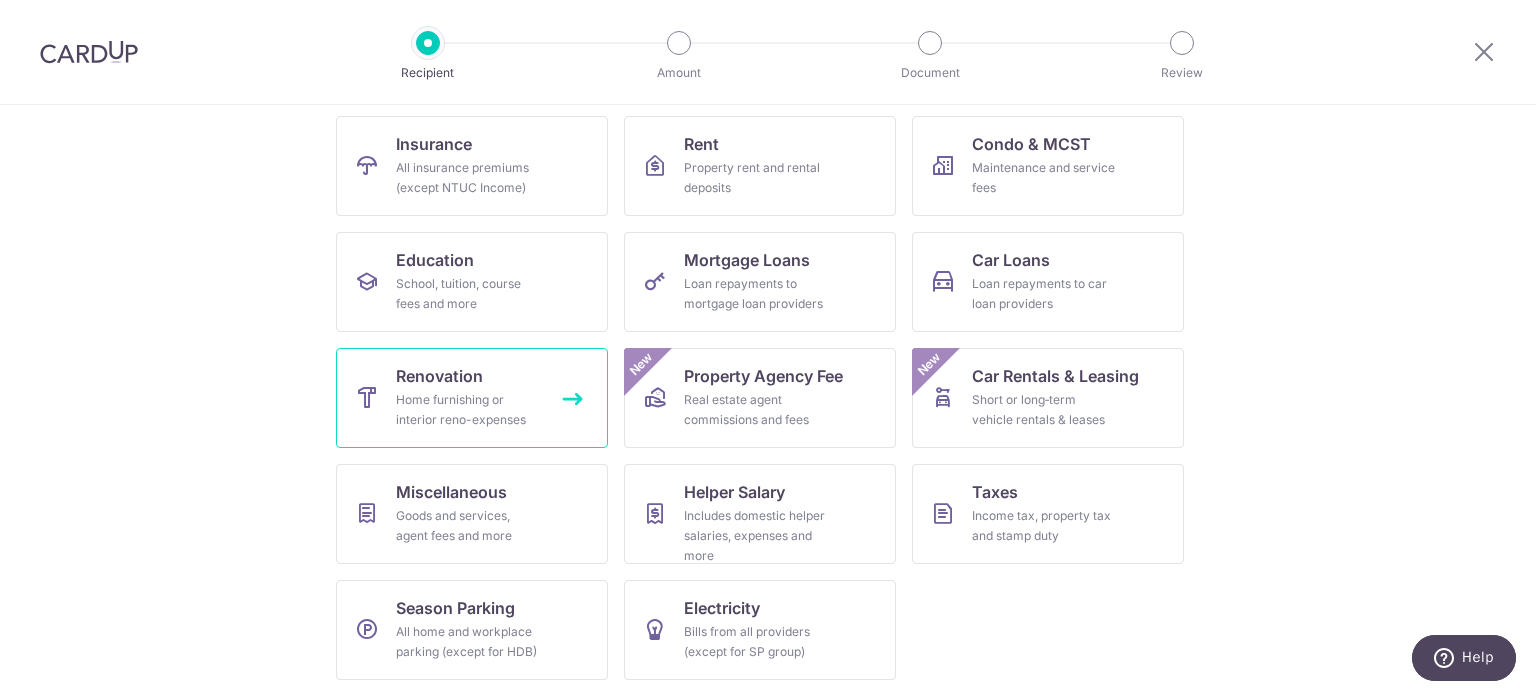 click on "Home furnishing or interior reno-expenses" at bounding box center (468, 410) 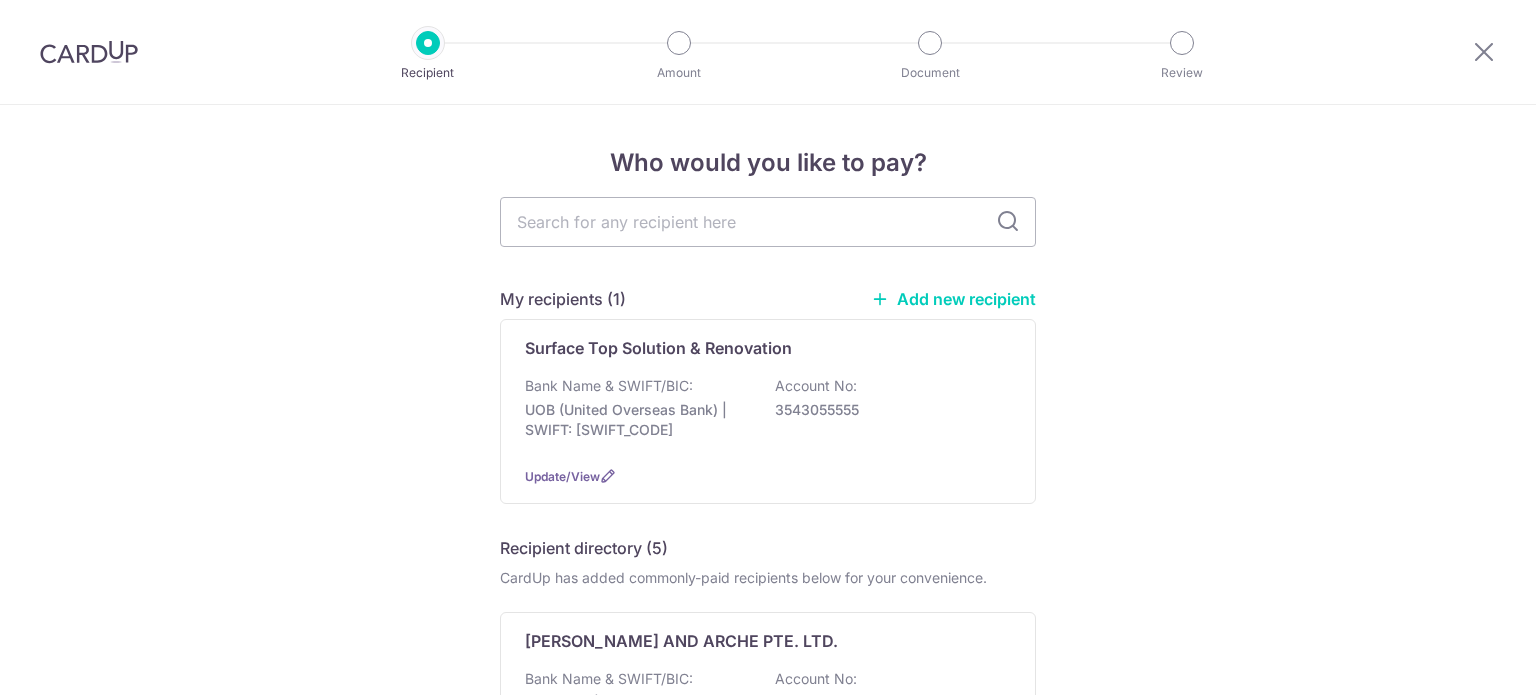 scroll, scrollTop: 0, scrollLeft: 0, axis: both 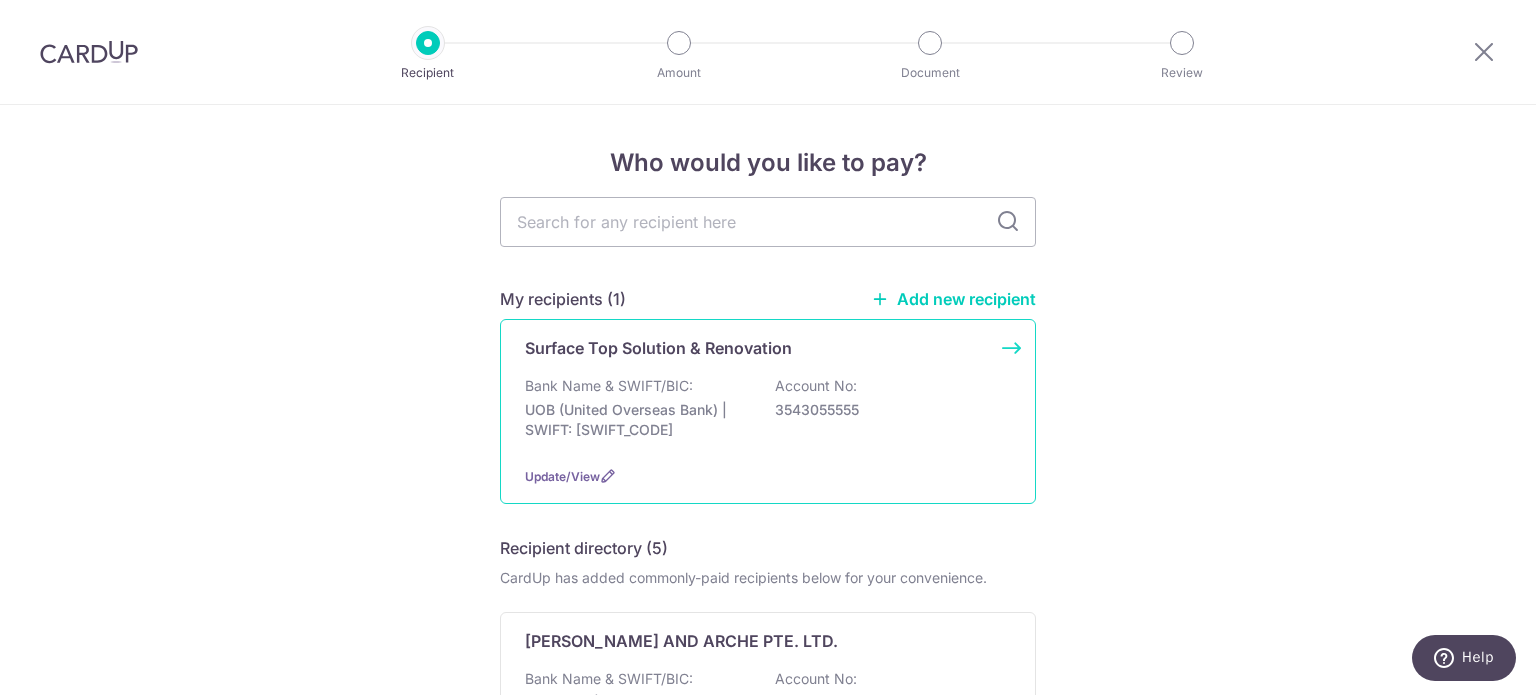 click on "Surface Top Solution & Renovation
Bank Name & SWIFT/BIC:
UOB (United Overseas Bank) | SWIFT: [SWIFT_CODE]
Account No:
3543055555
Update/View" at bounding box center (768, 411) 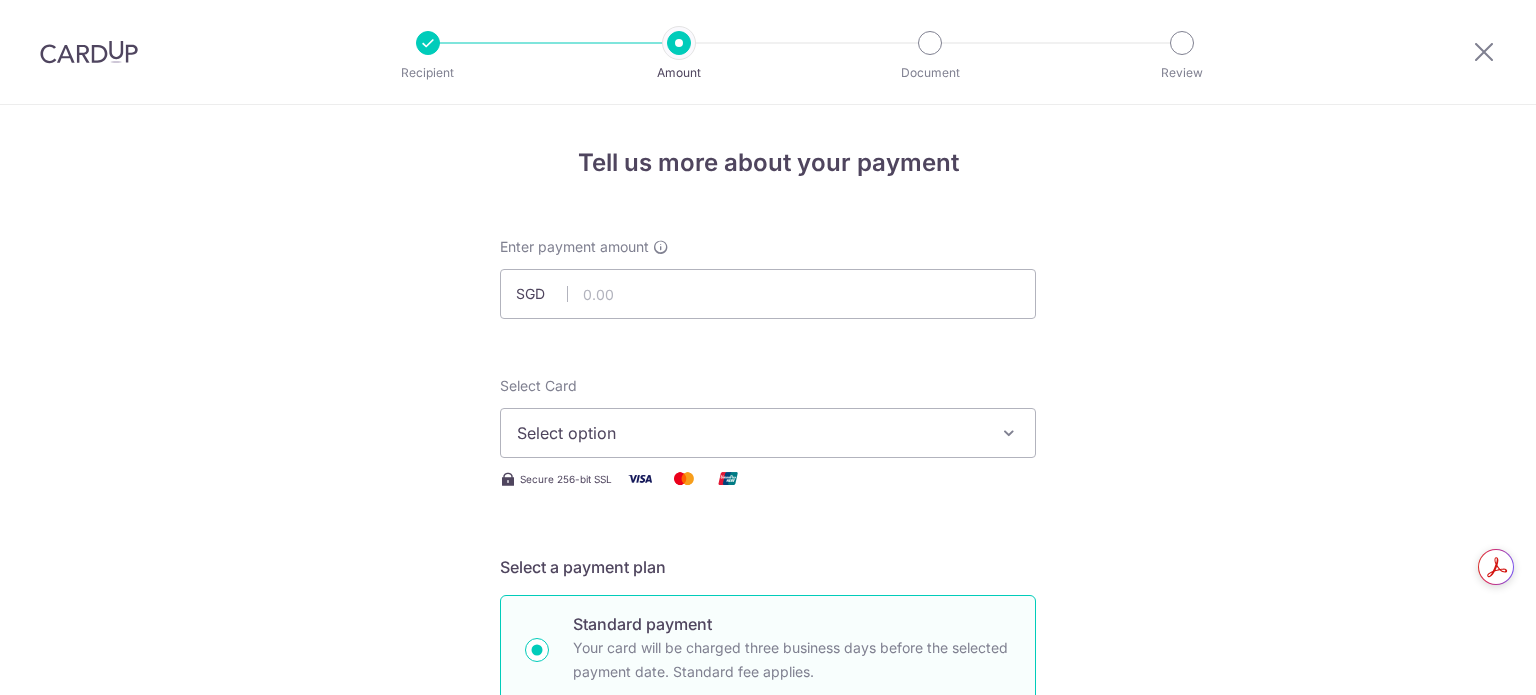scroll, scrollTop: 0, scrollLeft: 0, axis: both 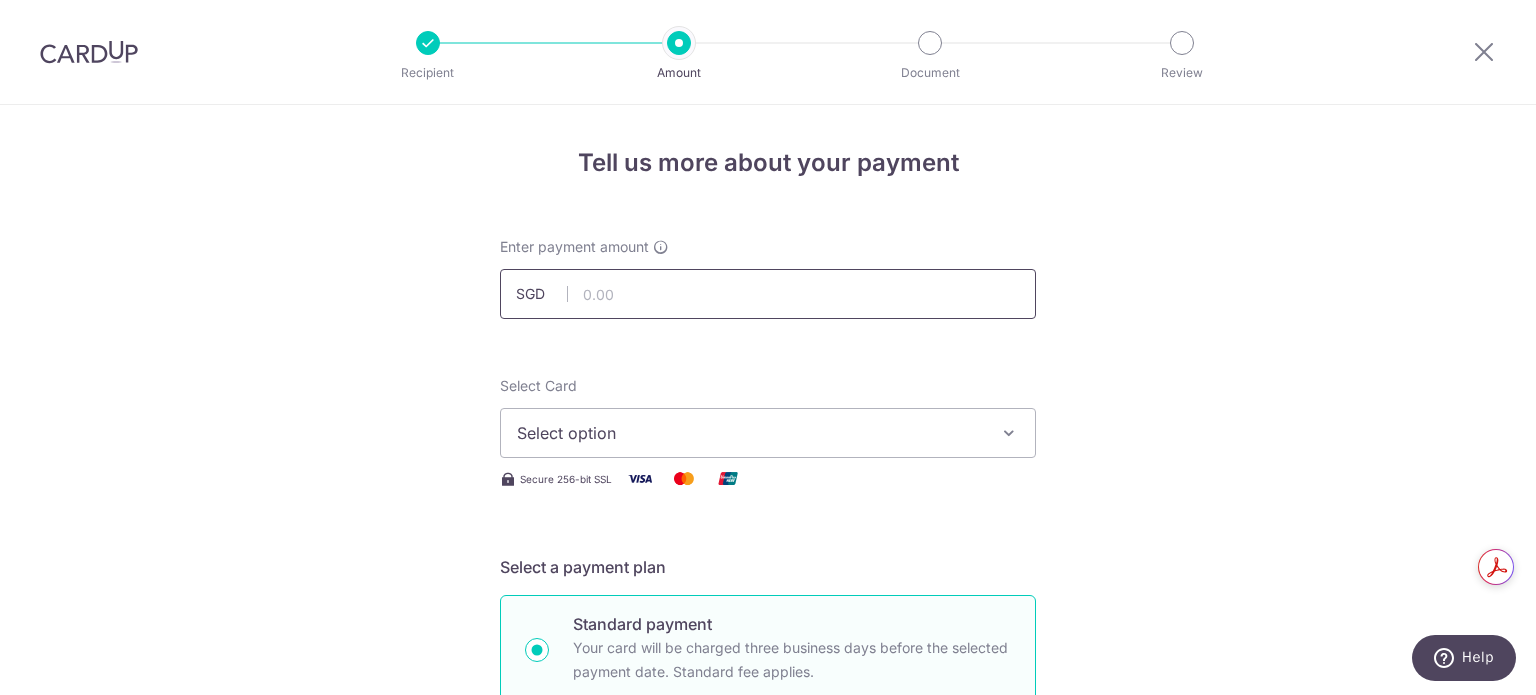 click at bounding box center [768, 294] 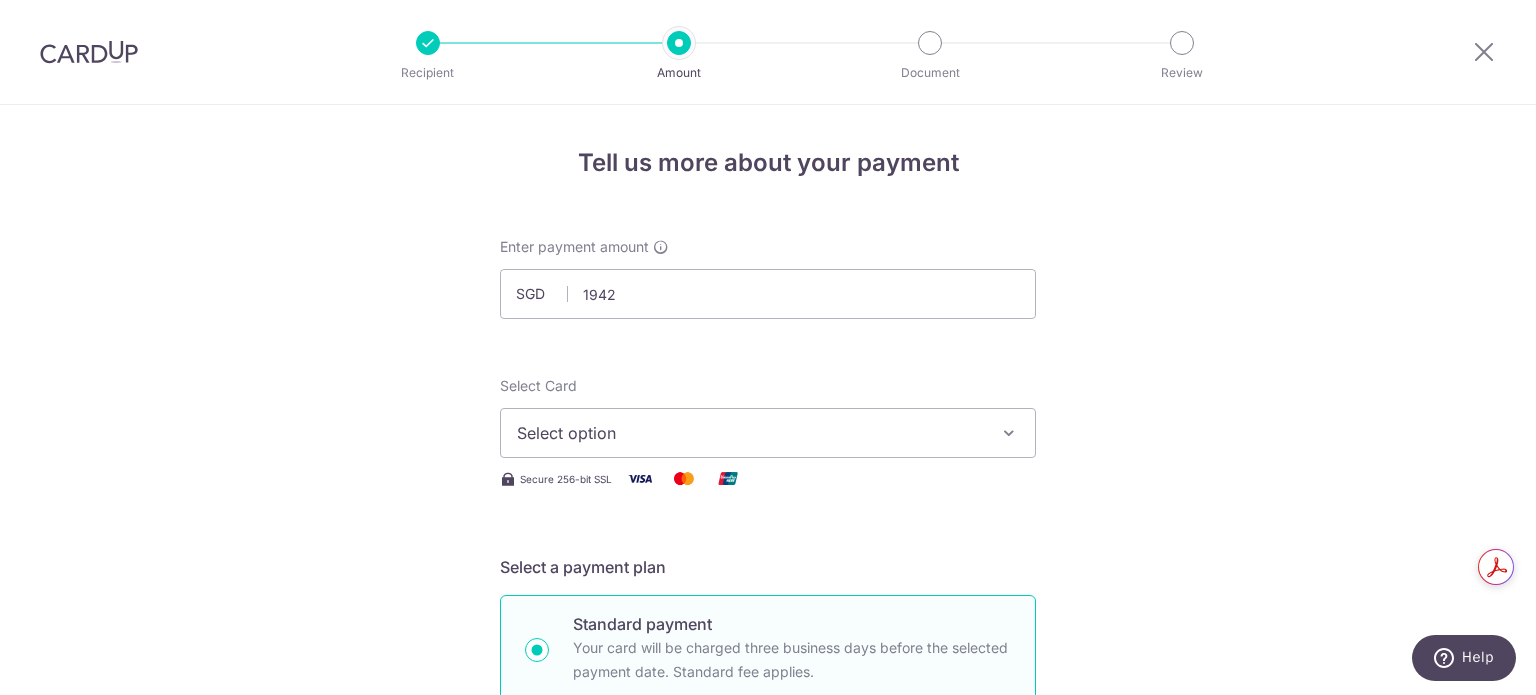 type on "1,942.00" 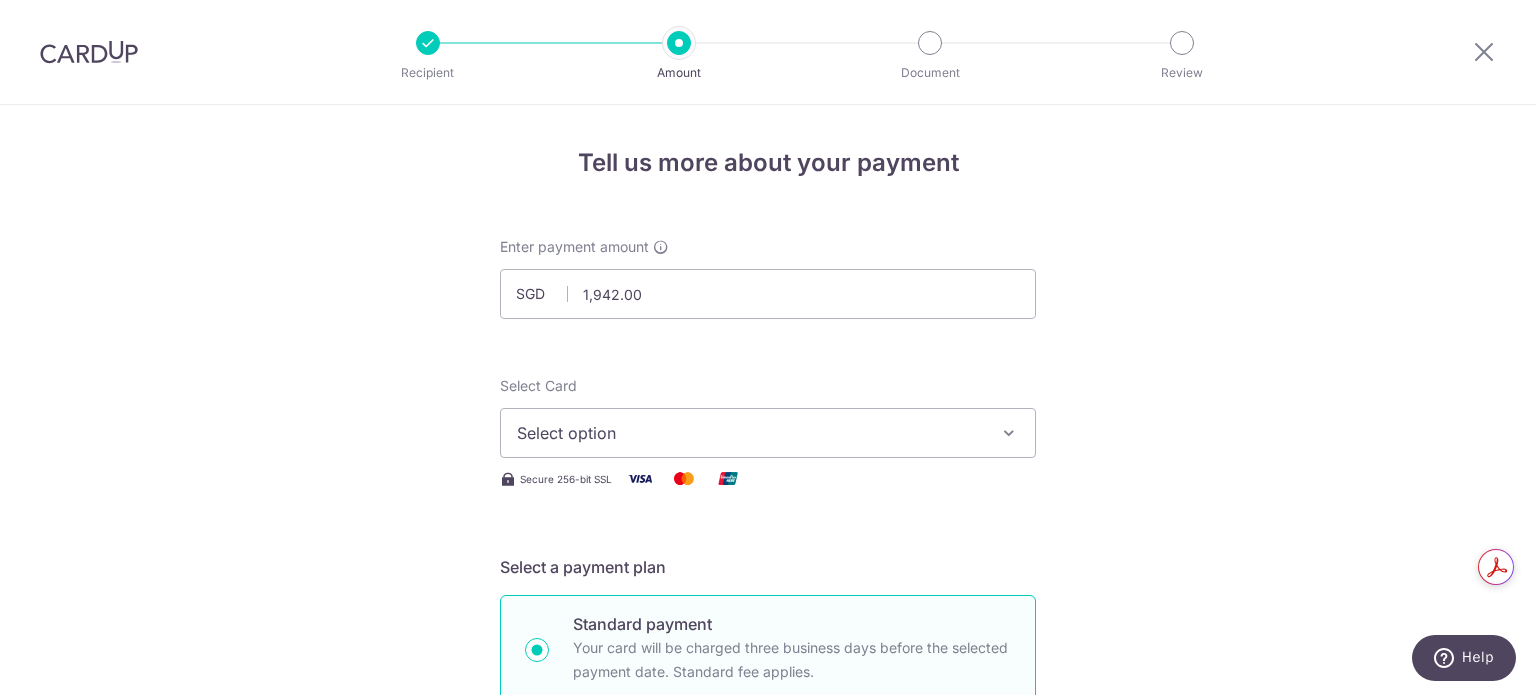 click on "Tell us more about your payment
Enter payment amount
SGD
1,942.00
1942.00
Select Card
Select option
Add credit card
Your Cards
**** 4463
Secure 256-bit SSL
Text
New card details
Card
Secure 256-bit SSL" at bounding box center (768, 1076) 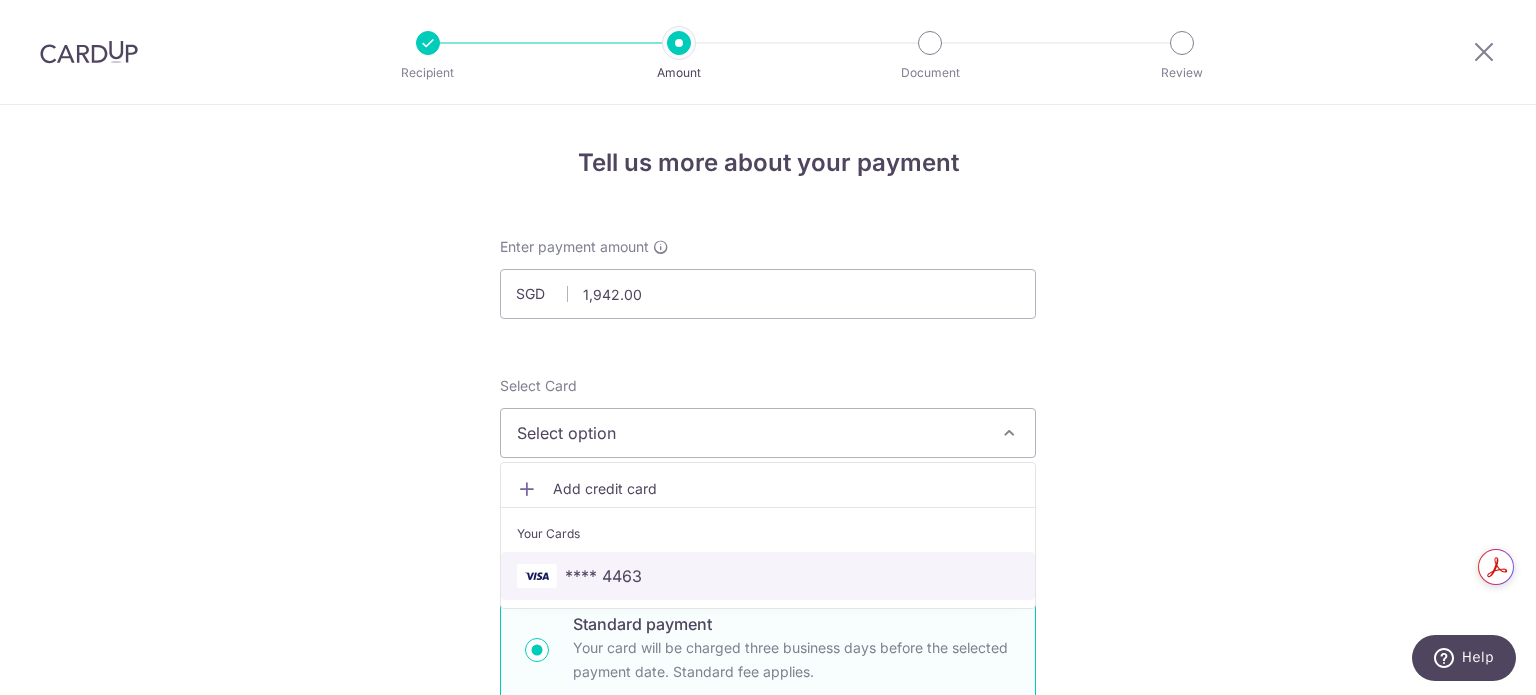 click on "**** 4463" at bounding box center [603, 576] 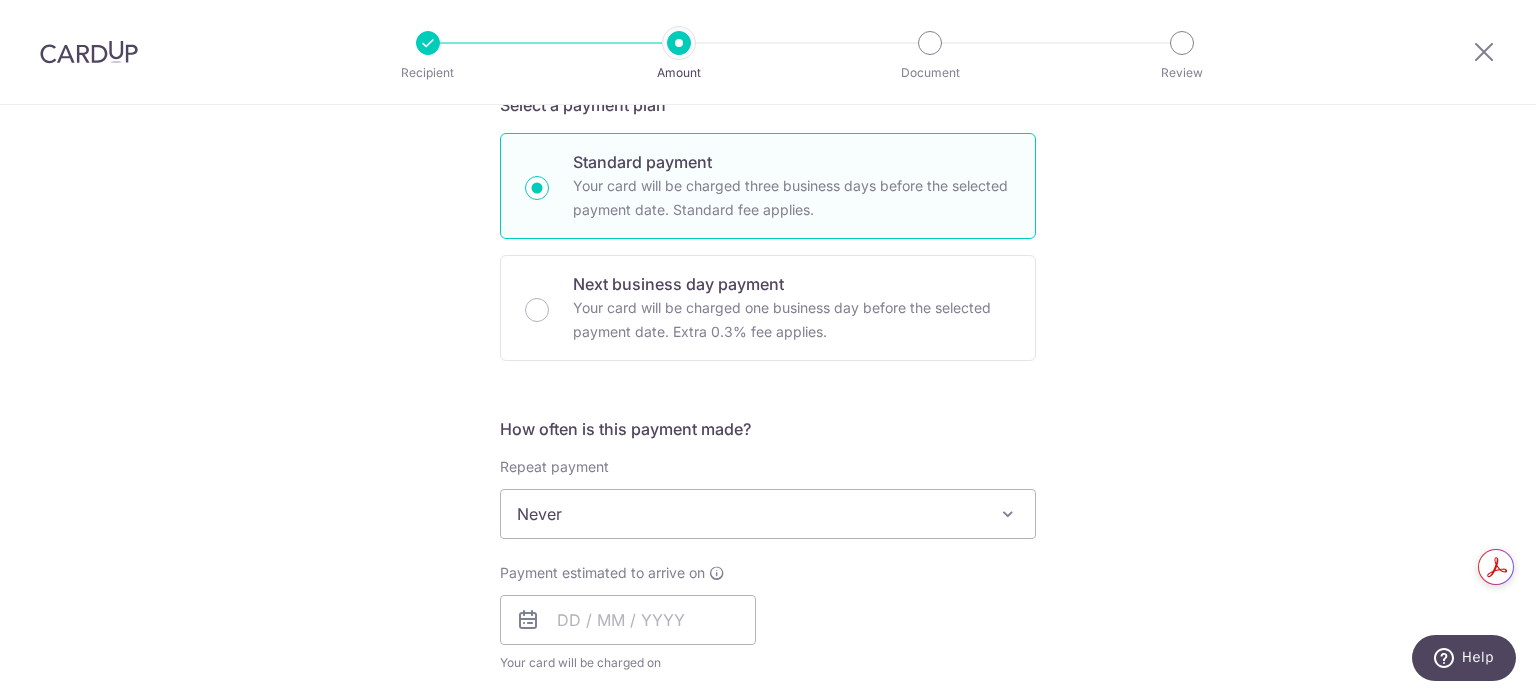 scroll, scrollTop: 533, scrollLeft: 0, axis: vertical 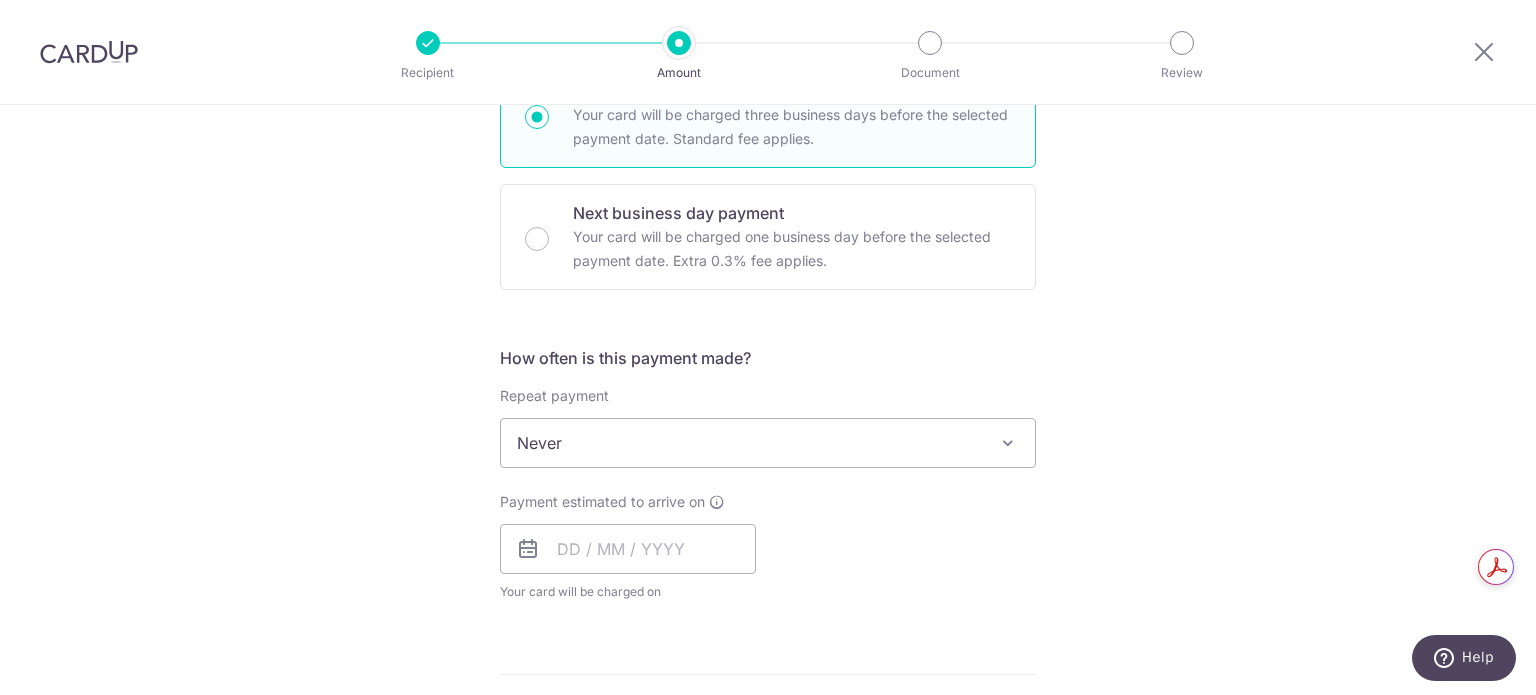 click on "Never" at bounding box center (768, 443) 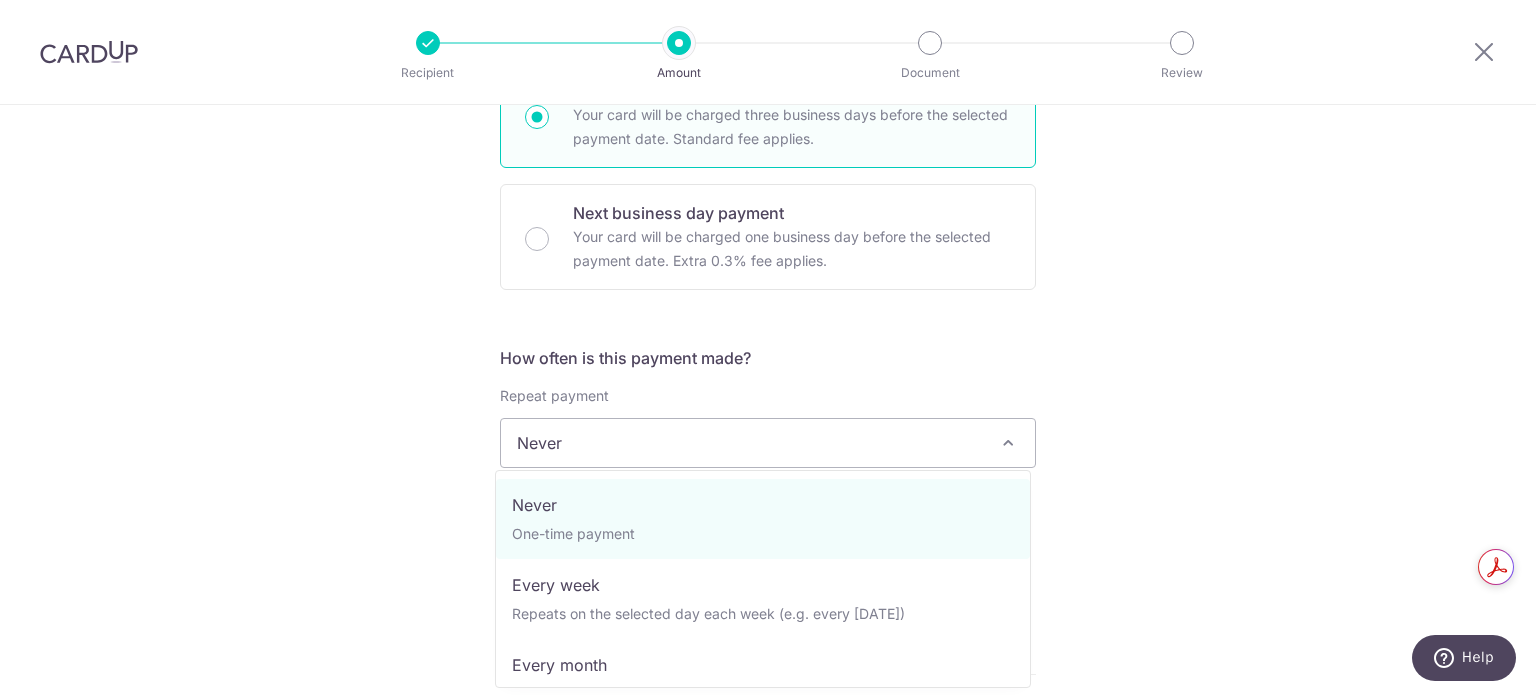 click on "Tell us more about your payment
Enter payment amount
SGD
1,942.00
1942.00
Select Card
**** 4463
Add credit card
Your Cards
**** 4463
Secure 256-bit SSL
Text
New card details
Card
Secure 256-bit SSL" at bounding box center (768, 543) 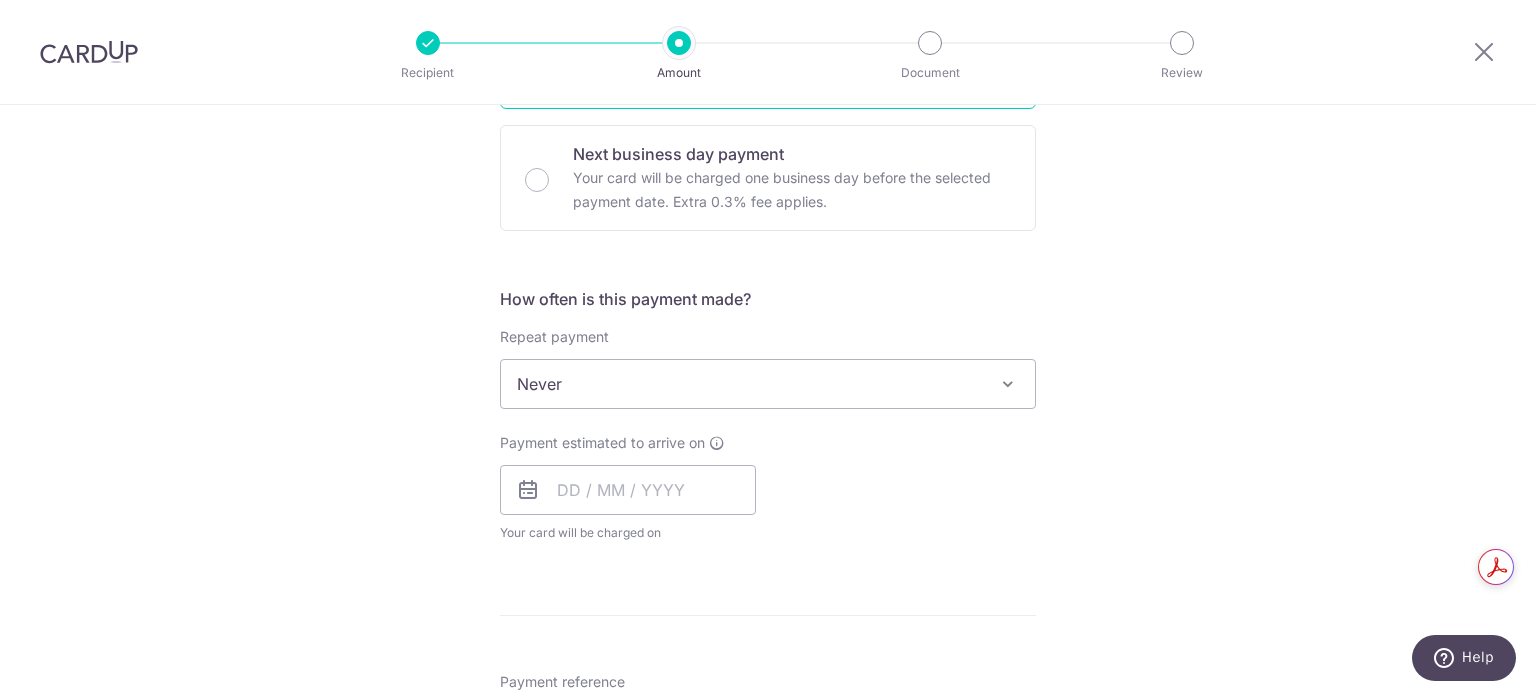 scroll, scrollTop: 666, scrollLeft: 0, axis: vertical 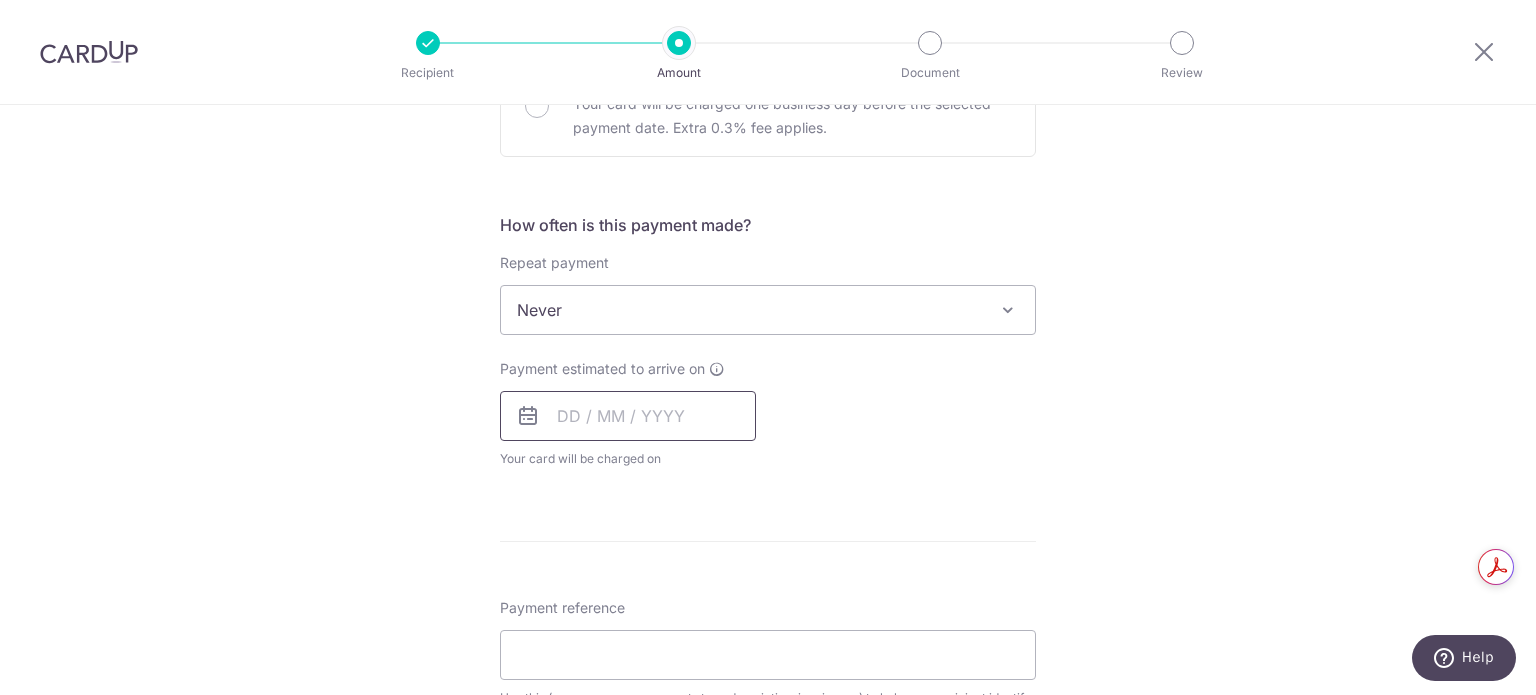click at bounding box center (628, 416) 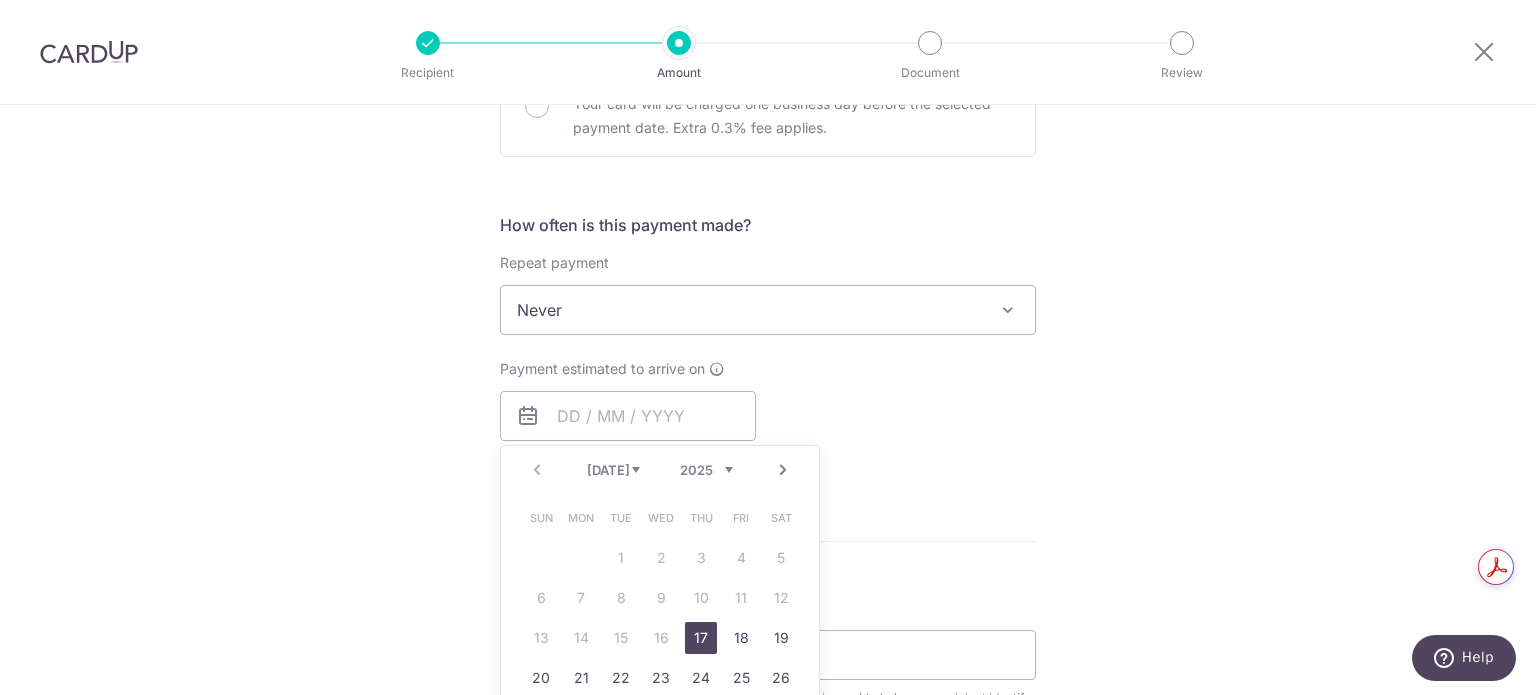 click on "17" at bounding box center [701, 638] 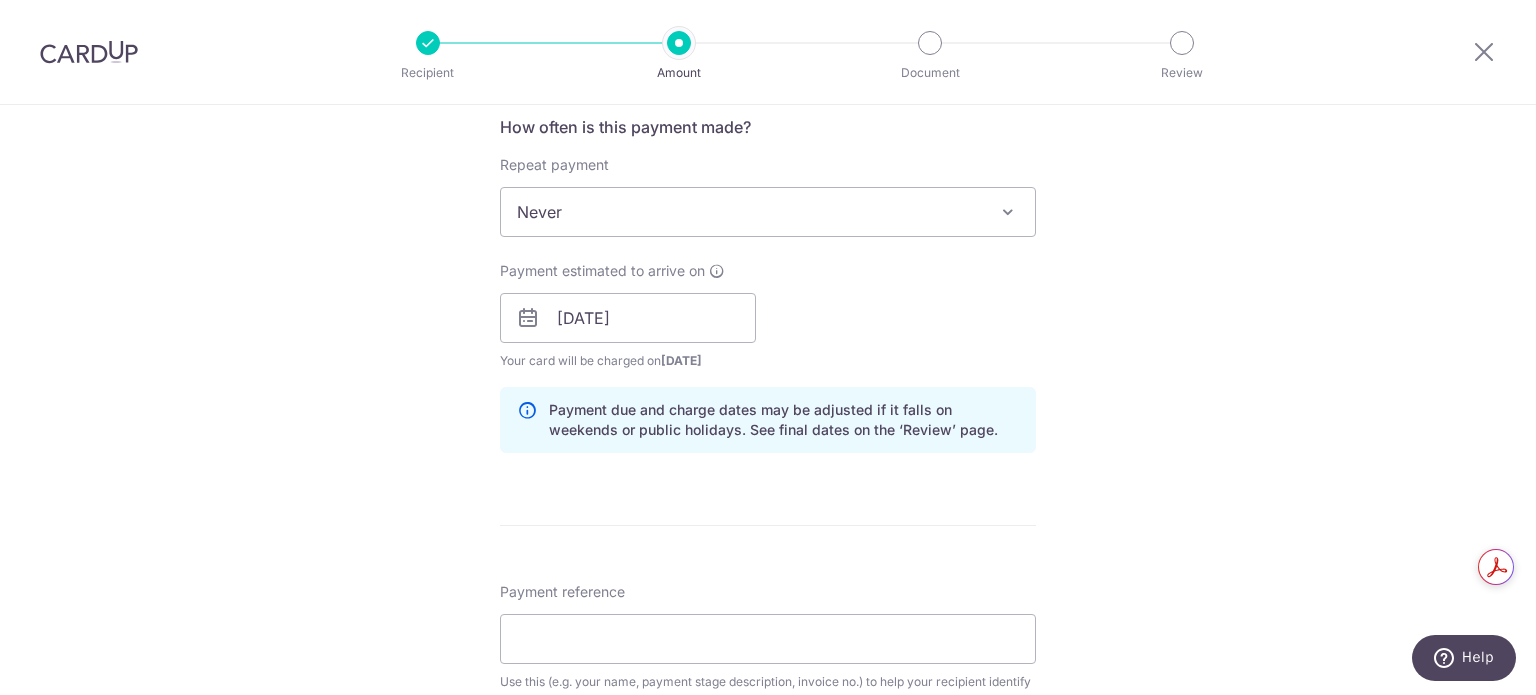 scroll, scrollTop: 933, scrollLeft: 0, axis: vertical 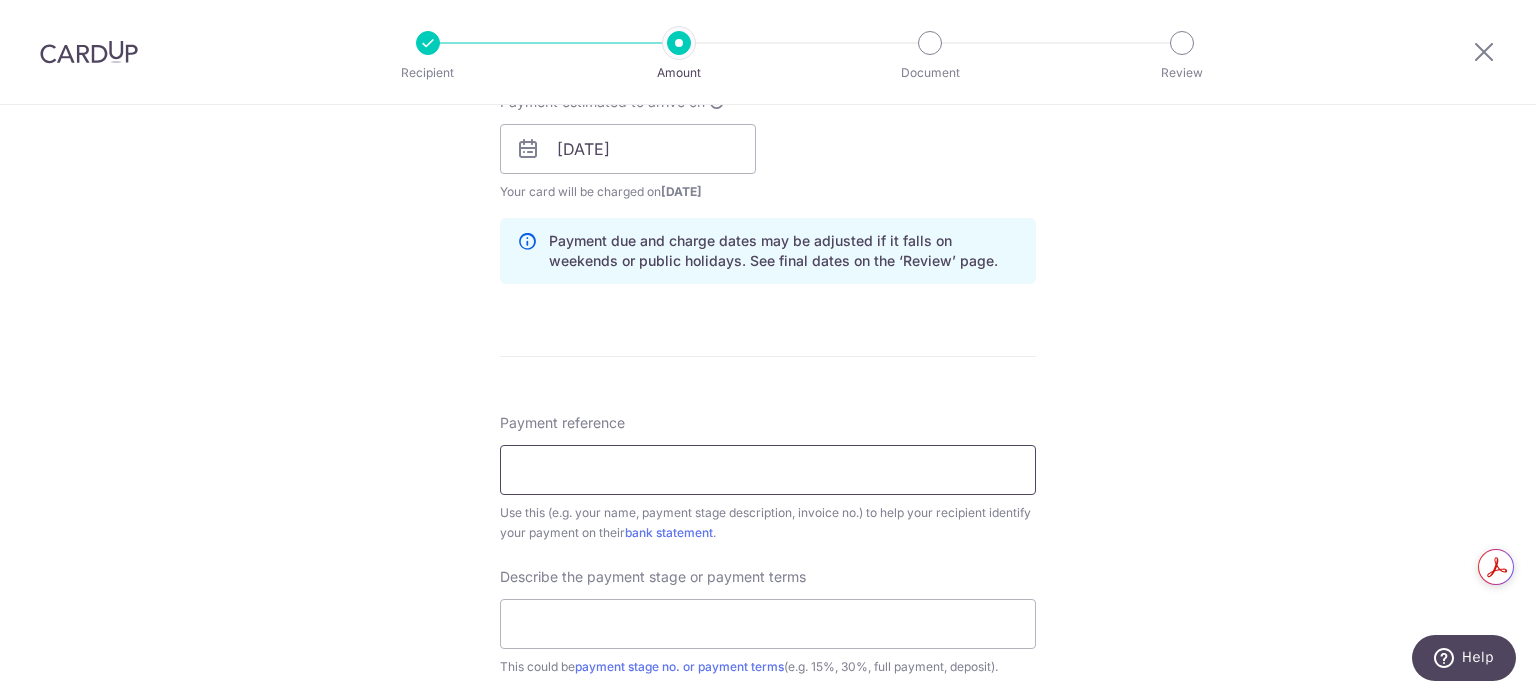 click on "Payment reference" at bounding box center [768, 470] 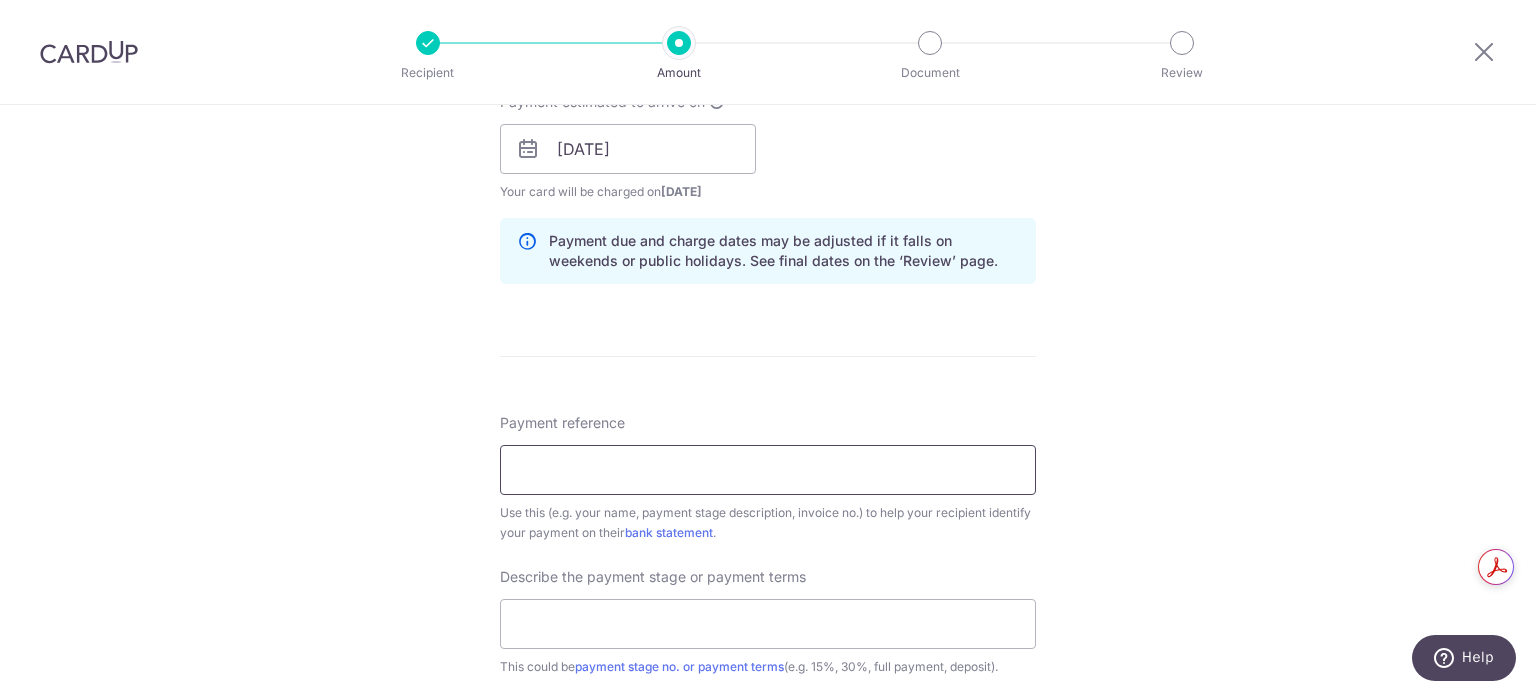 type on "S-2507018 (TNK)" 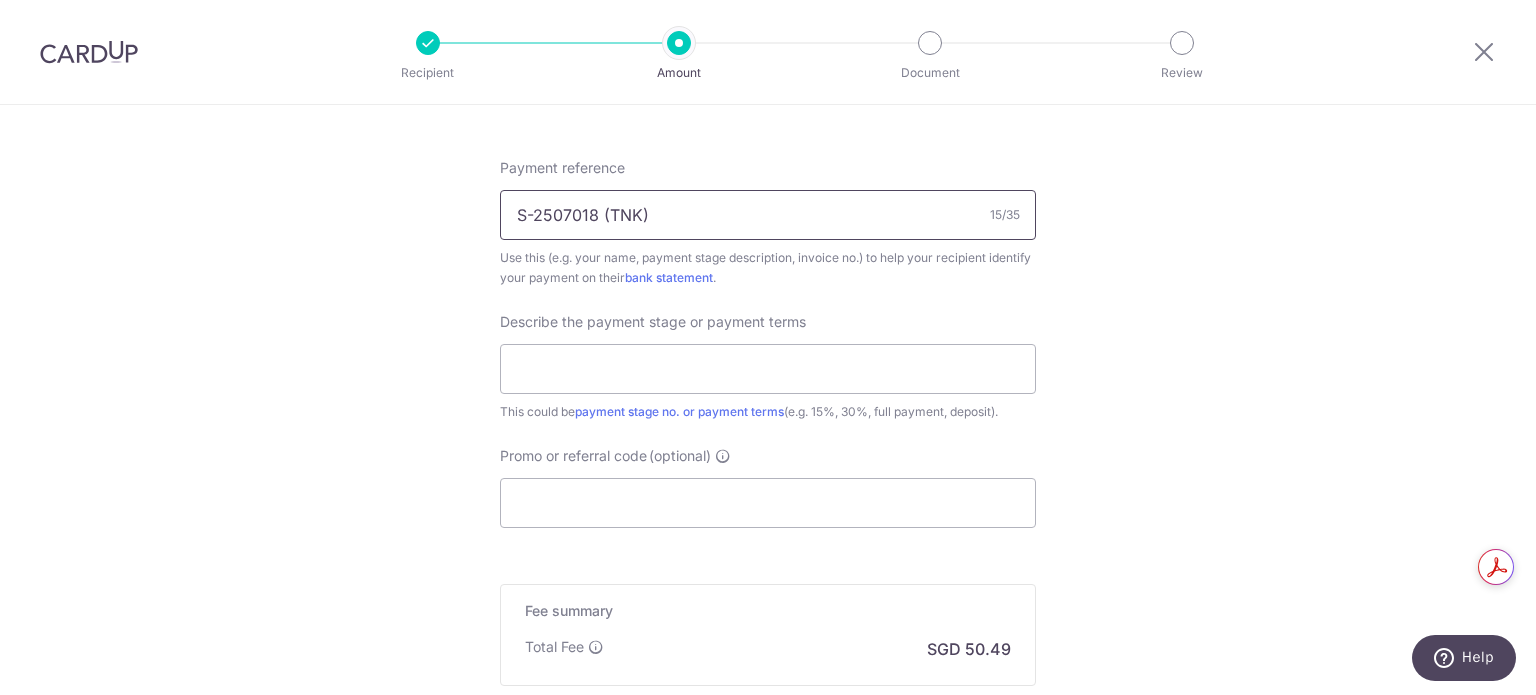 scroll, scrollTop: 1200, scrollLeft: 0, axis: vertical 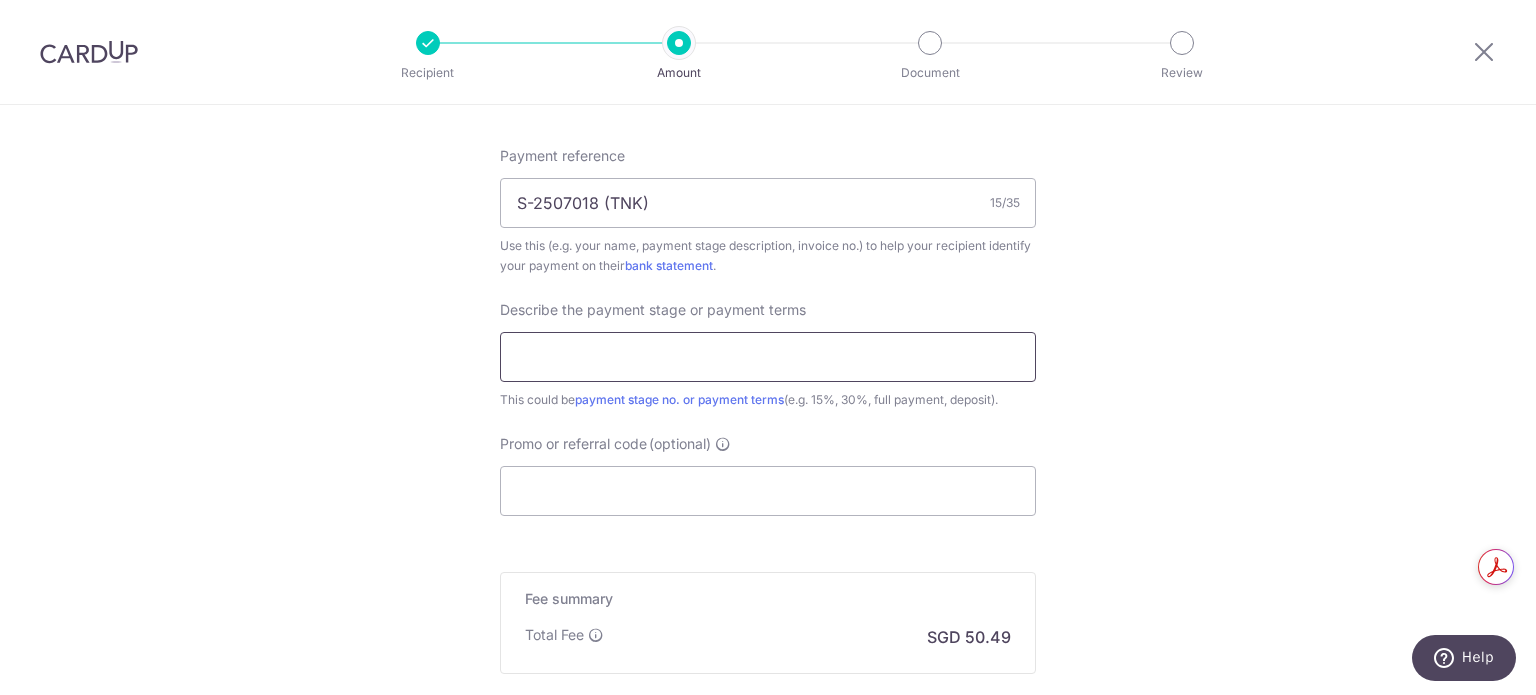 click at bounding box center (768, 357) 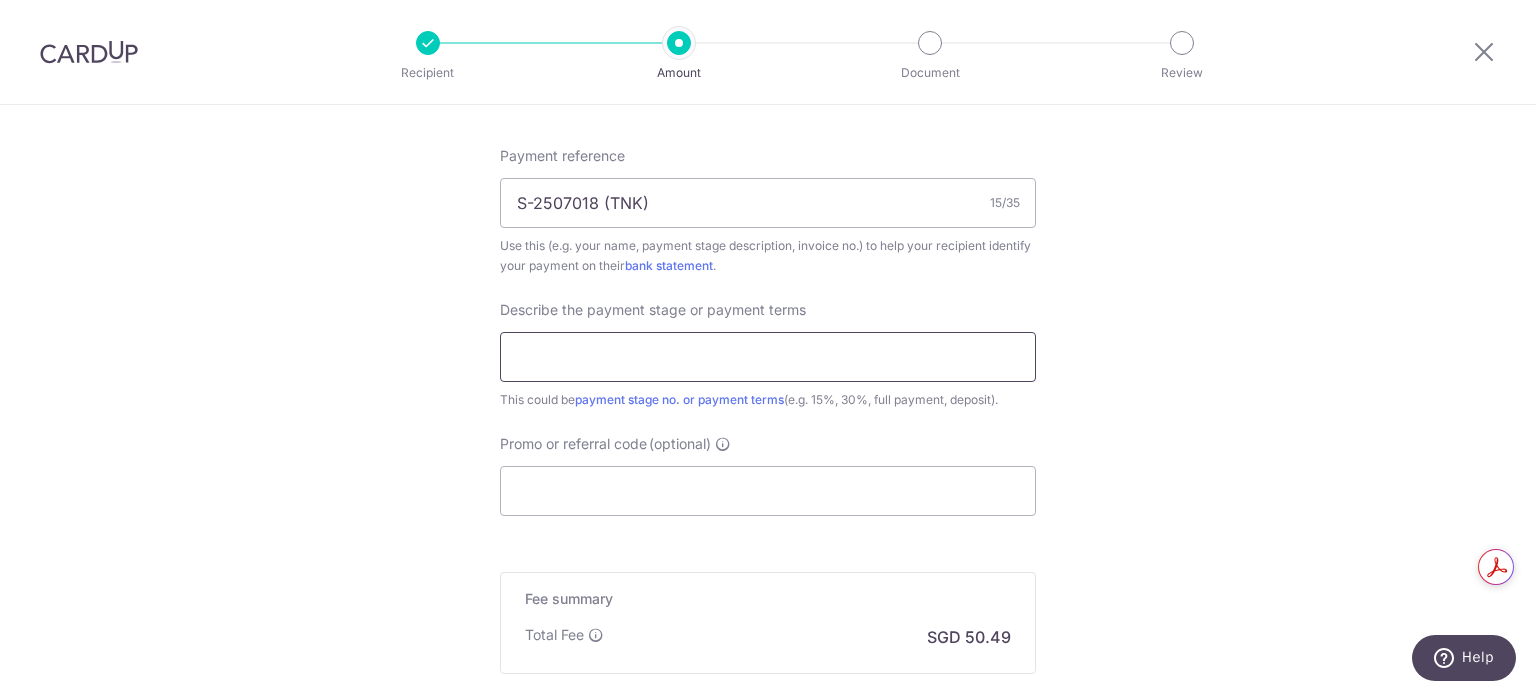 drag, startPoint x: 568, startPoint y: 347, endPoint x: 580, endPoint y: 362, distance: 19.209373 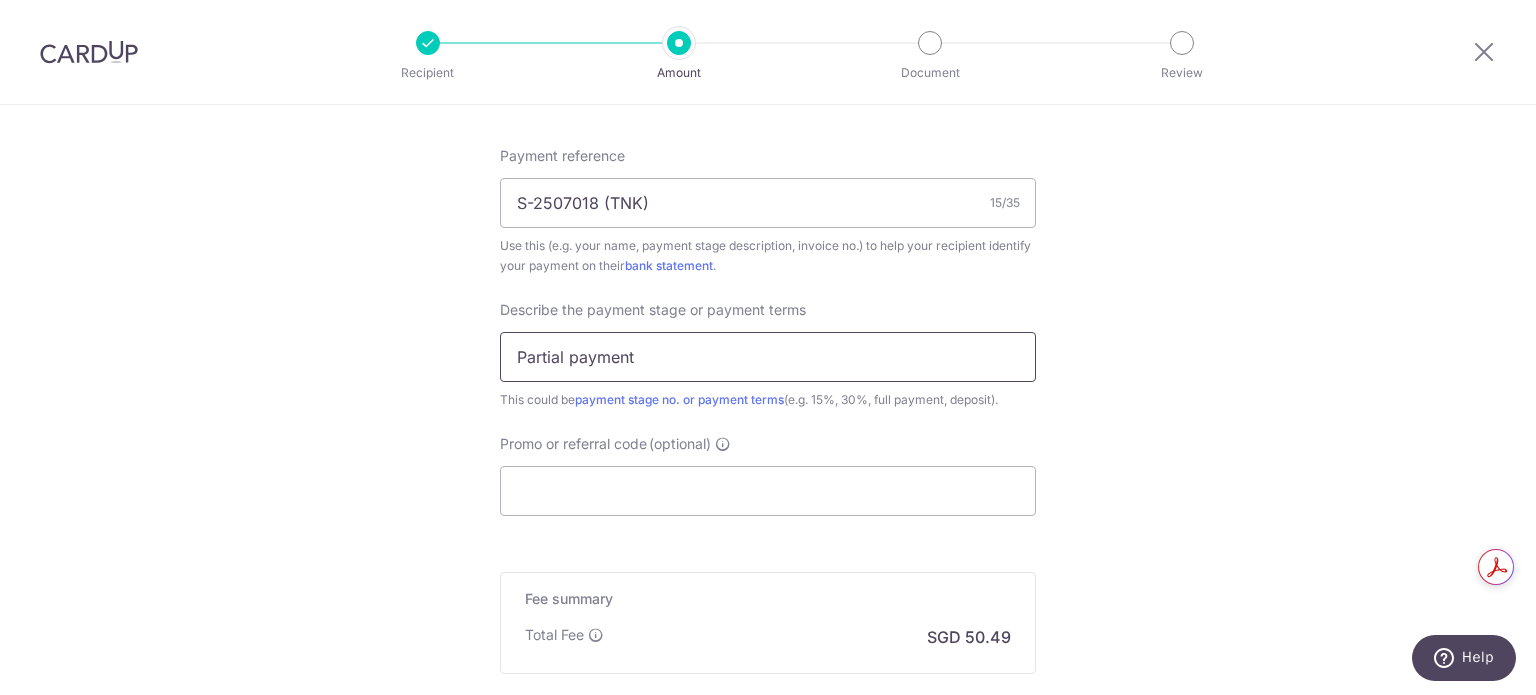 drag, startPoint x: 678, startPoint y: 351, endPoint x: 384, endPoint y: 306, distance: 297.42395 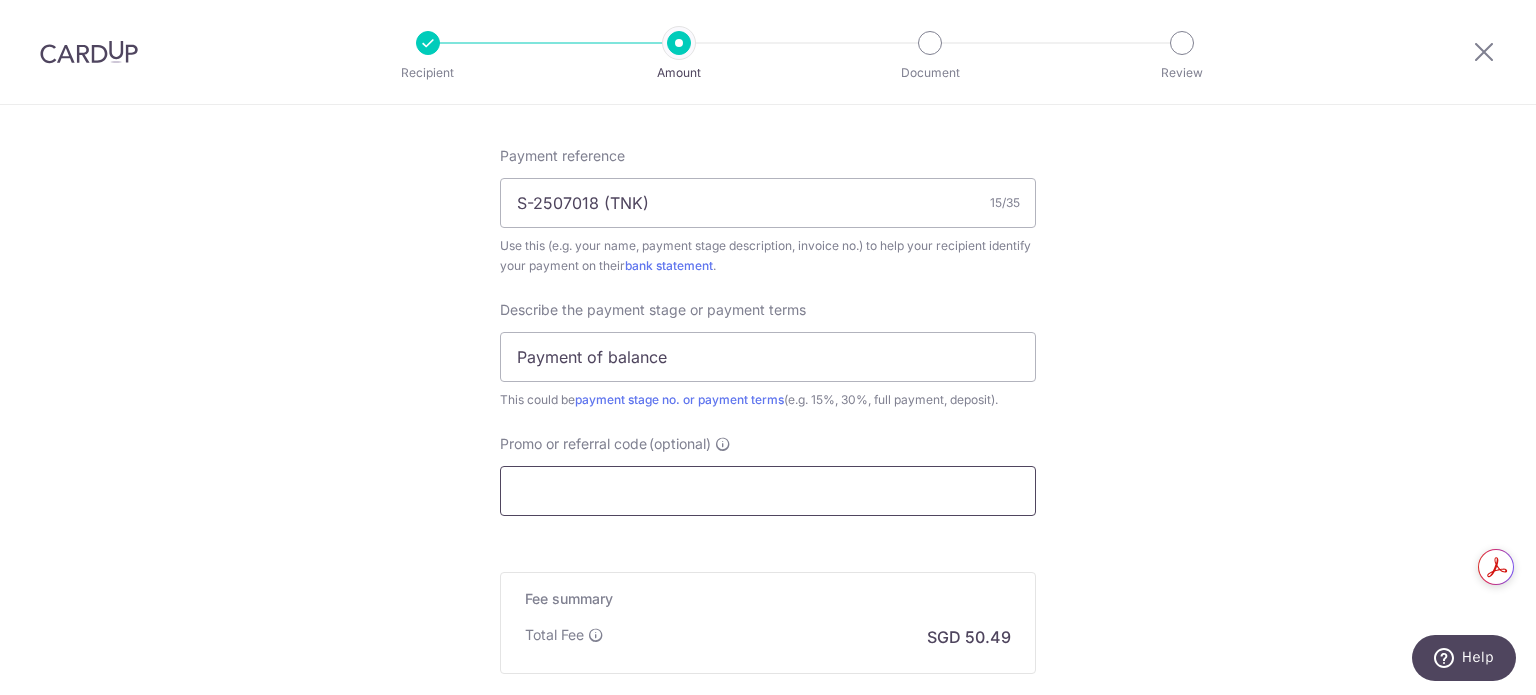 click on "Promo or referral code
(optional)" at bounding box center (768, 491) 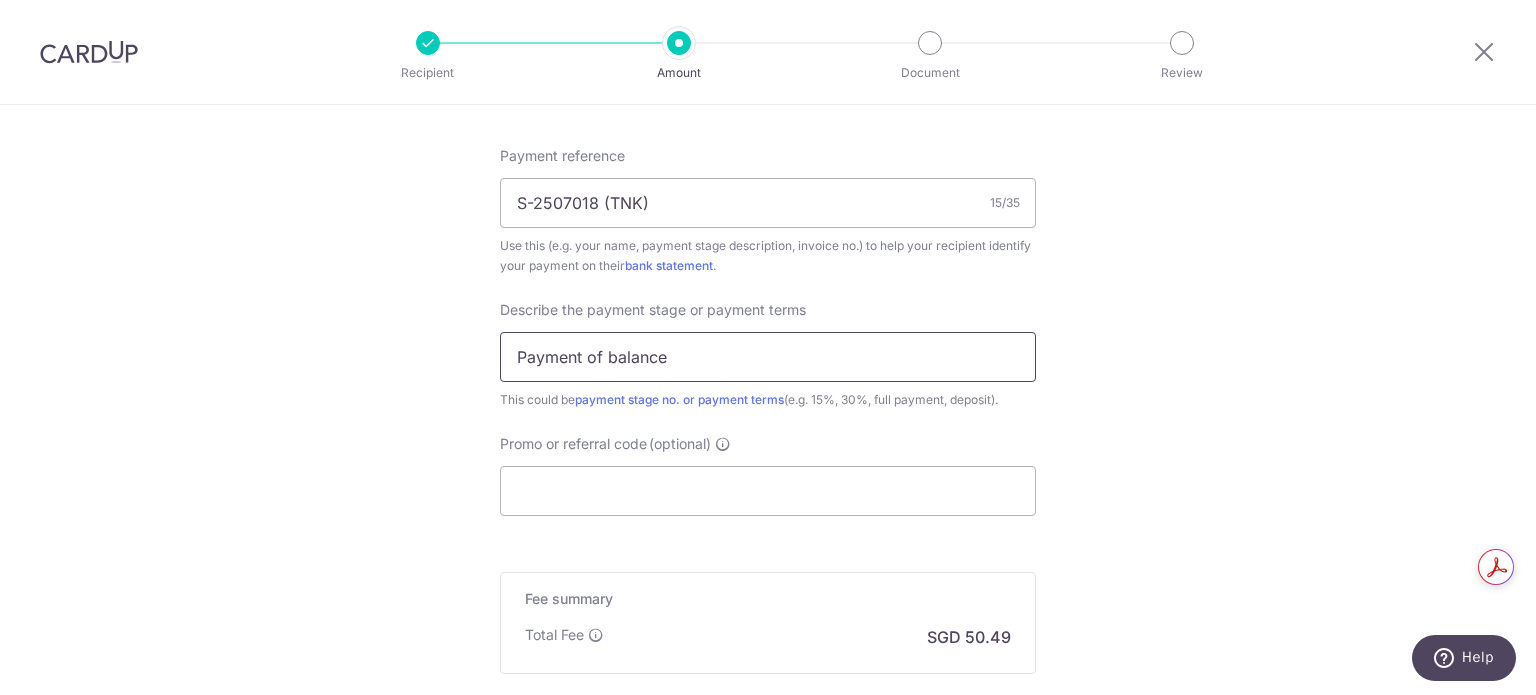 click on "Payment of balance" at bounding box center (768, 357) 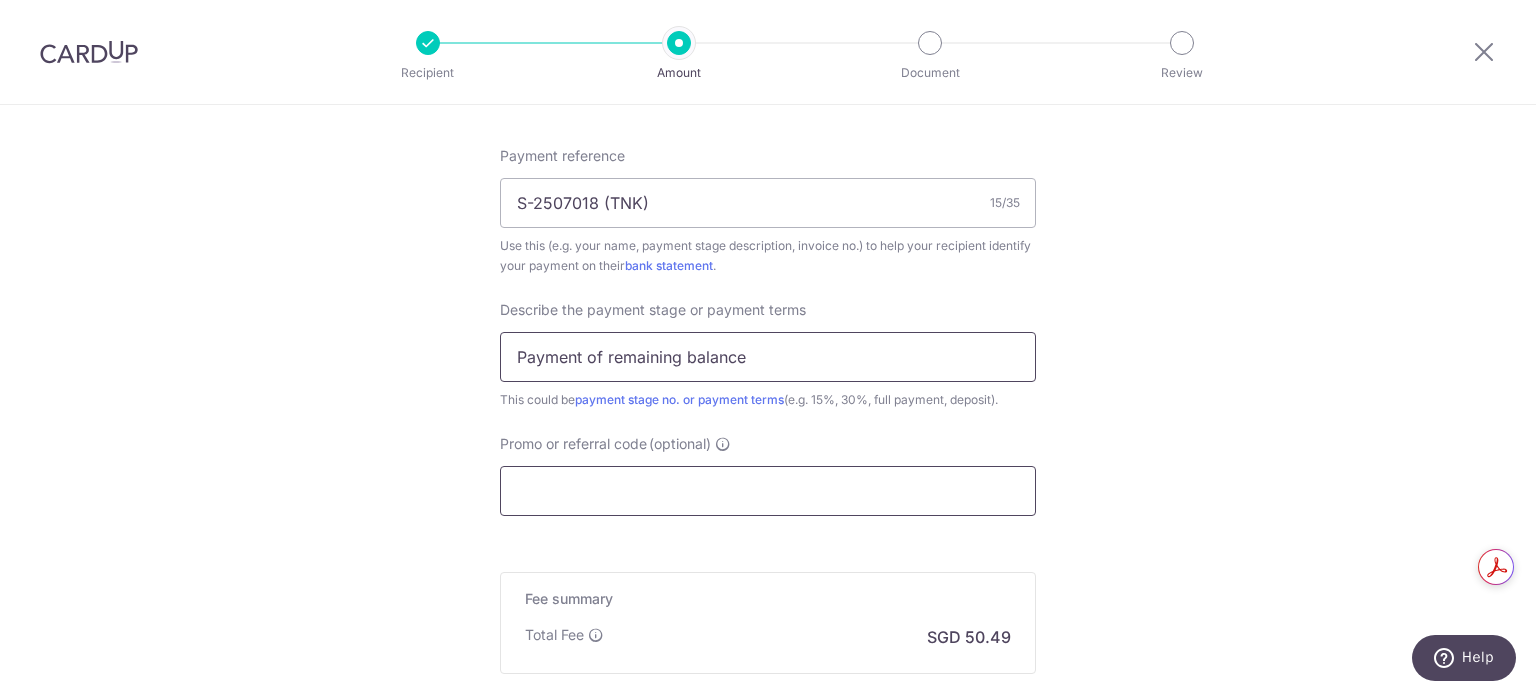 type on "Payment of remaining balance" 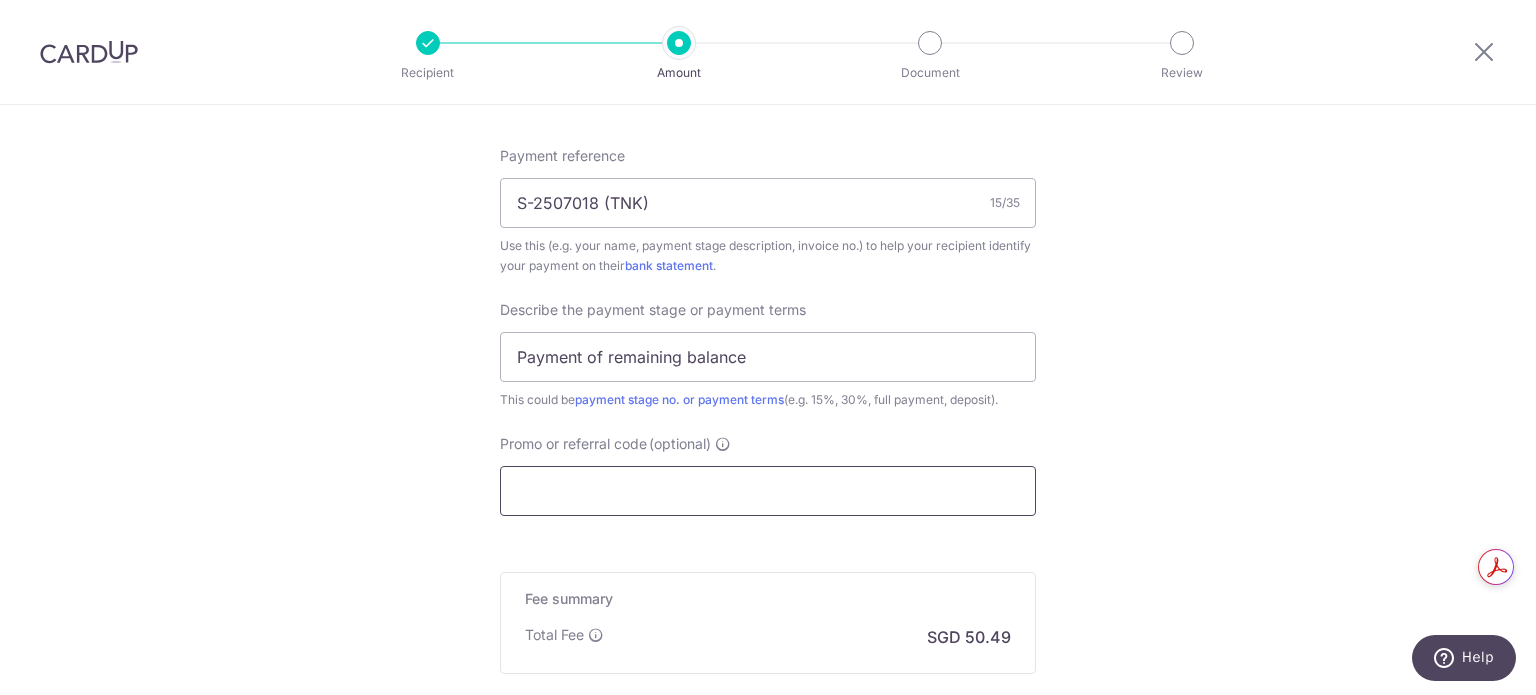 click on "Promo or referral code
(optional)" at bounding box center (768, 491) 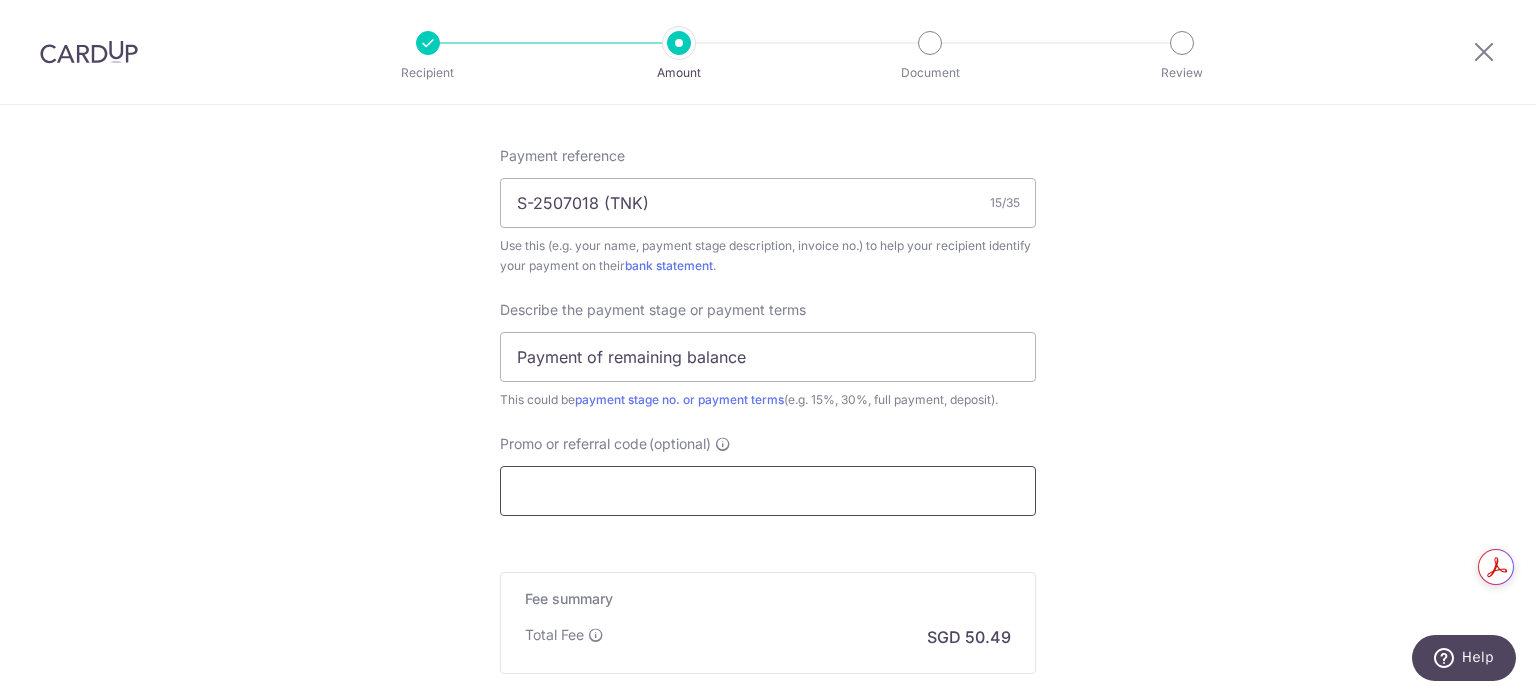 click on "Promo or referral code
(optional)" at bounding box center [768, 491] 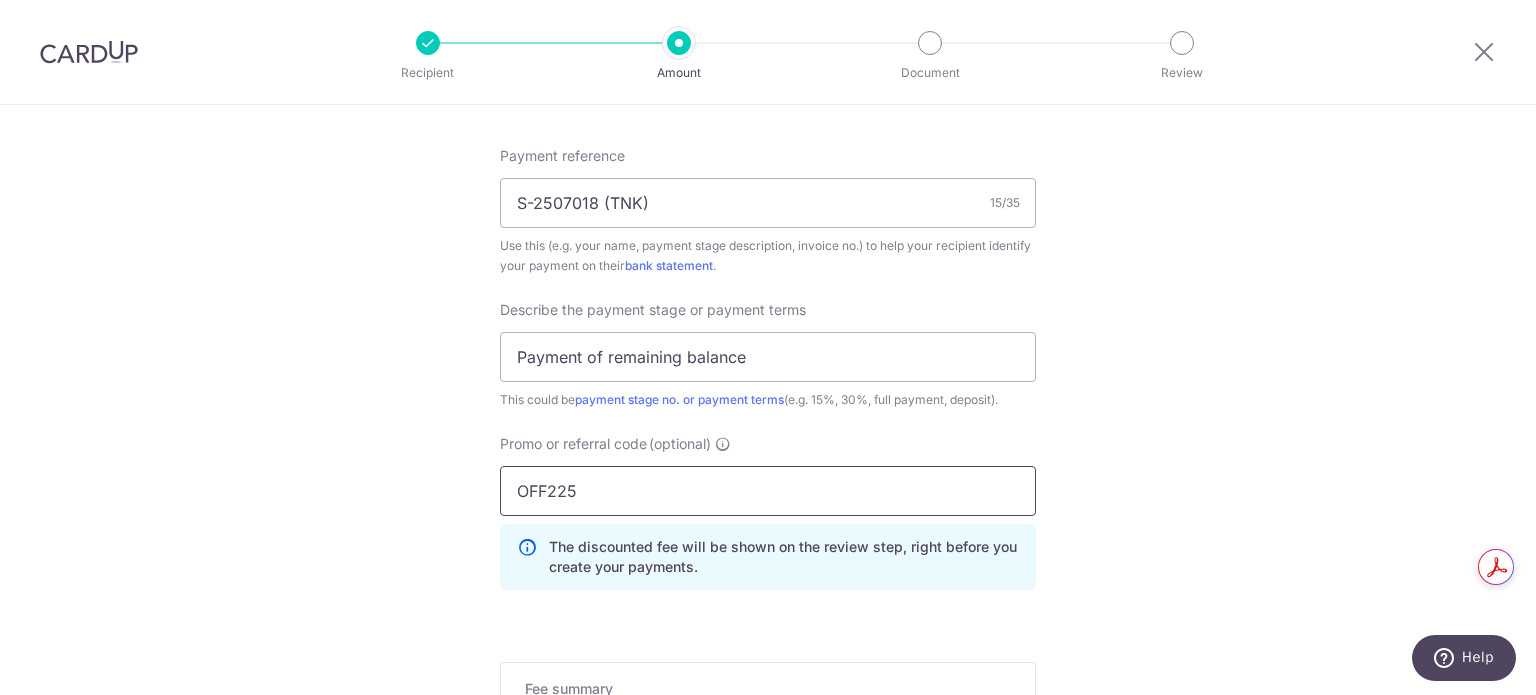 type on "OFF225" 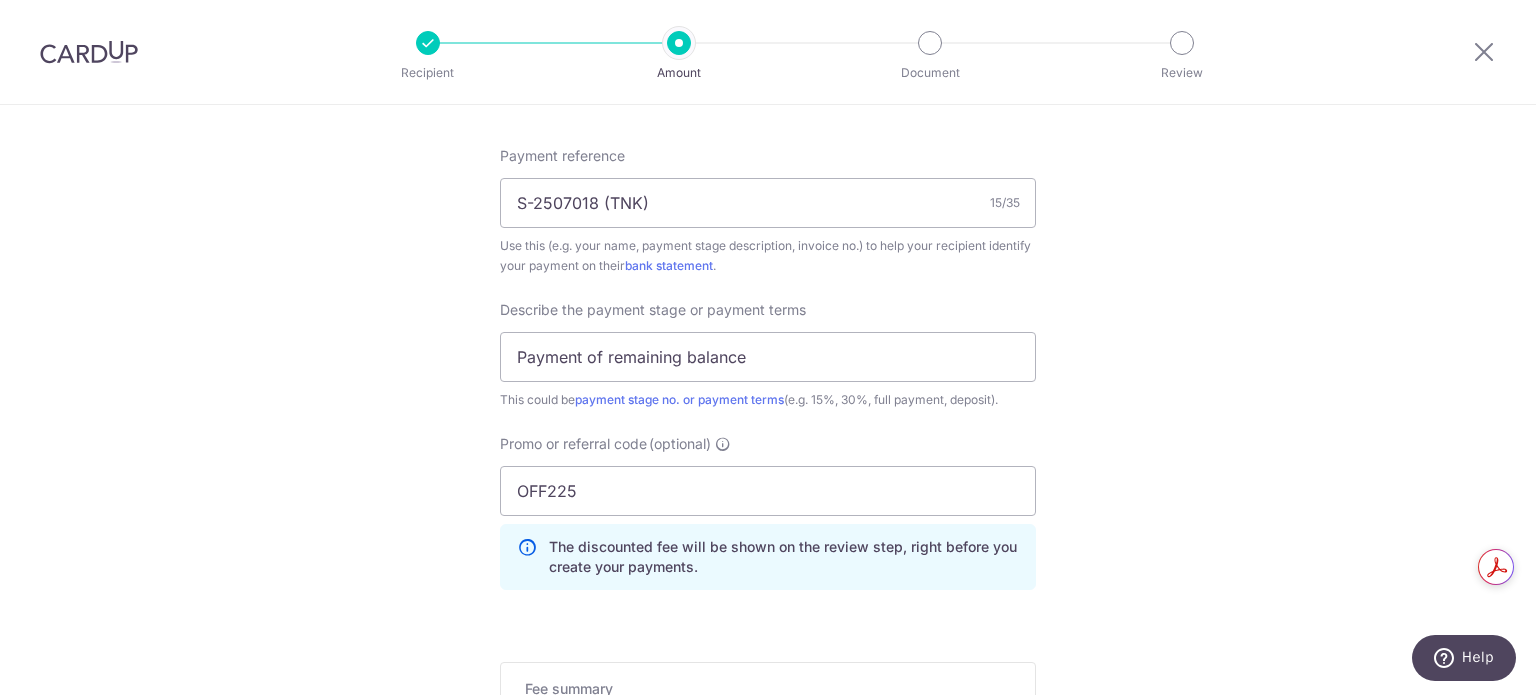 click on "Tell us more about your payment
Enter payment amount
SGD
1,942.00
1942.00
Select Card
**** 4463
Add credit card
Your Cards
**** 4463
Secure 256-bit SSL
Text
New card details
Card
Secure 256-bit SSL" at bounding box center [768, -38] 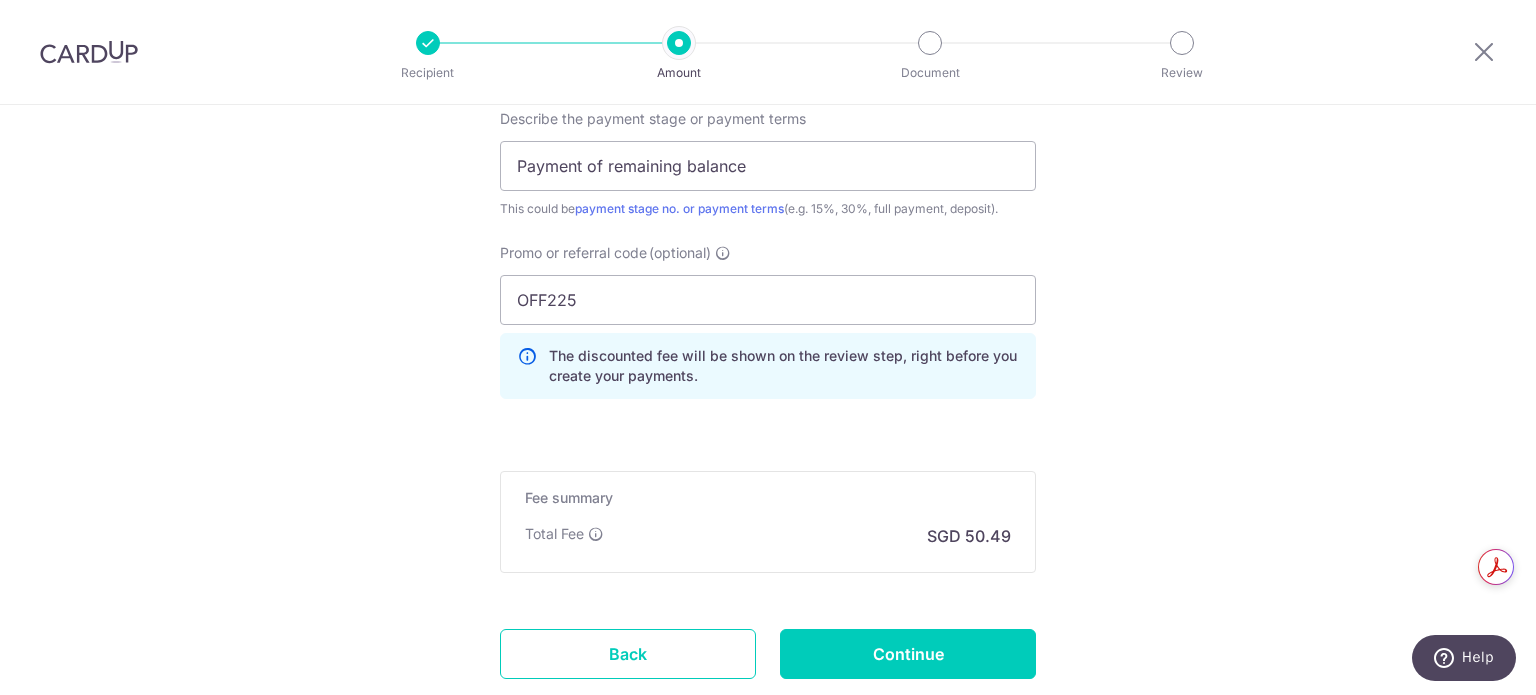 scroll, scrollTop: 1388, scrollLeft: 0, axis: vertical 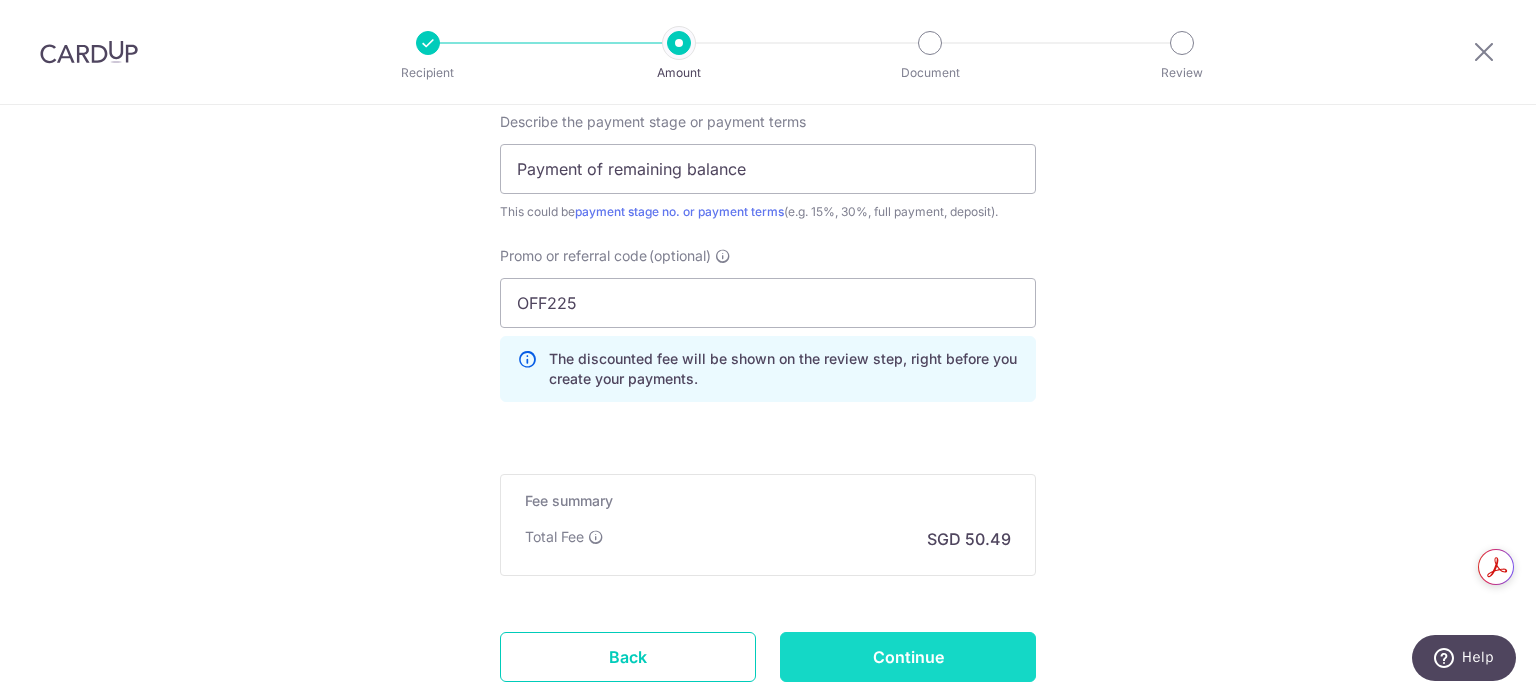 click on "Continue" at bounding box center [908, 657] 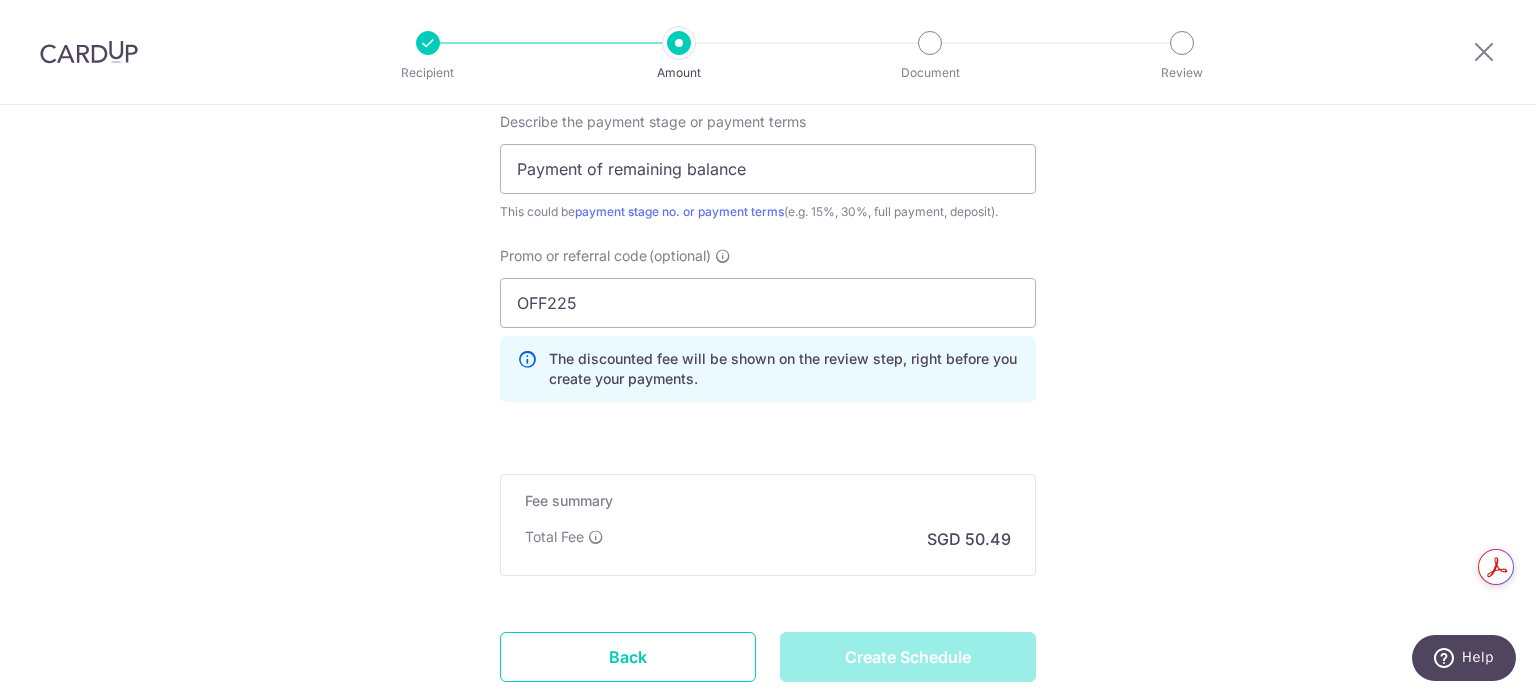 type on "Create Schedule" 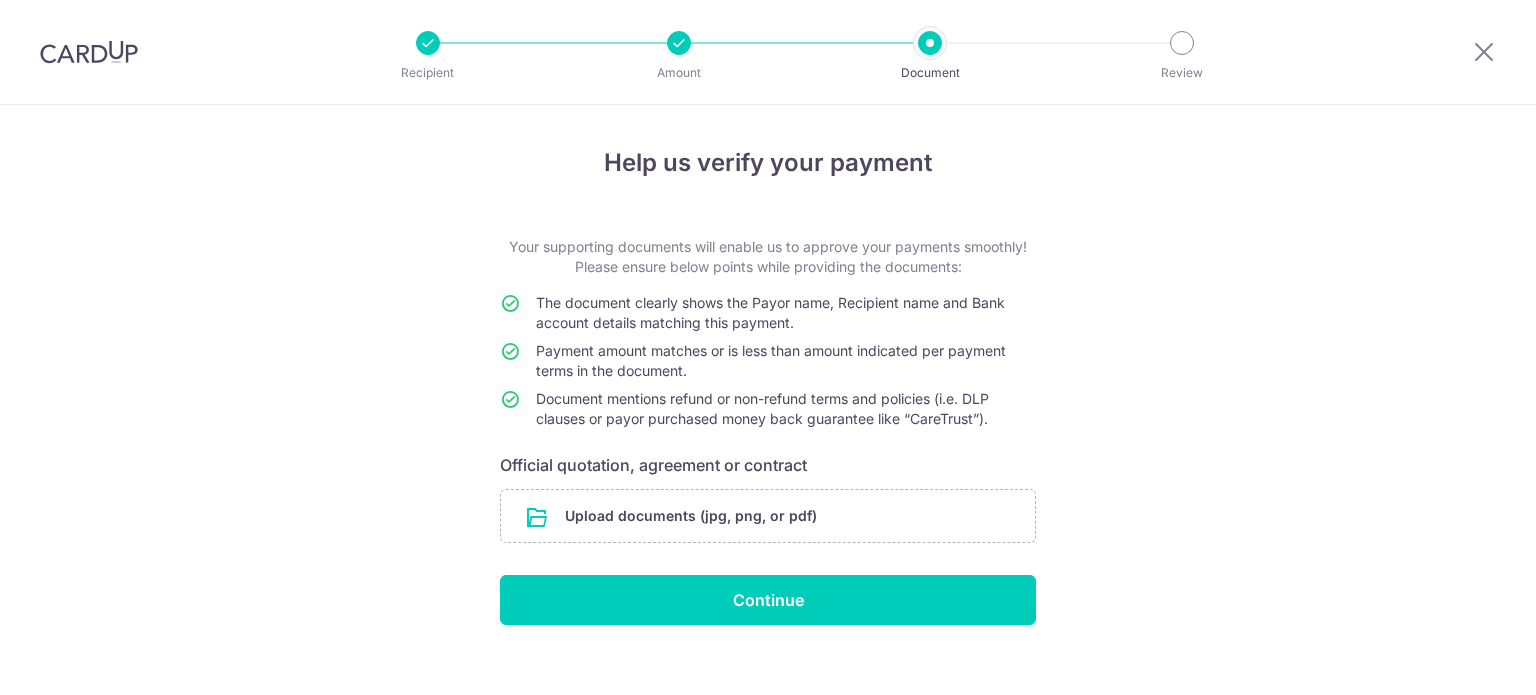 scroll, scrollTop: 0, scrollLeft: 0, axis: both 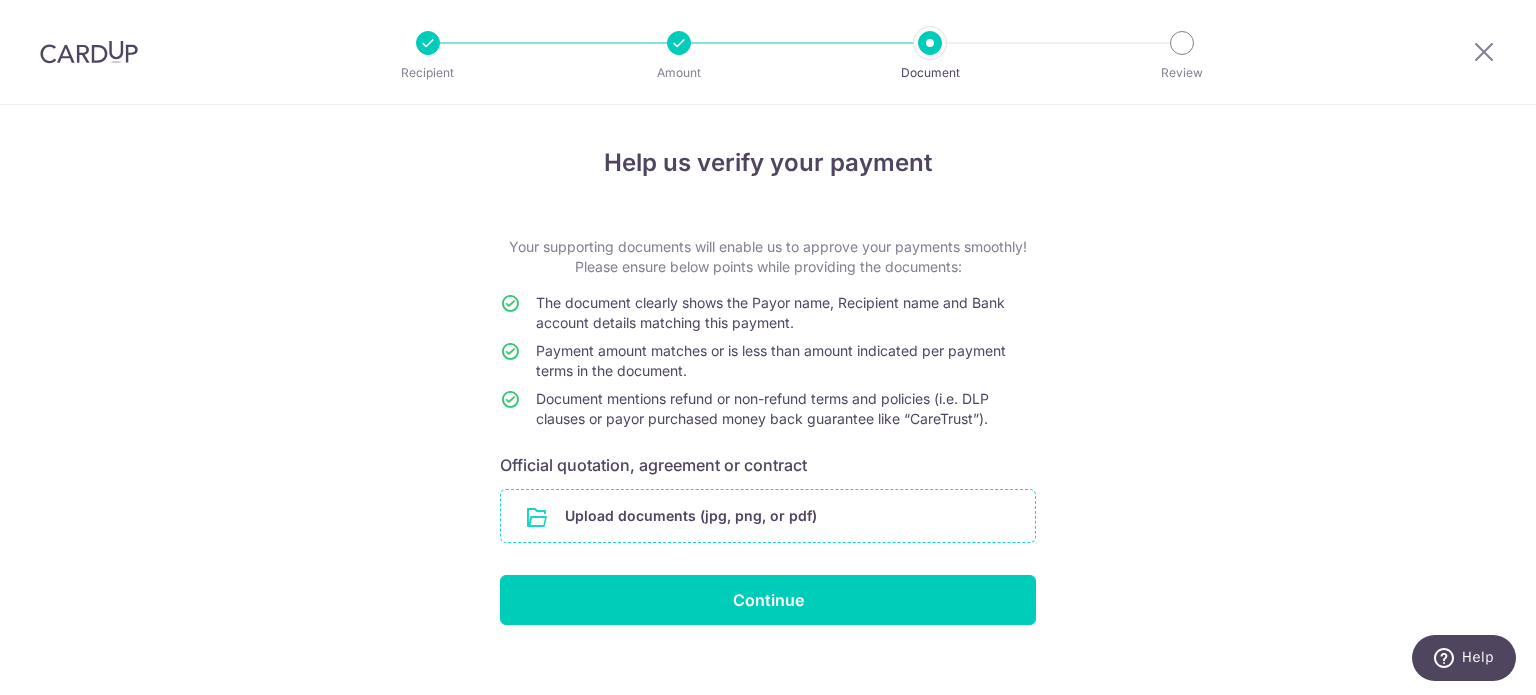 click at bounding box center (768, 516) 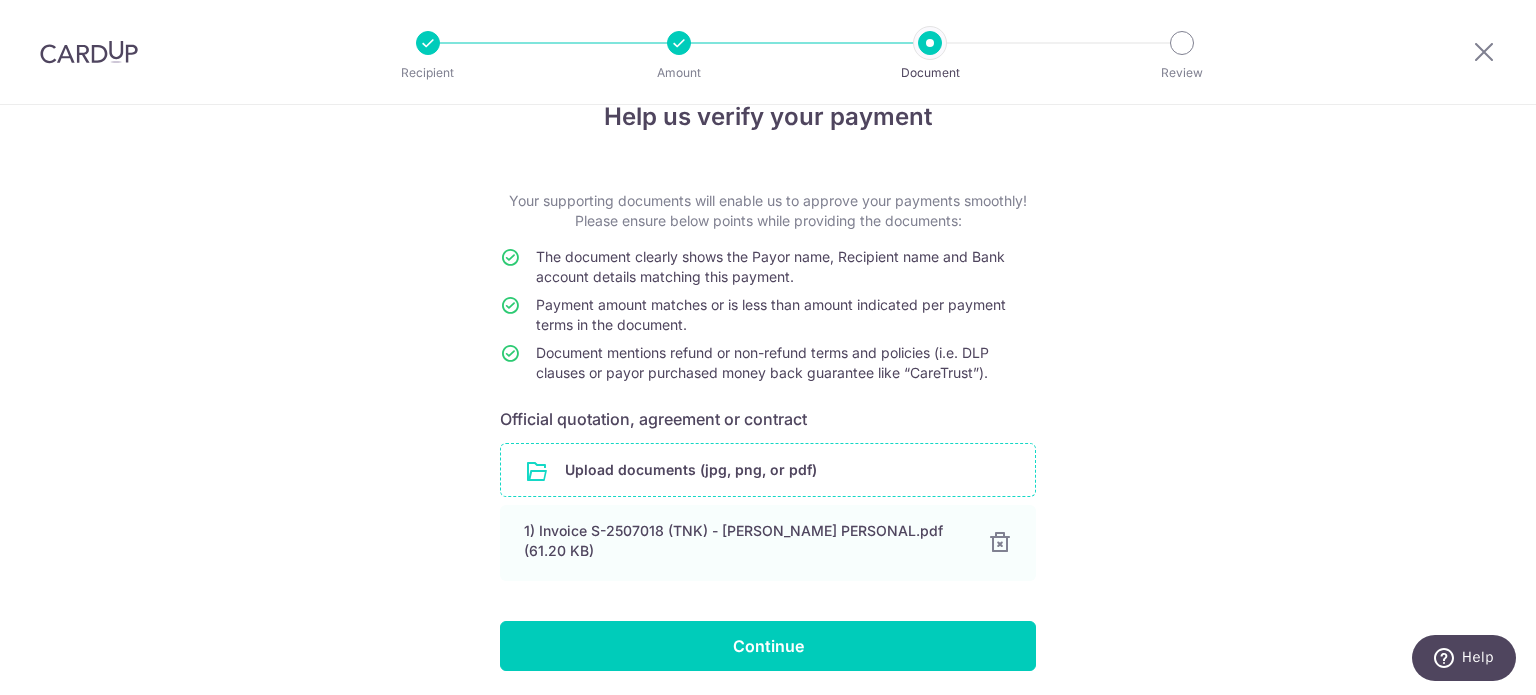 scroll, scrollTop: 115, scrollLeft: 0, axis: vertical 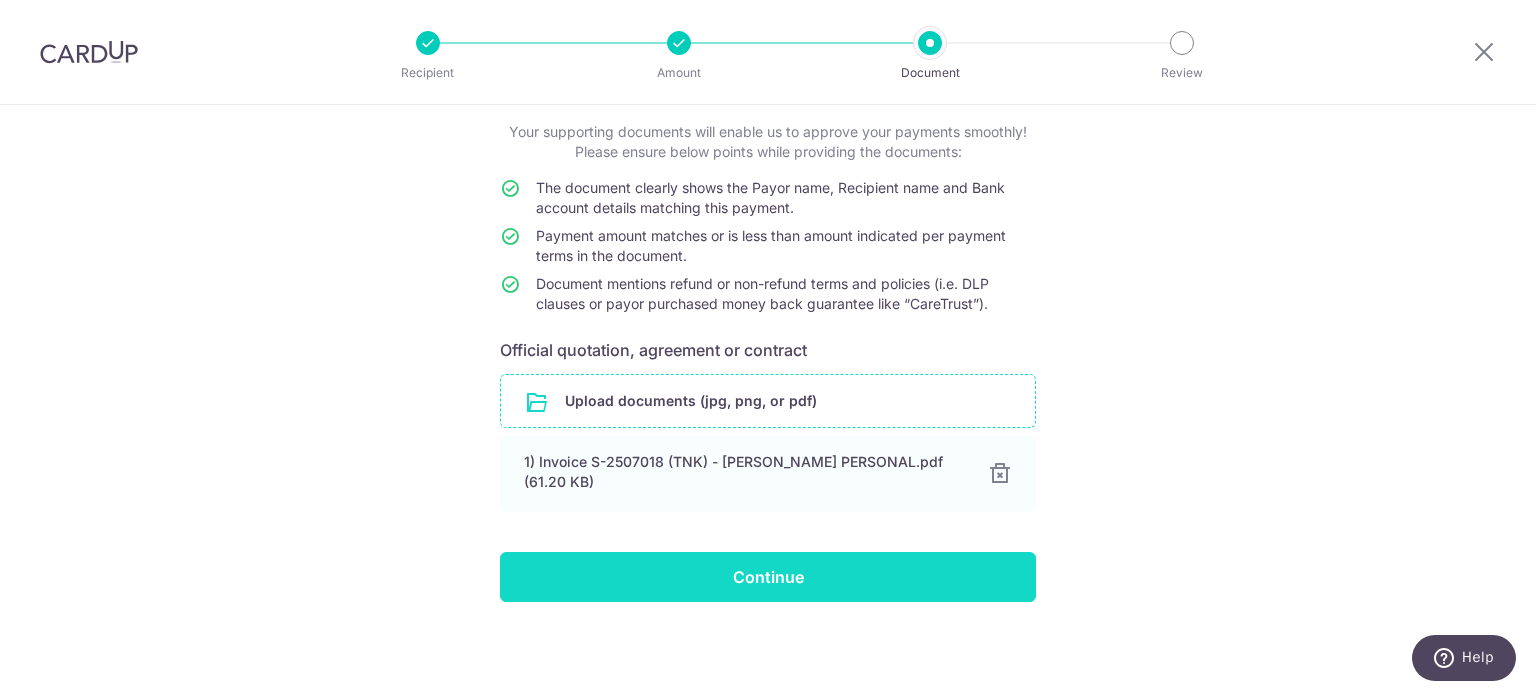 click on "Continue" at bounding box center [768, 577] 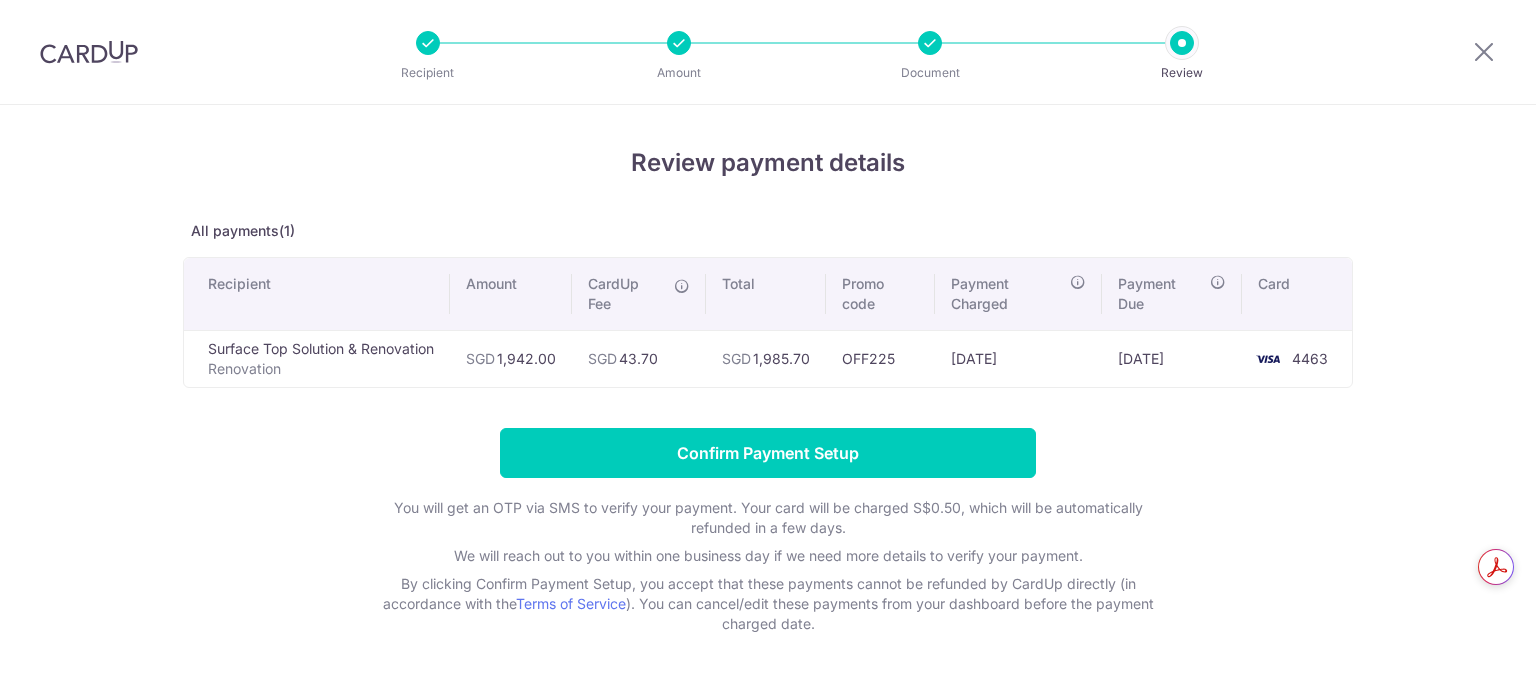 scroll, scrollTop: 0, scrollLeft: 0, axis: both 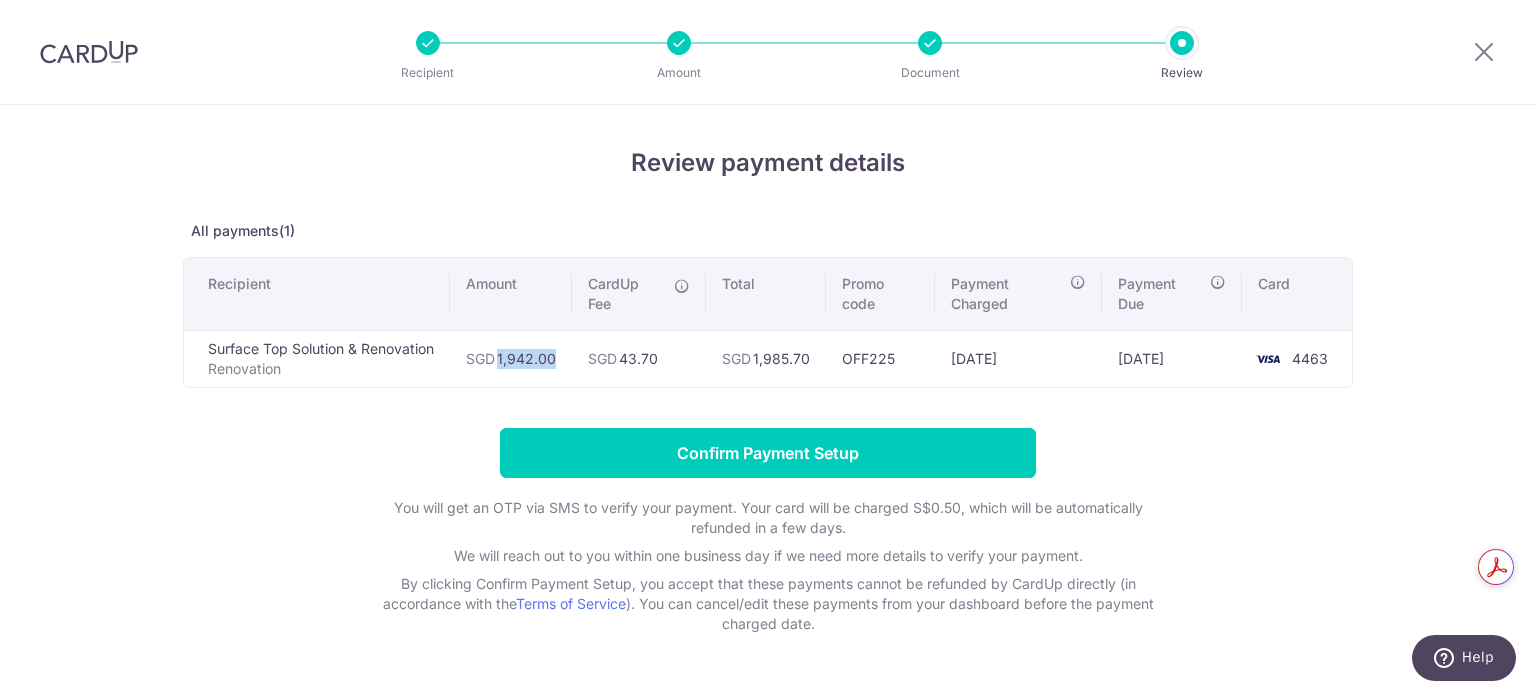 drag, startPoint x: 490, startPoint y: 358, endPoint x: 581, endPoint y: 367, distance: 91.44397 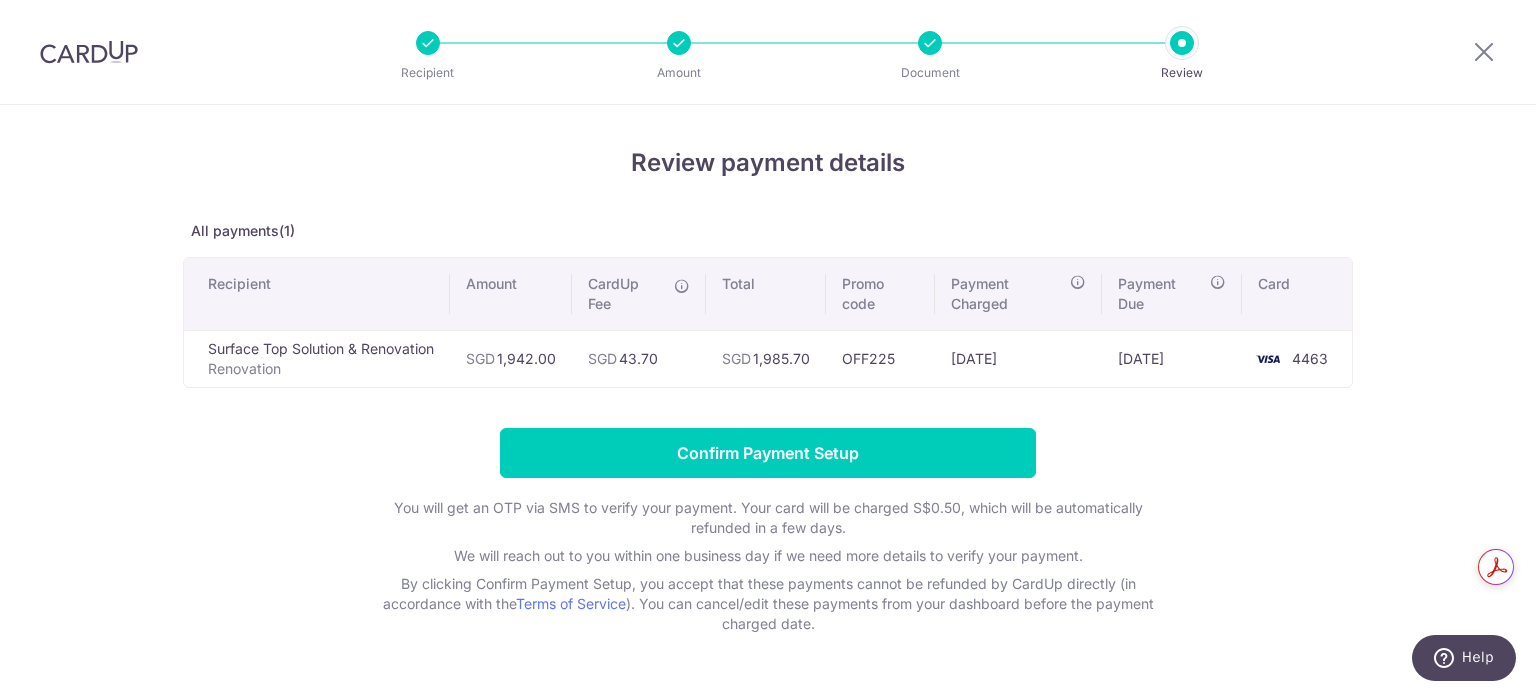 click on "Review payment details
All payments(1)
Recipient
Amount
CardUp Fee
Total
Promo code
Payment Charged
Payment Due
Card
Surface Top Solution & Renovation
Renovation
SGD   1,942.00
SGD   43.70
SGD 4463" at bounding box center (768, 389) 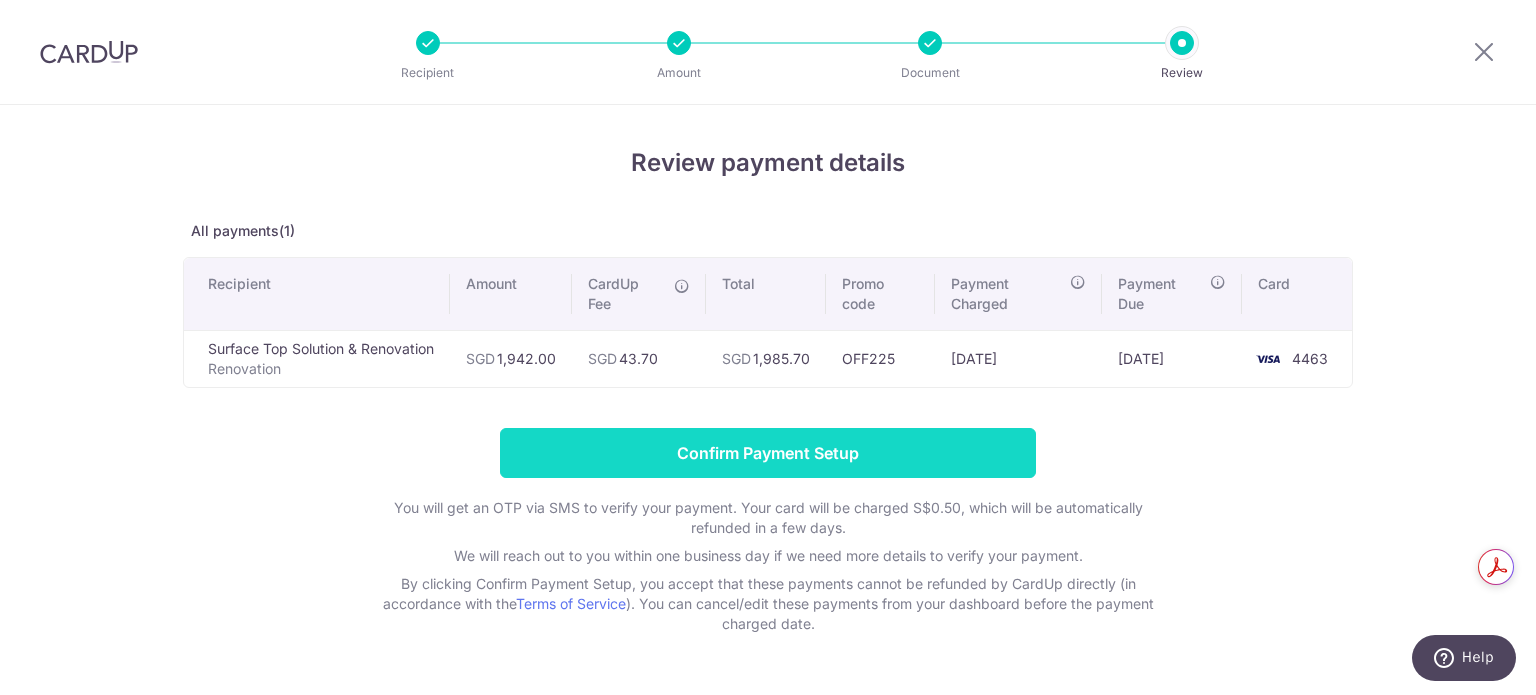 click on "Confirm Payment Setup" at bounding box center [768, 453] 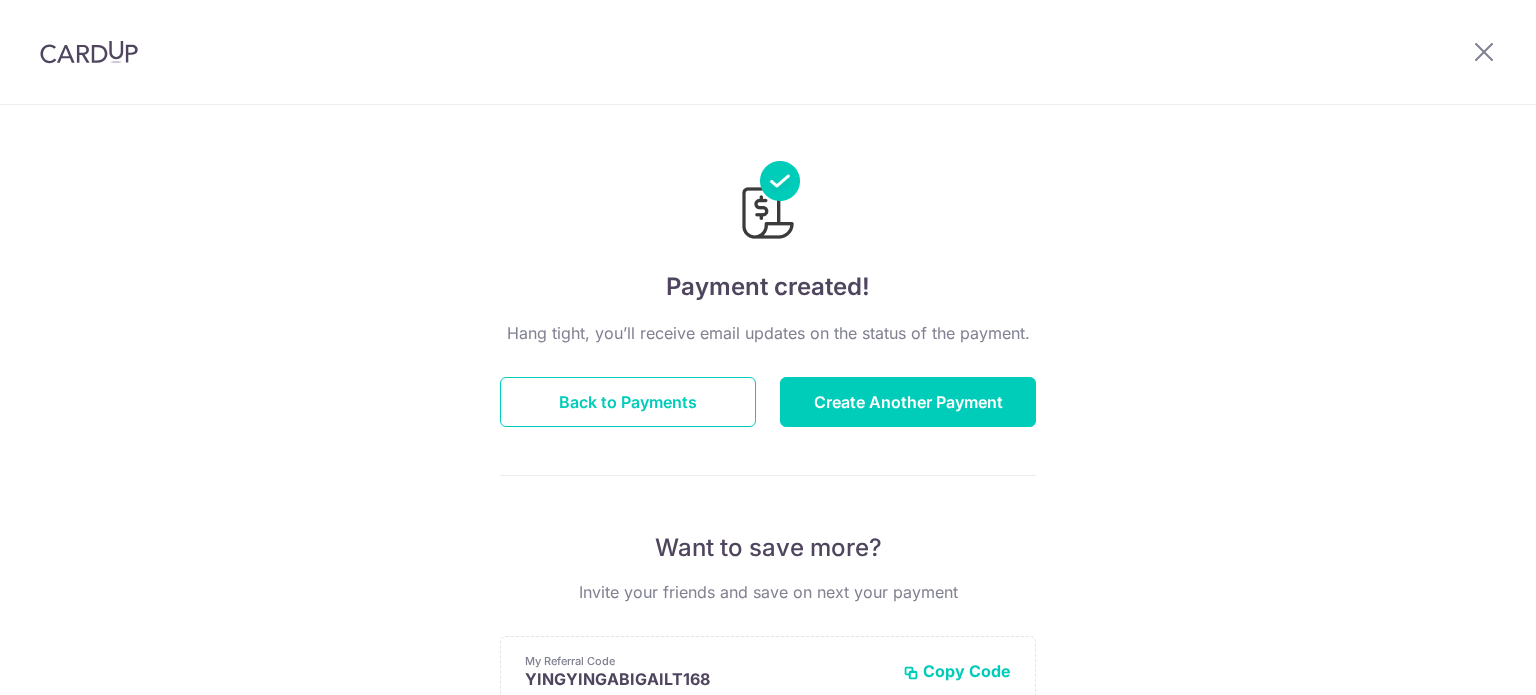 scroll, scrollTop: 0, scrollLeft: 0, axis: both 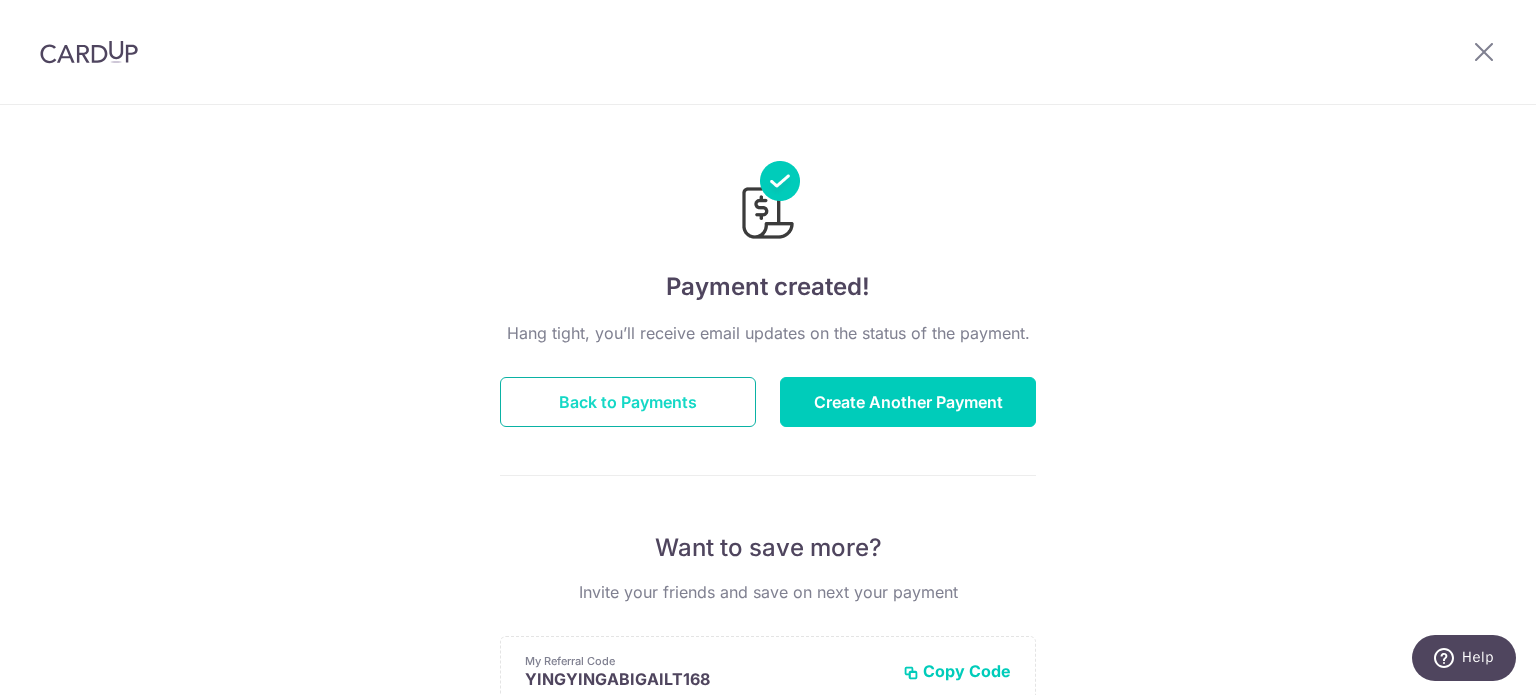 click on "Back to Payments" at bounding box center (628, 402) 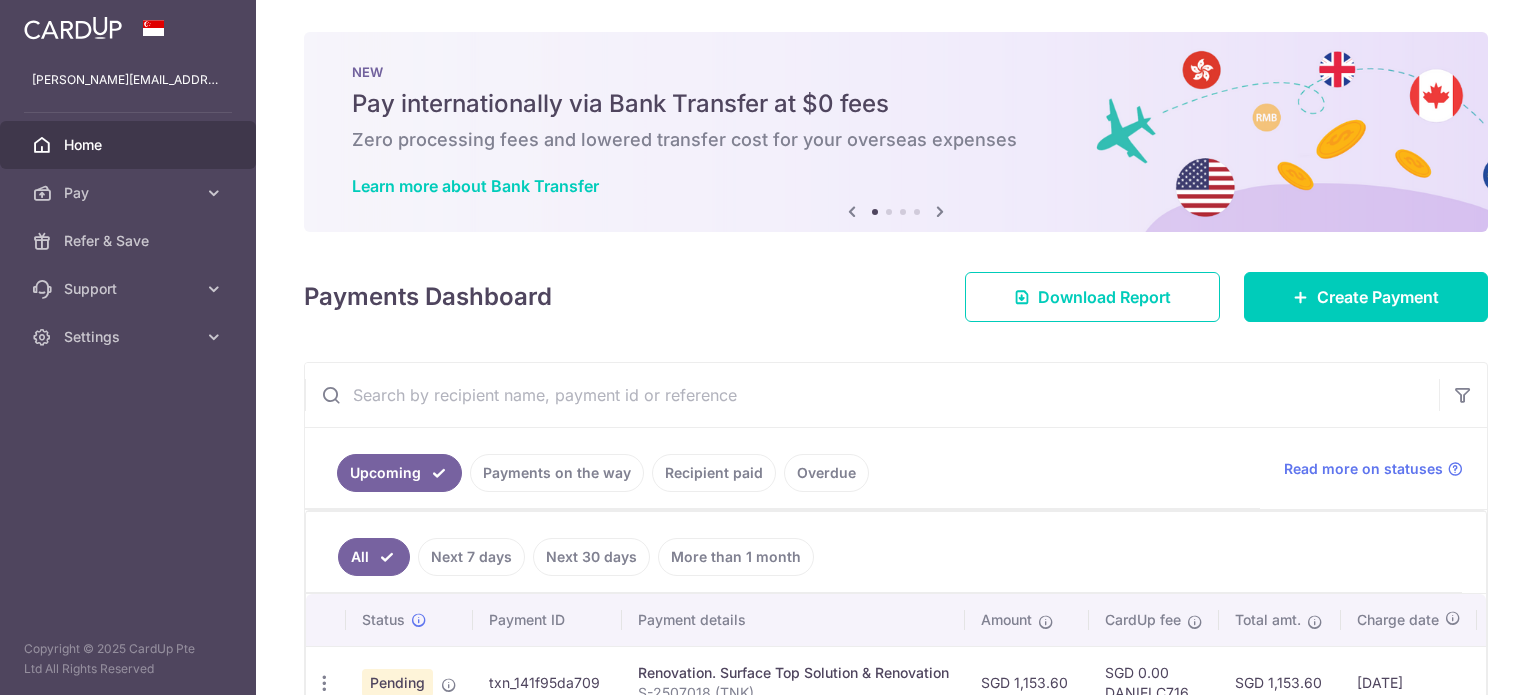 scroll, scrollTop: 0, scrollLeft: 0, axis: both 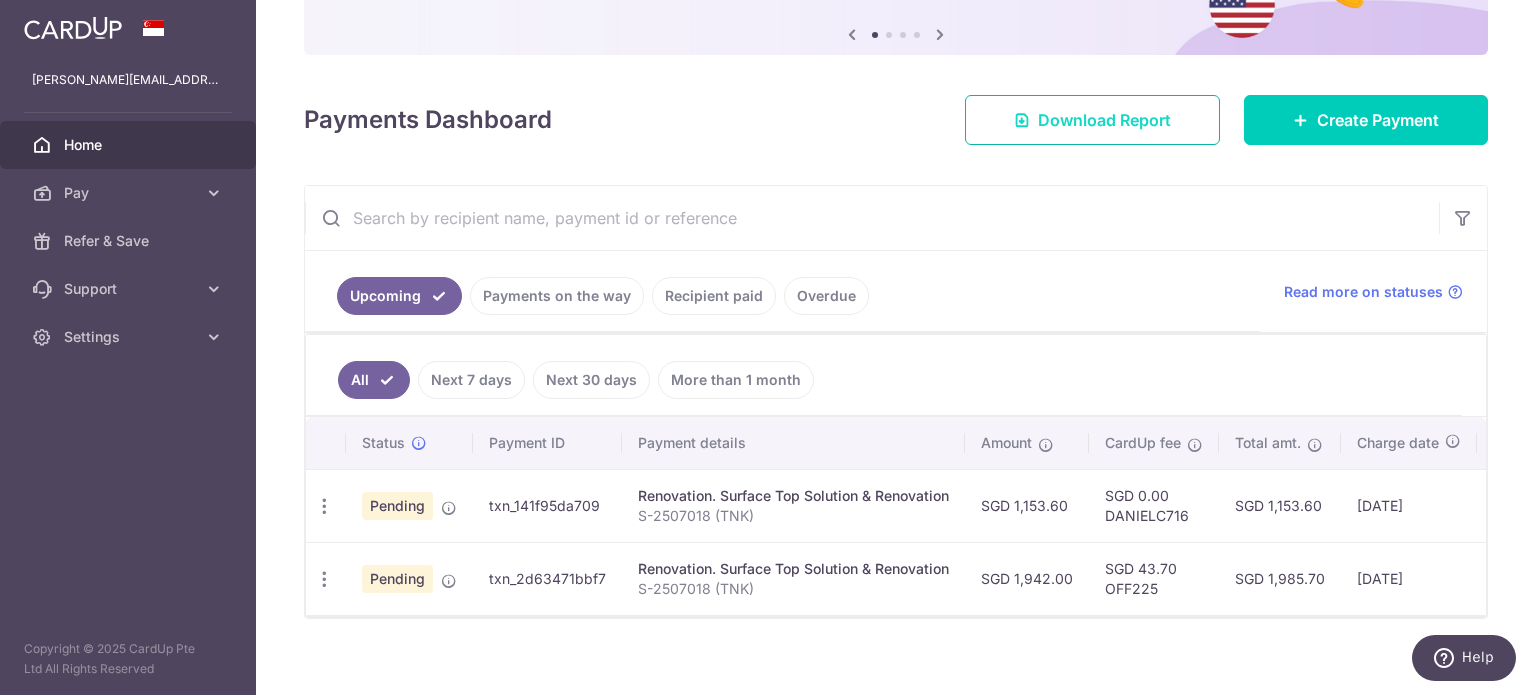 click on "Download Report" at bounding box center (1092, 120) 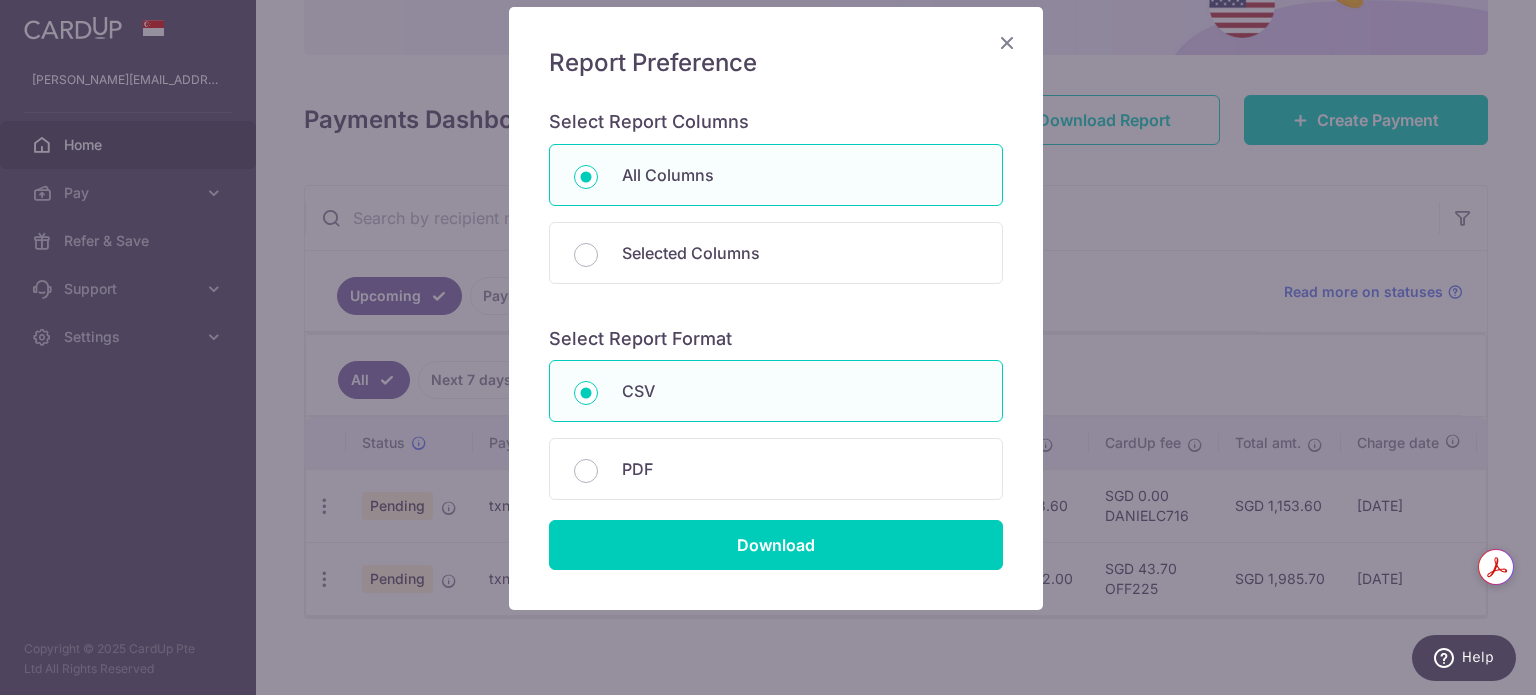scroll, scrollTop: 61, scrollLeft: 0, axis: vertical 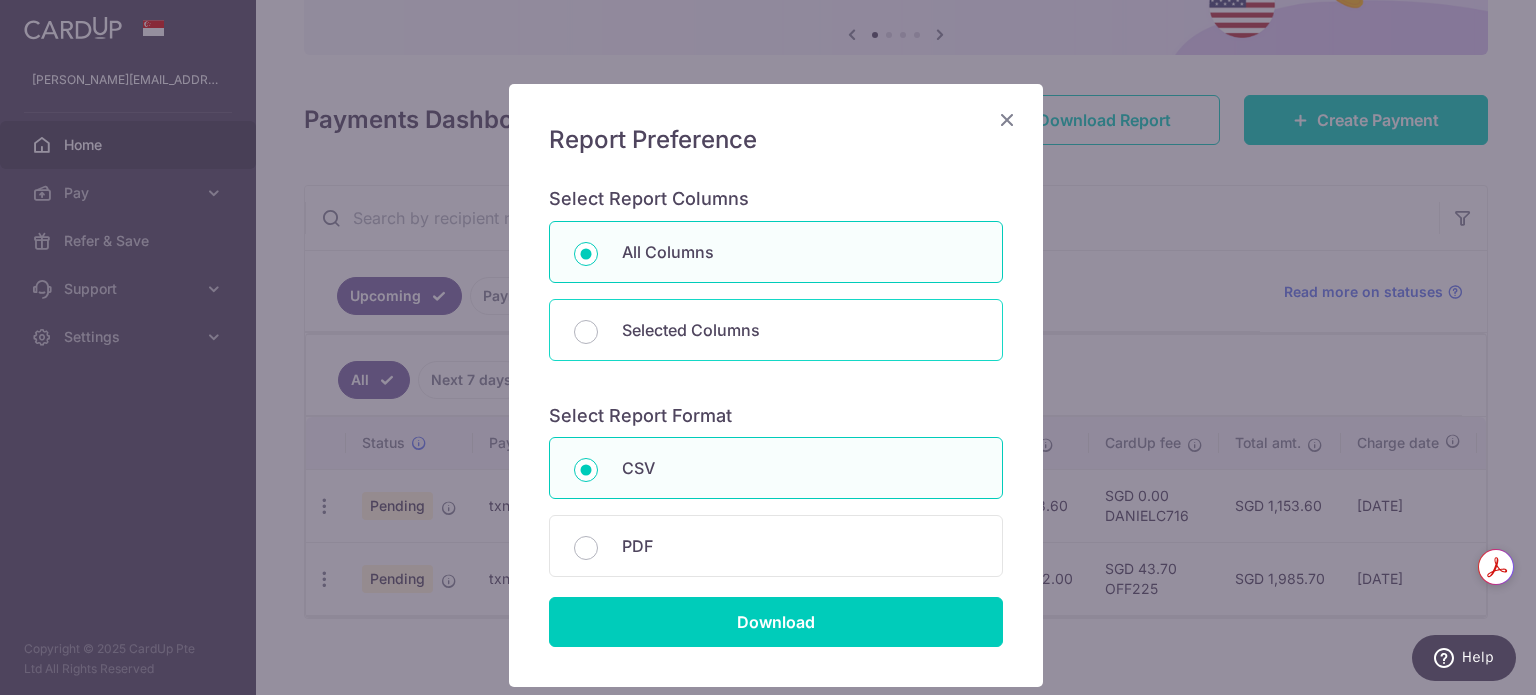 click on "Selected Columns" at bounding box center (800, 330) 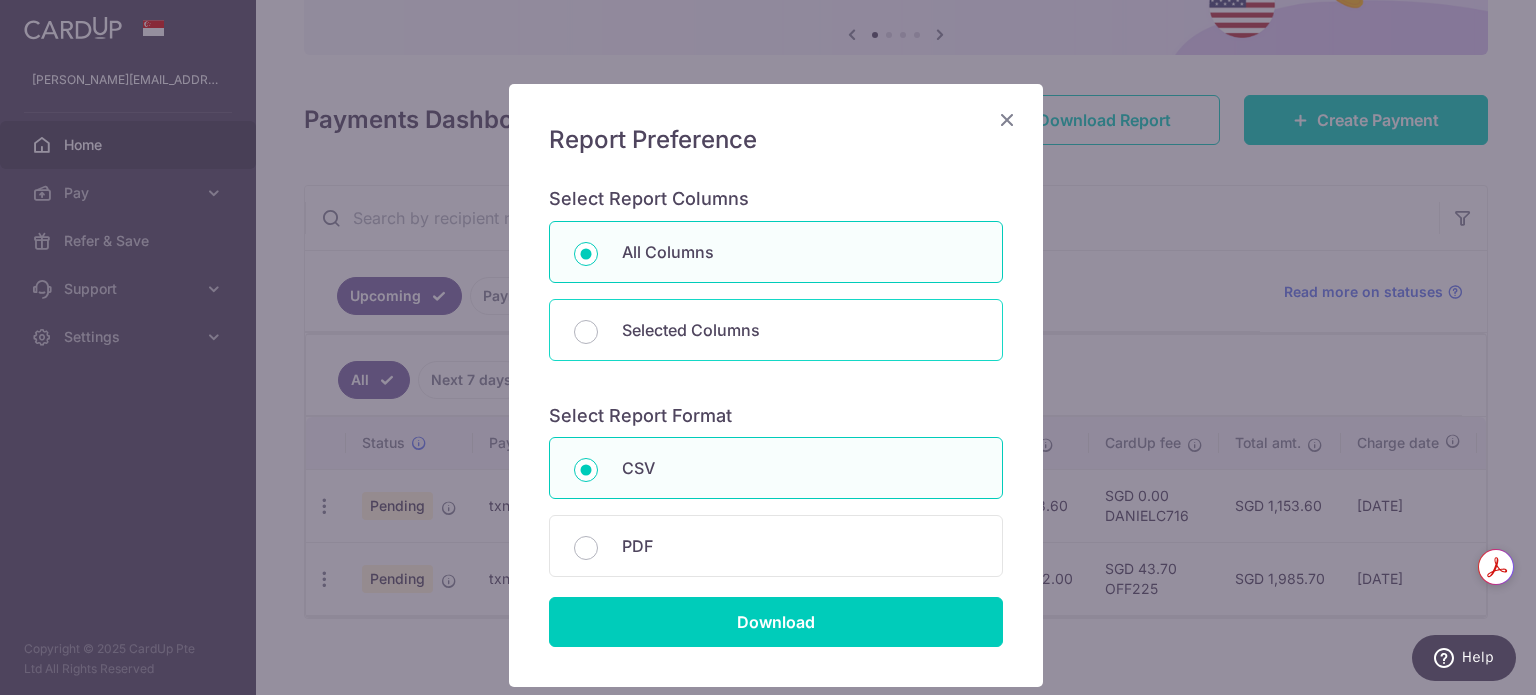 click on "Selected Columns" at bounding box center (586, 332) 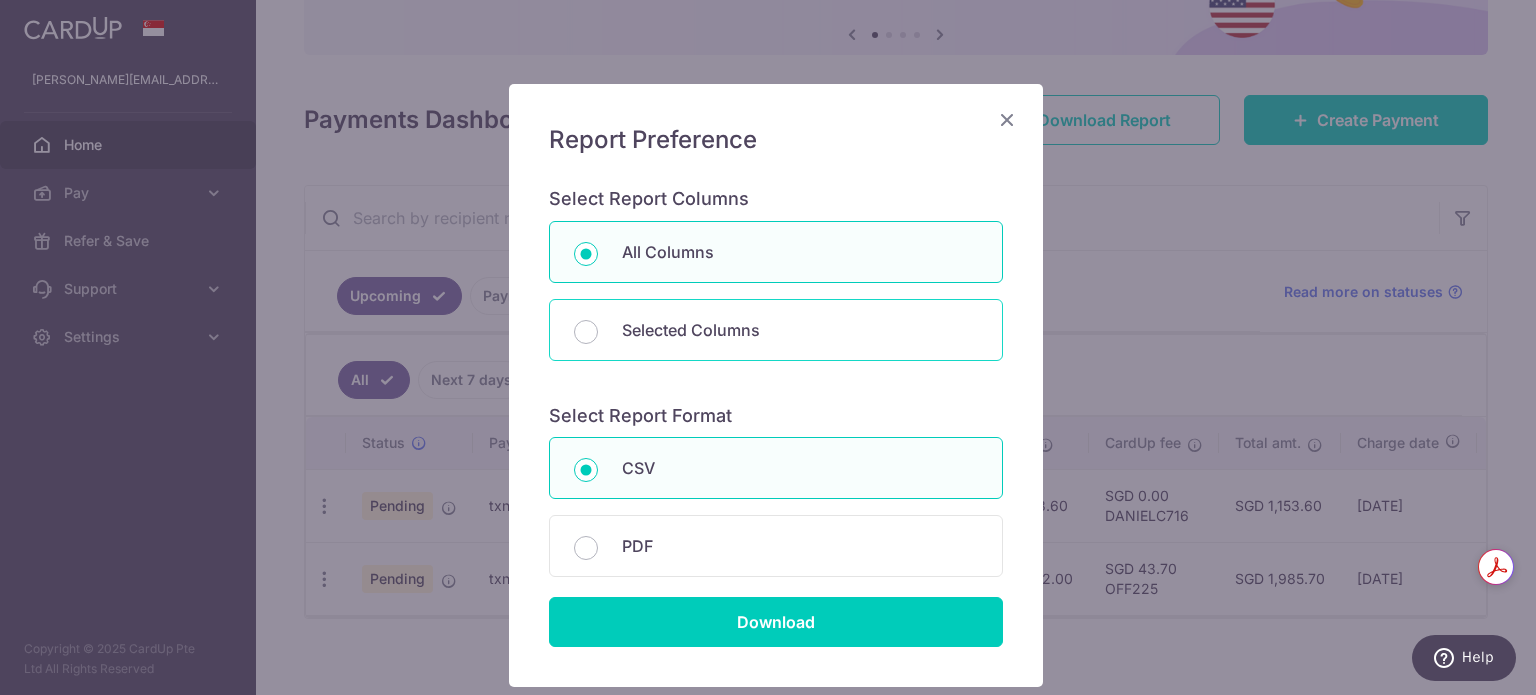 radio on "false" 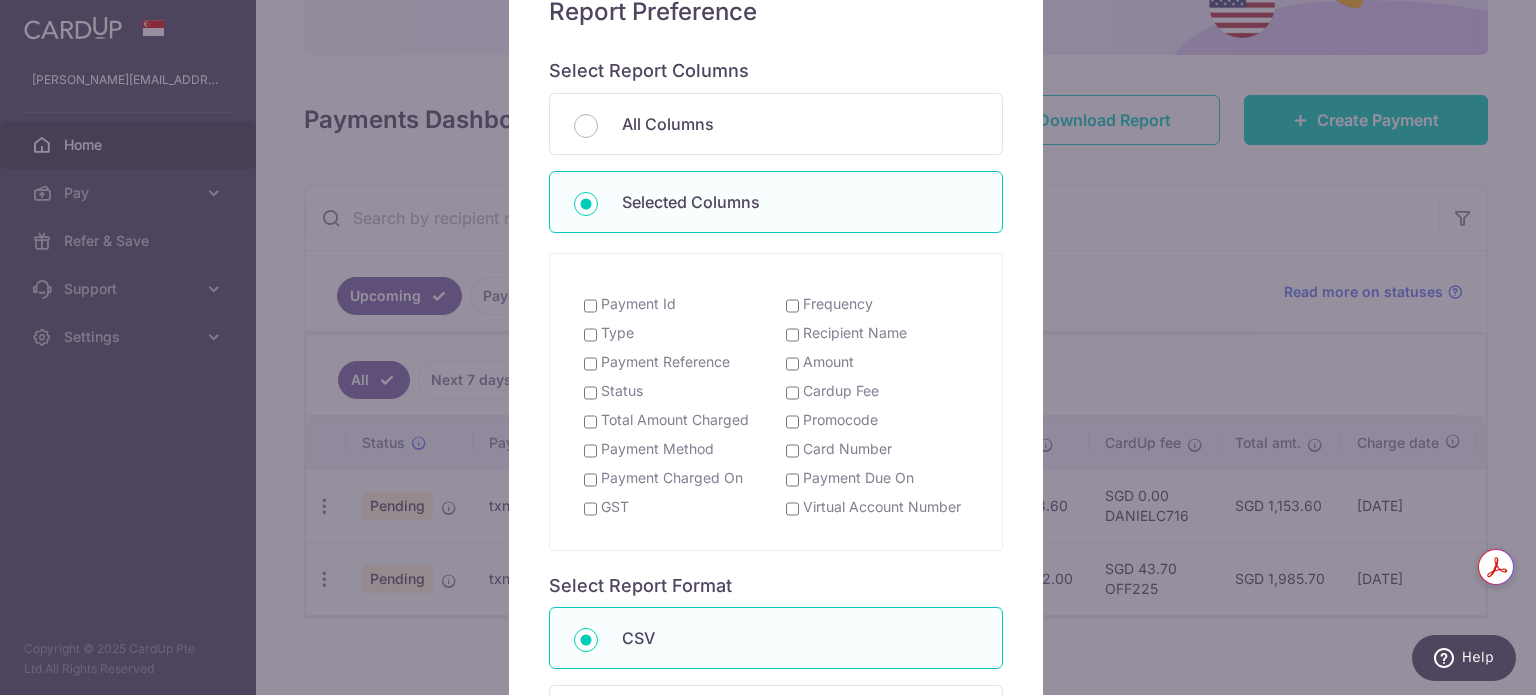 scroll, scrollTop: 195, scrollLeft: 0, axis: vertical 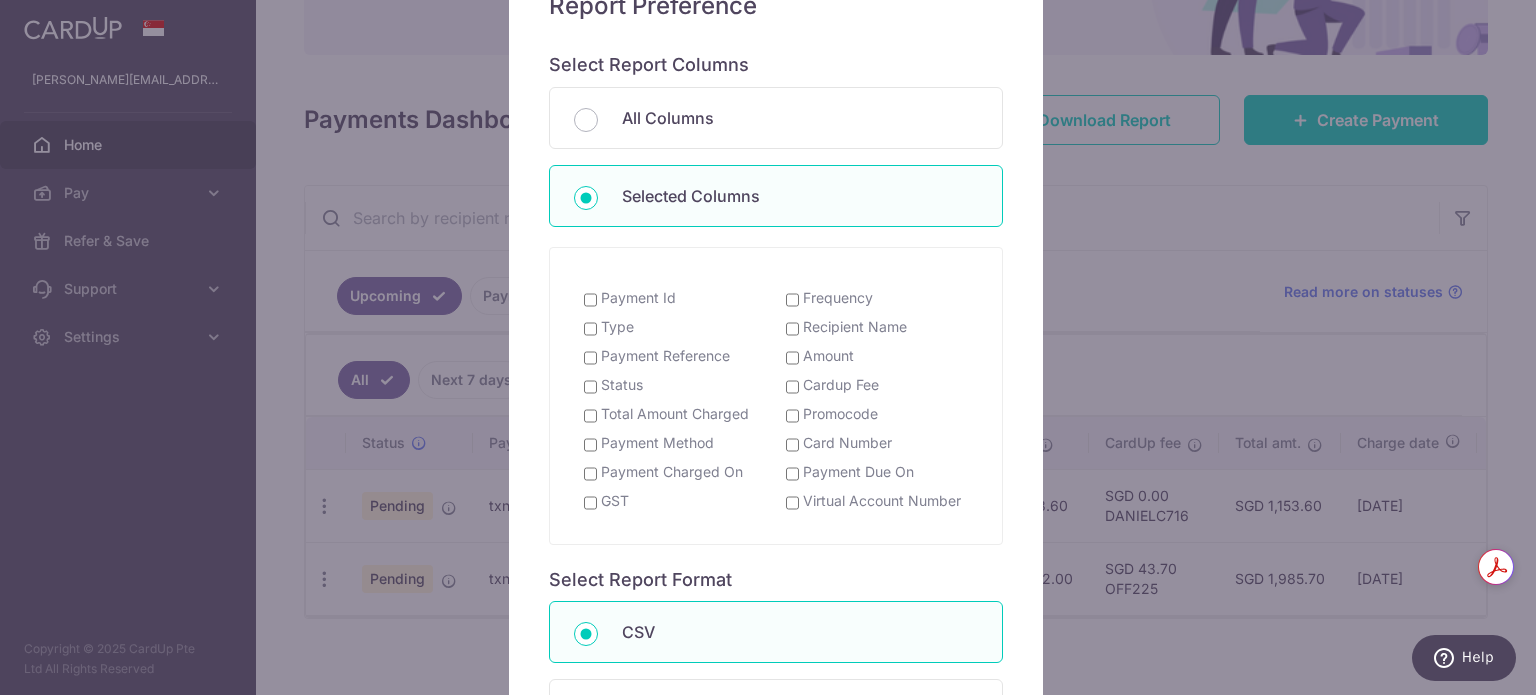 click on "Payment Id" at bounding box center [590, 300] 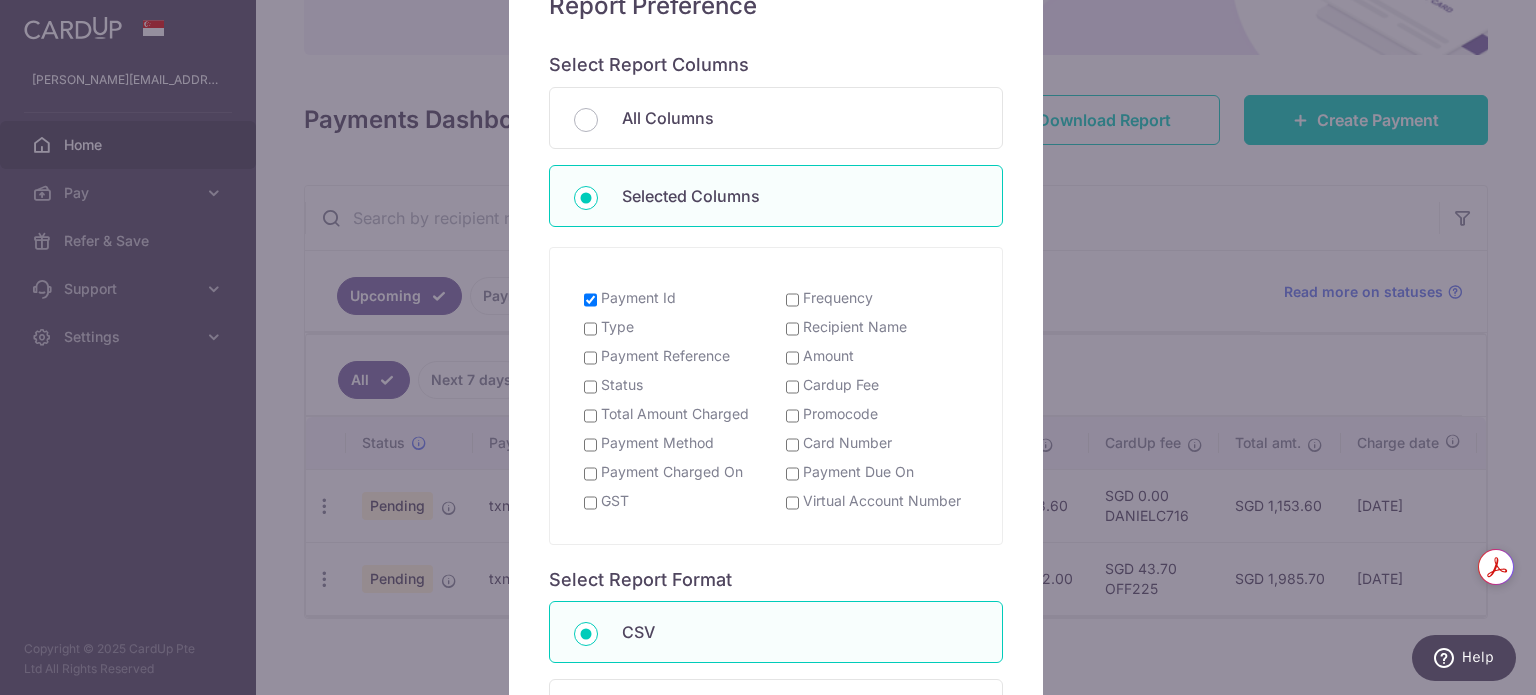 click on "Type" at bounding box center (590, 329) 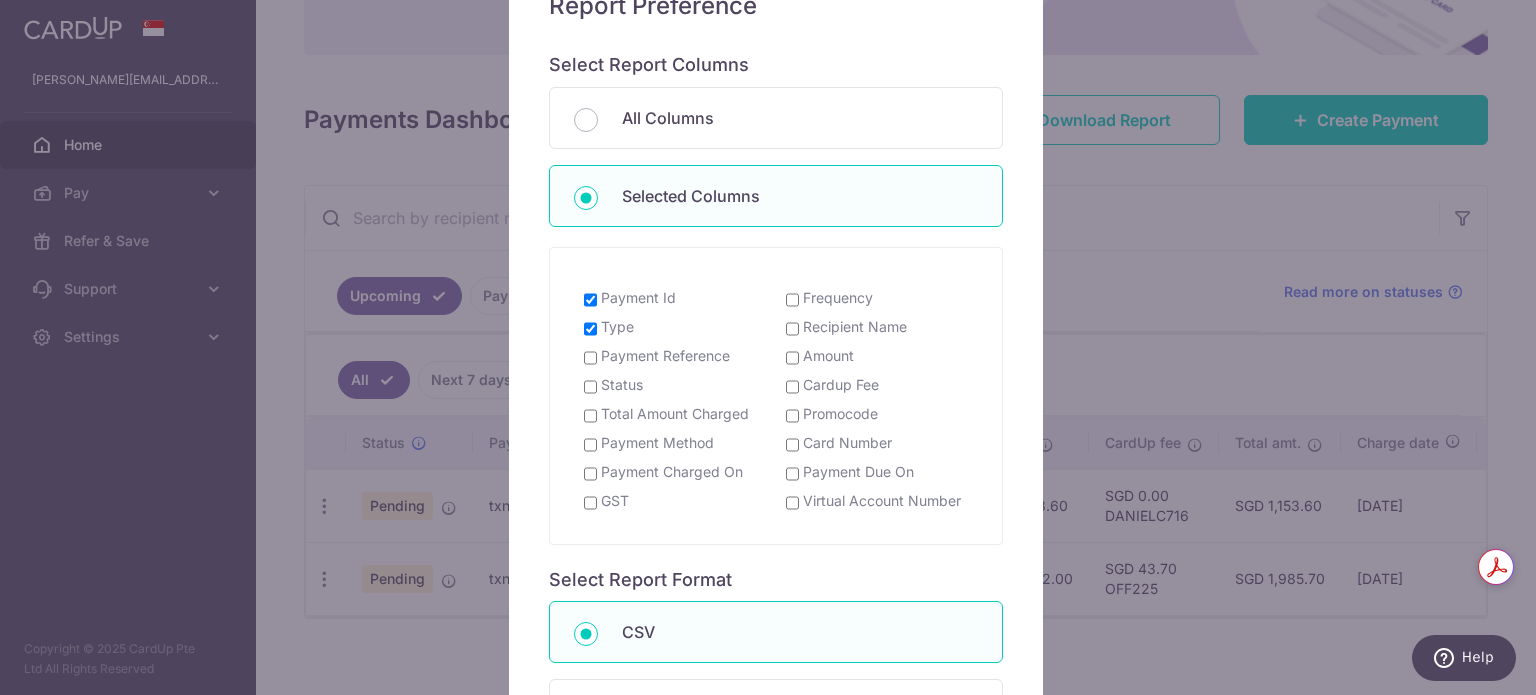 click on "Recipient Name" at bounding box center (792, 329) 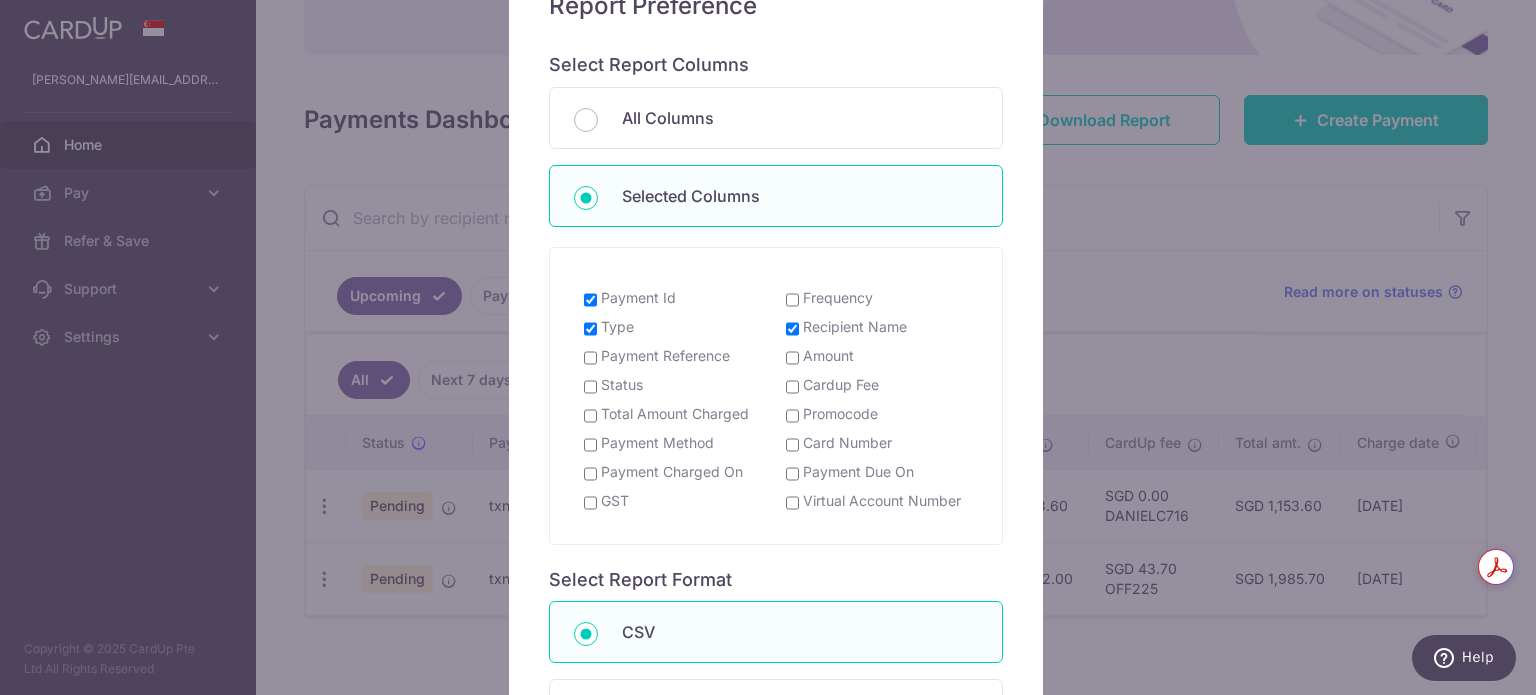 click on "Payment Reference" at bounding box center [590, 358] 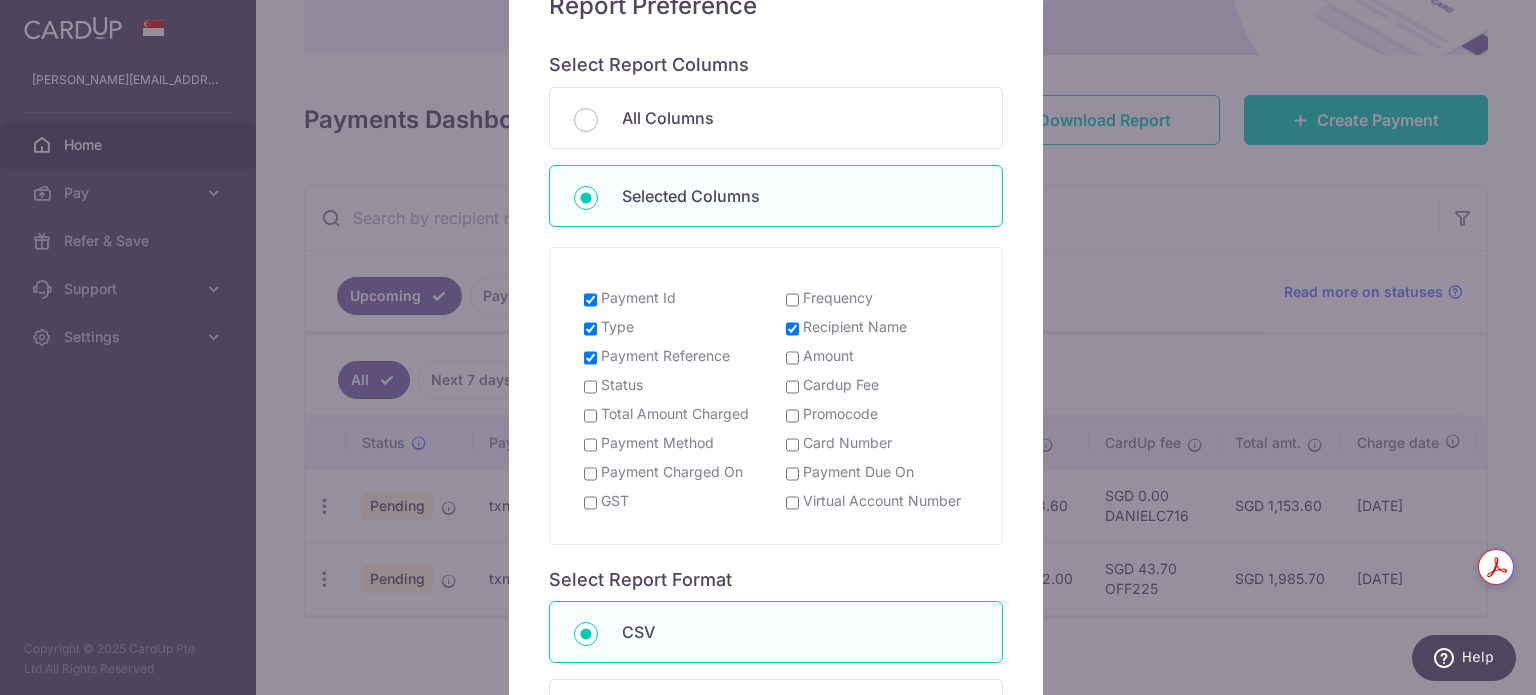 click on "Amount" at bounding box center [792, 358] 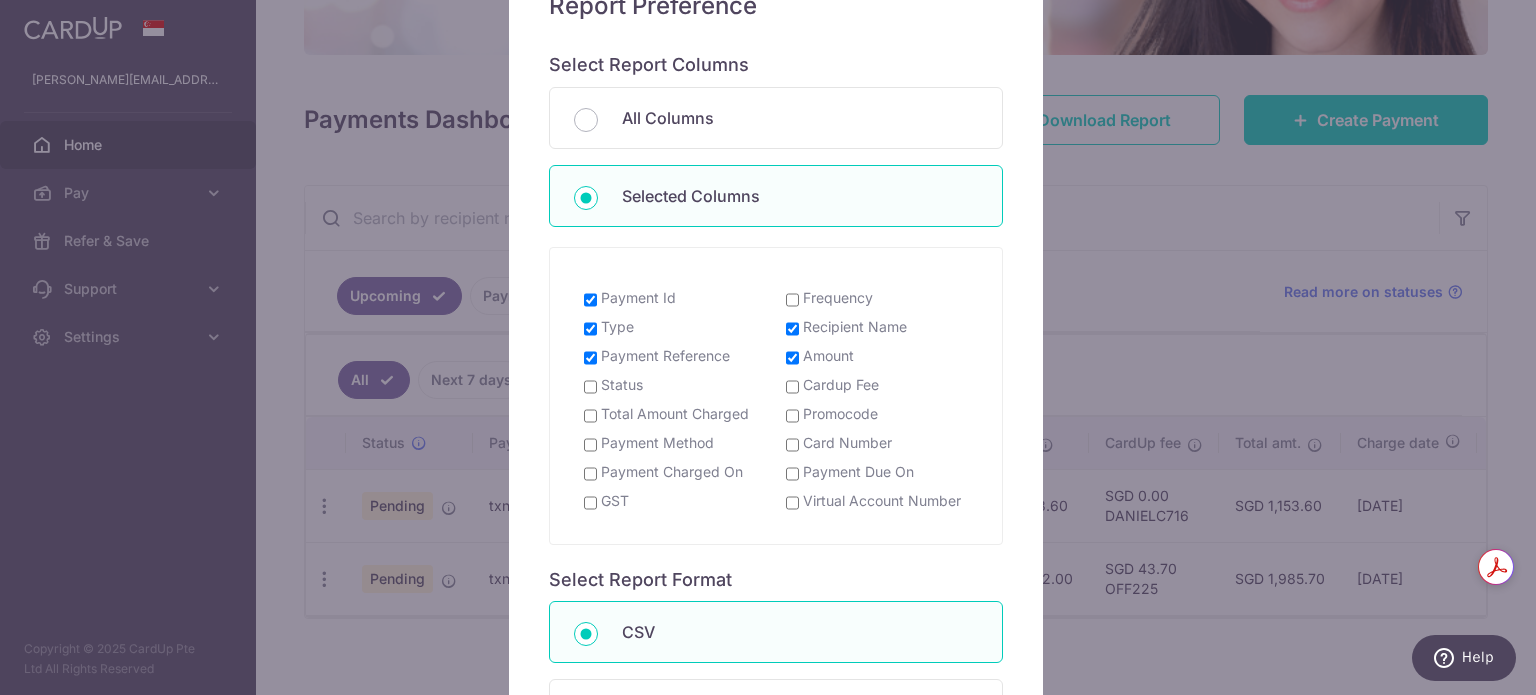 click on "Status" at bounding box center [613, 385] 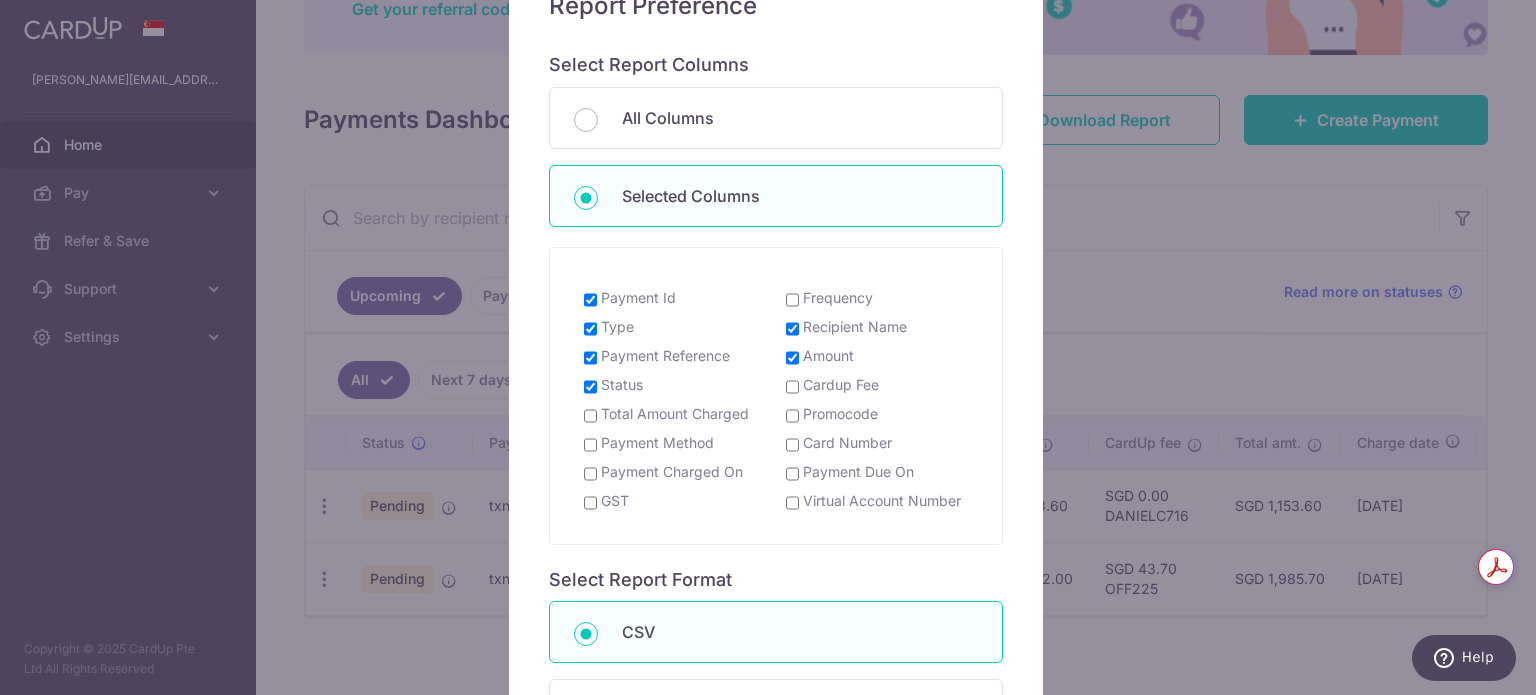 click on "Payment Method" at bounding box center (590, 445) 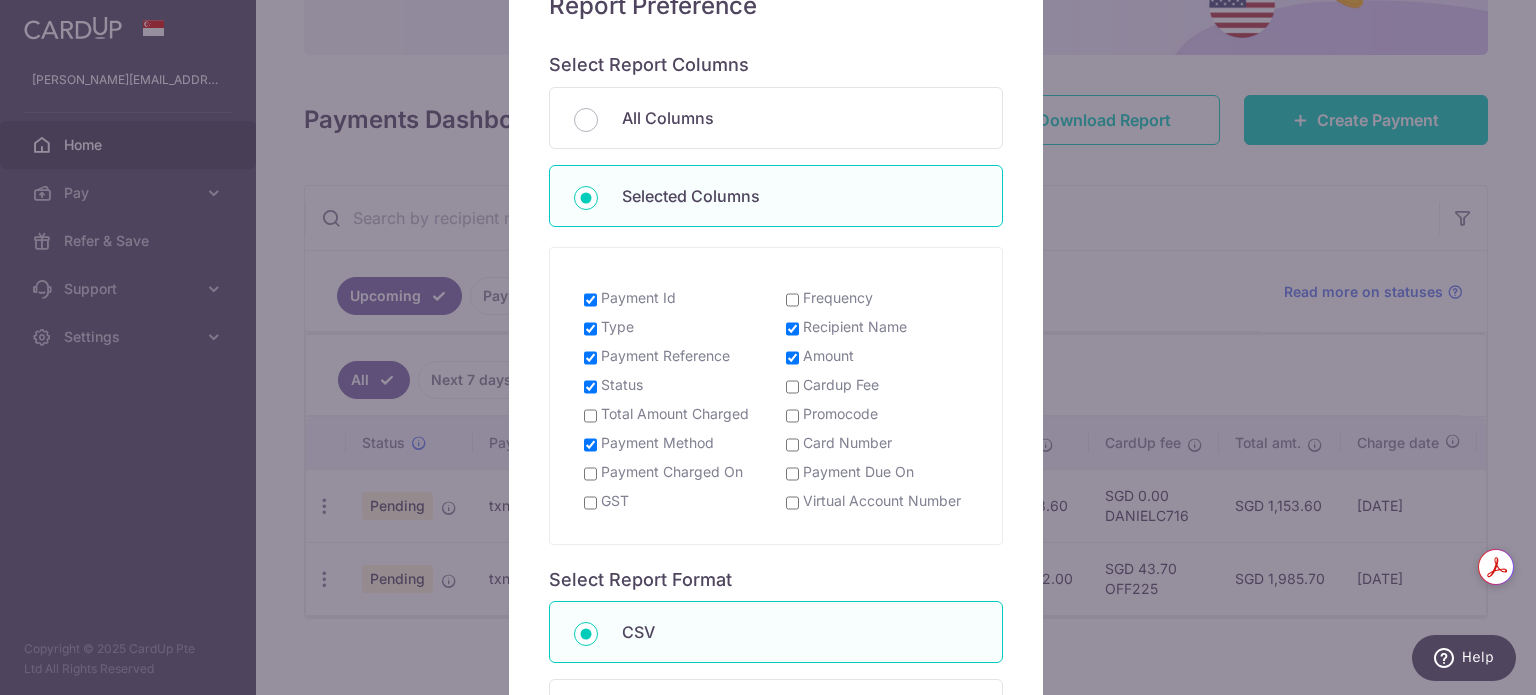 click on "Card Number" at bounding box center [792, 445] 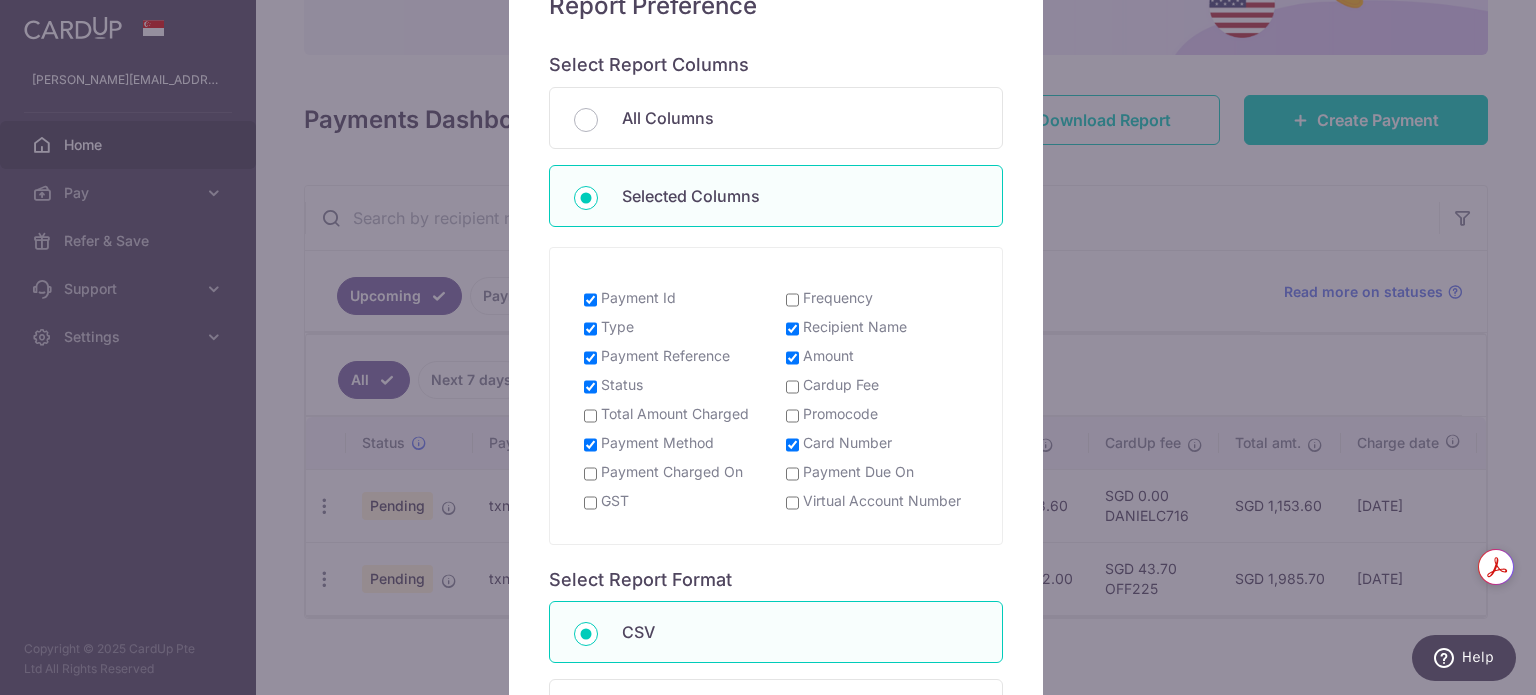 click on "Payment Charged On" at bounding box center [590, 474] 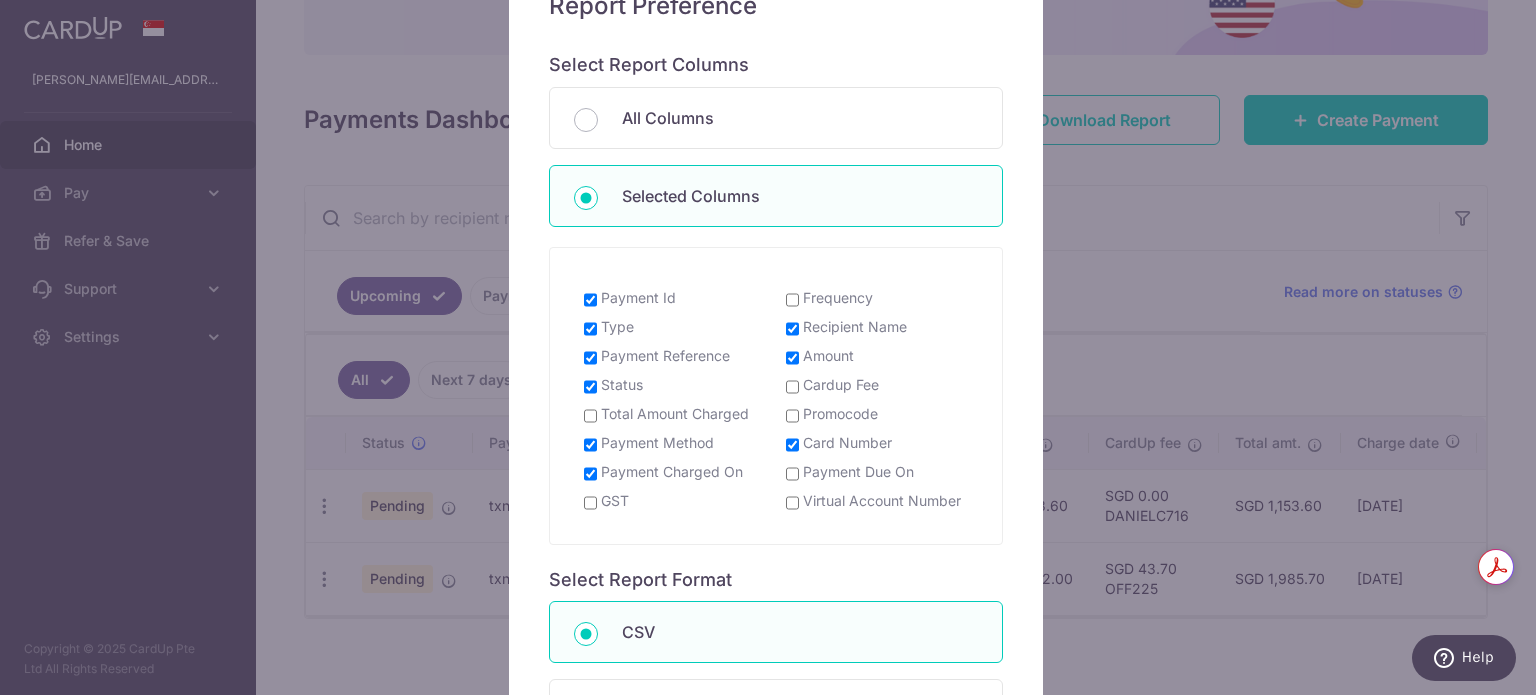 click on "Payment Due On" at bounding box center (792, 474) 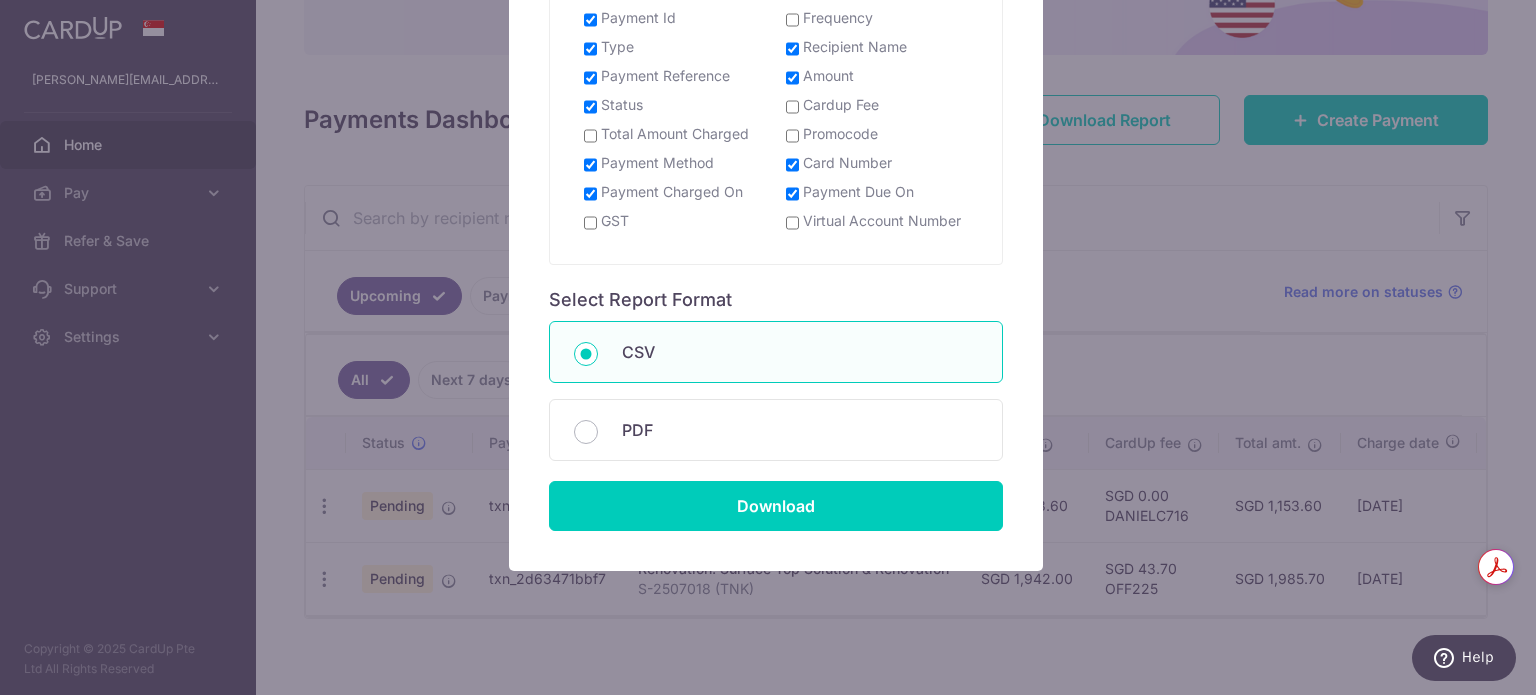 scroll, scrollTop: 491, scrollLeft: 0, axis: vertical 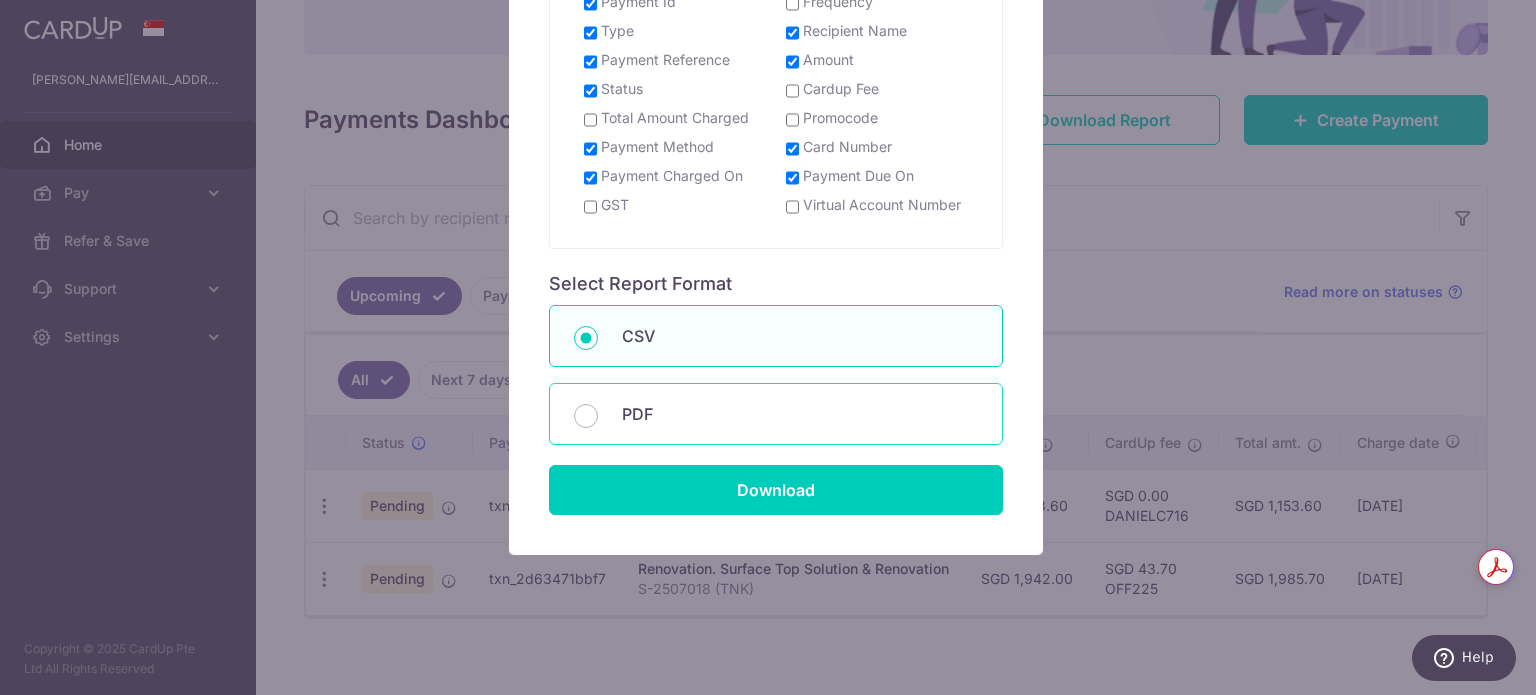 click on "PDF" at bounding box center (800, 414) 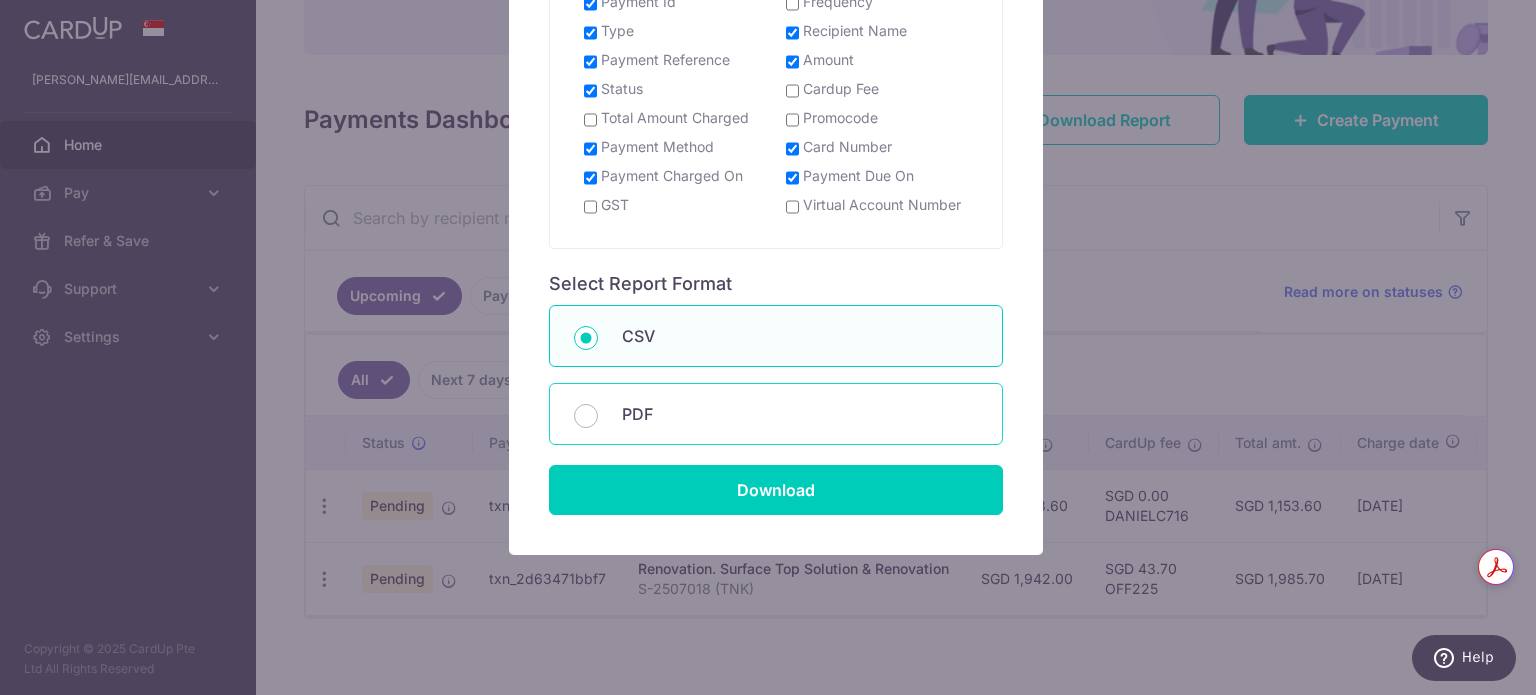 click on "PDF" at bounding box center (586, 416) 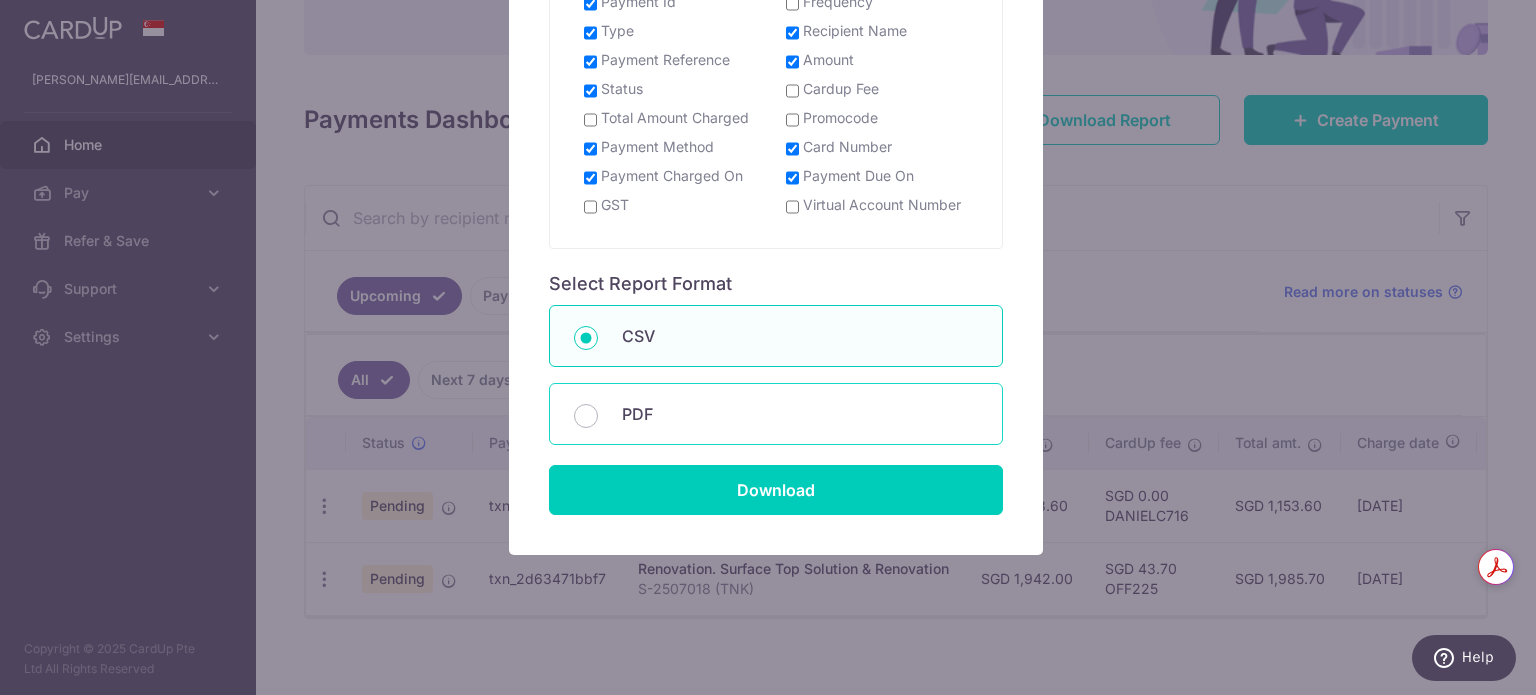 radio on "false" 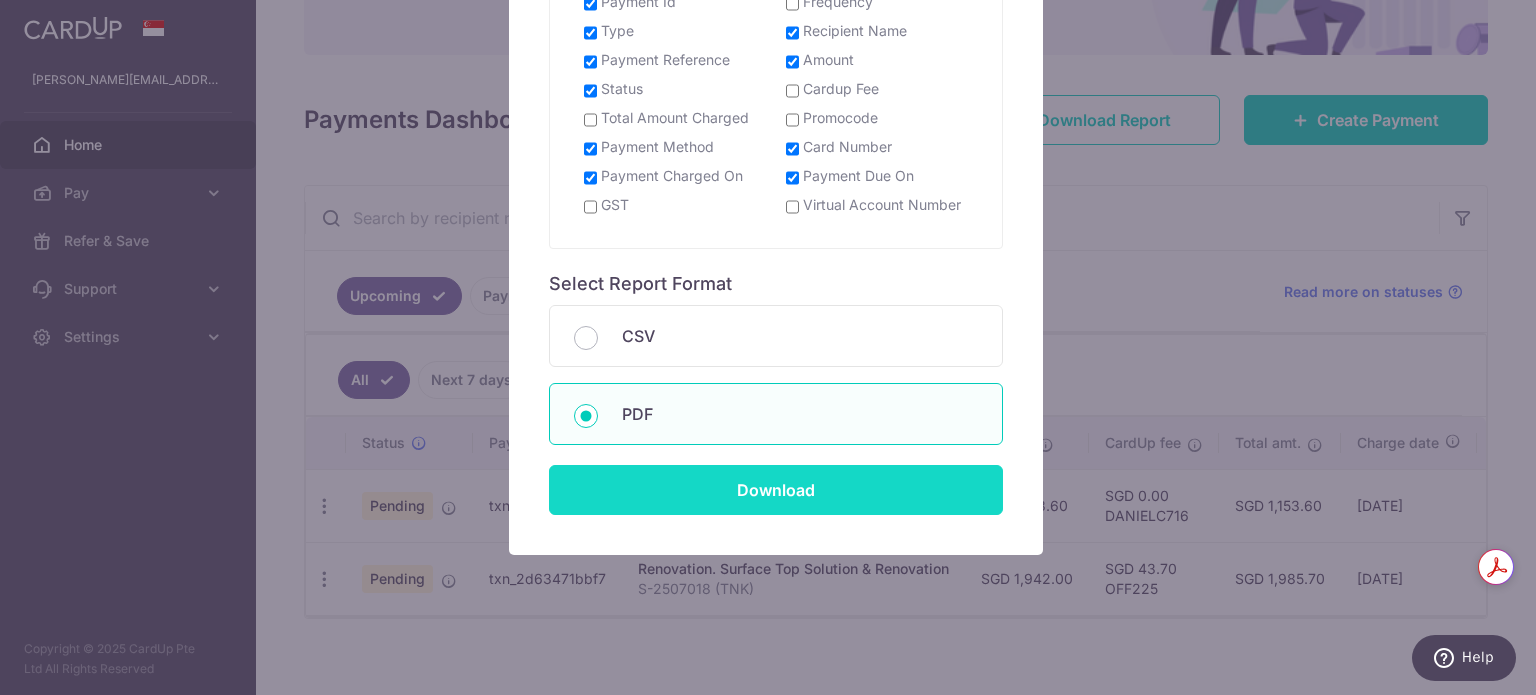 click on "Download" at bounding box center [776, 490] 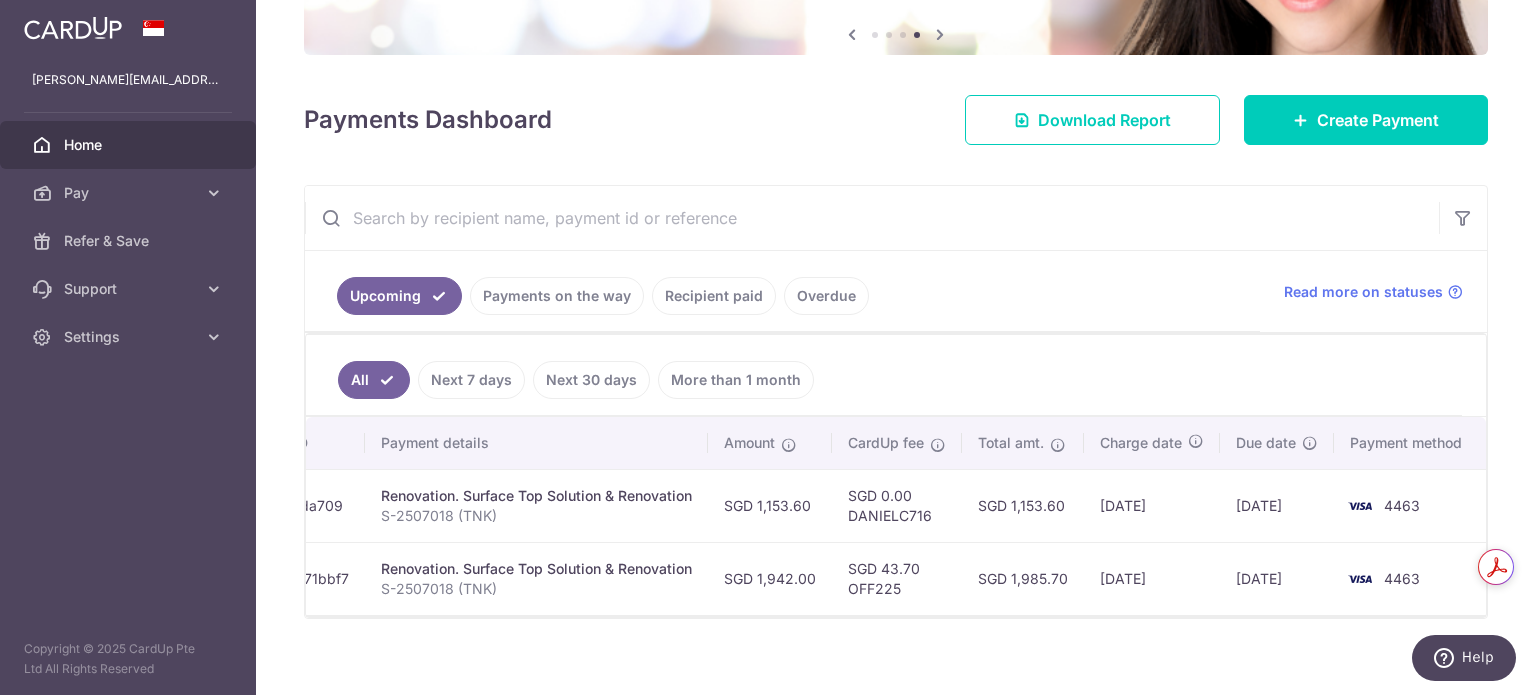 scroll, scrollTop: 0, scrollLeft: 0, axis: both 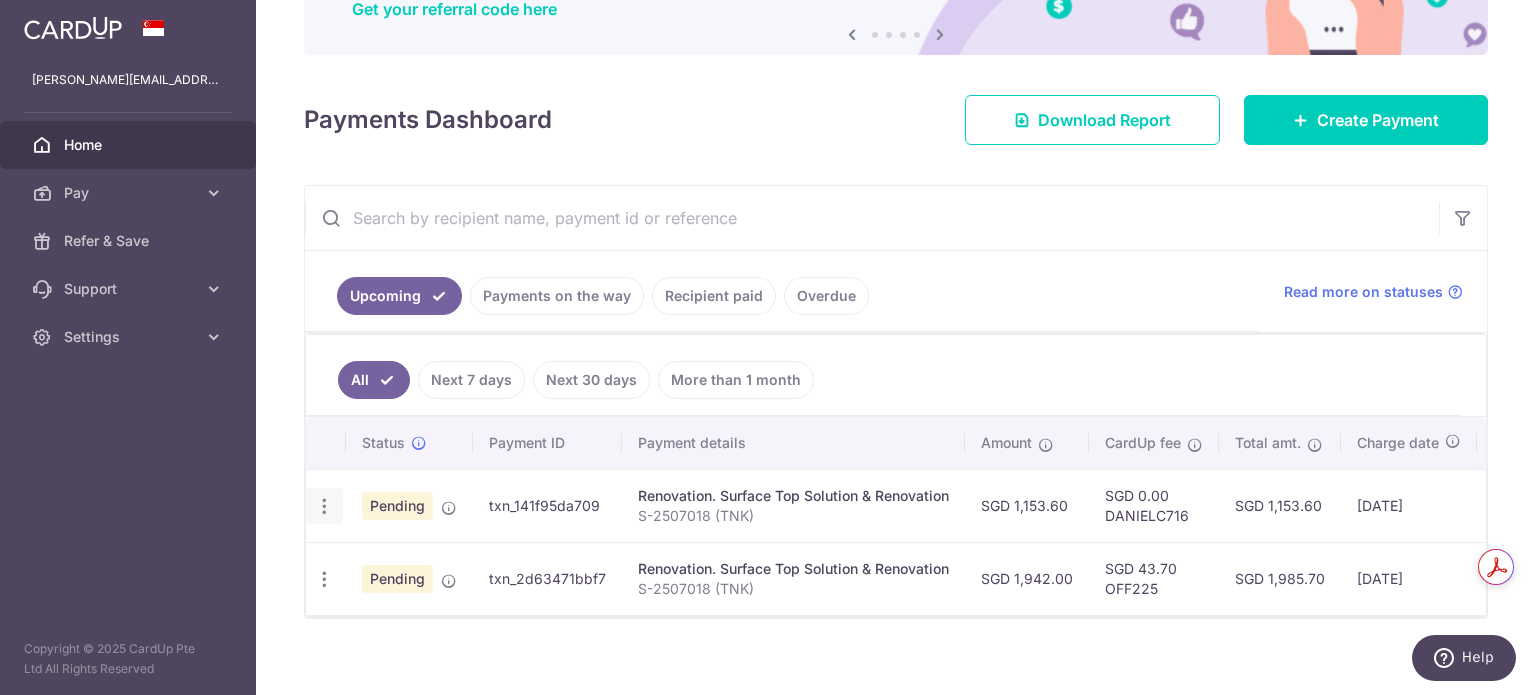 click at bounding box center [324, 506] 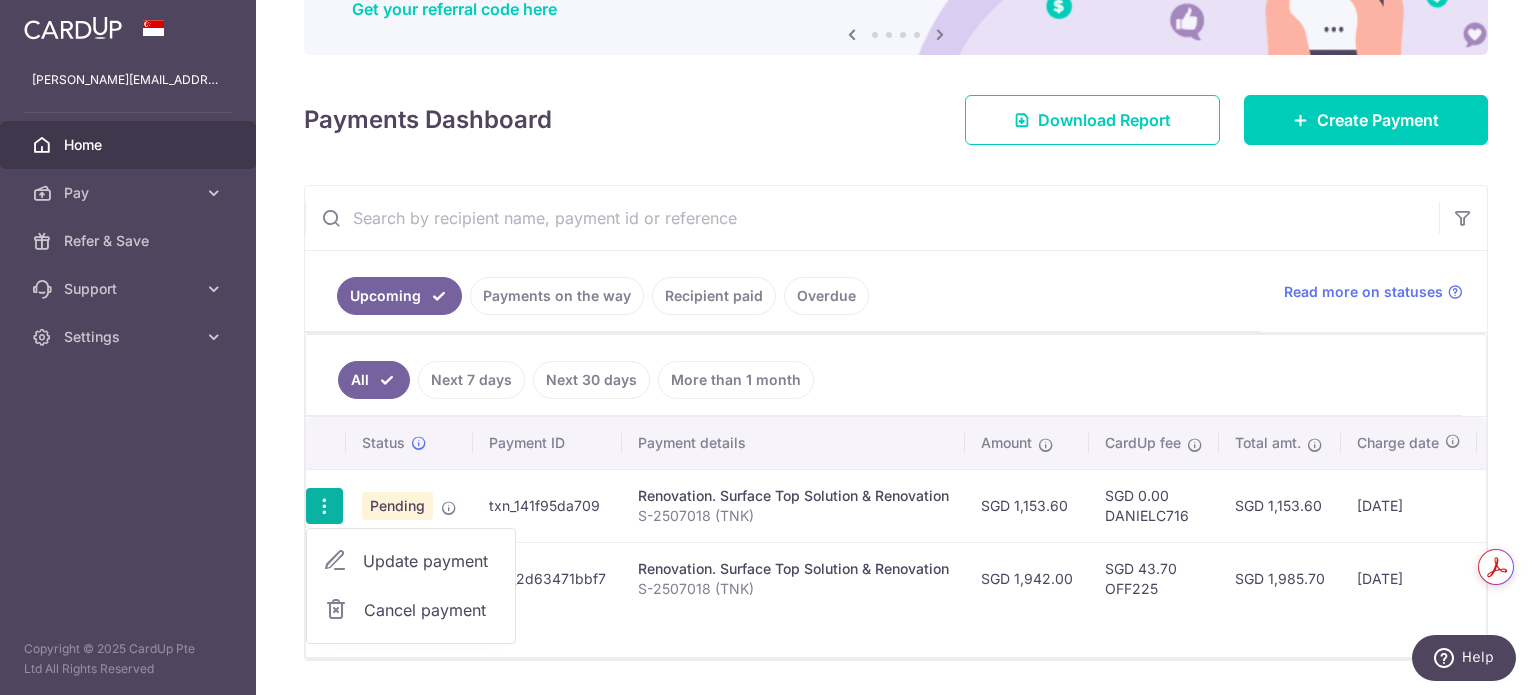 click on "×
Pause Schedule
Pause all future payments in this series
Pause just this one payment
By clicking below, you confirm you are pausing this payment to   on  . Payments can be unpaused at anytime prior to payment taken date.
Confirm
Cancel Schedule
Cancel all future payments in this series
Cancel just this one payment
Confirm
Approve Payment
Recipient Bank Details" at bounding box center [896, 347] 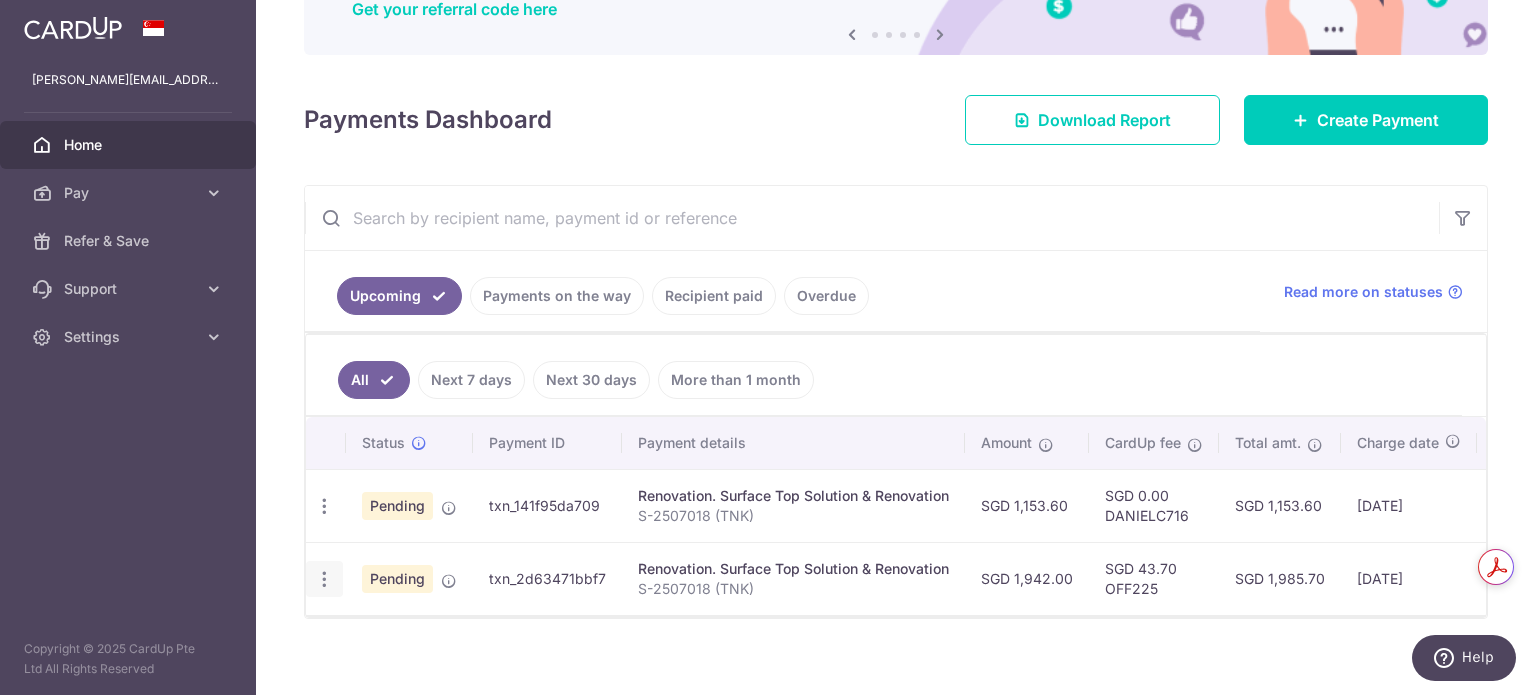 click at bounding box center [324, 506] 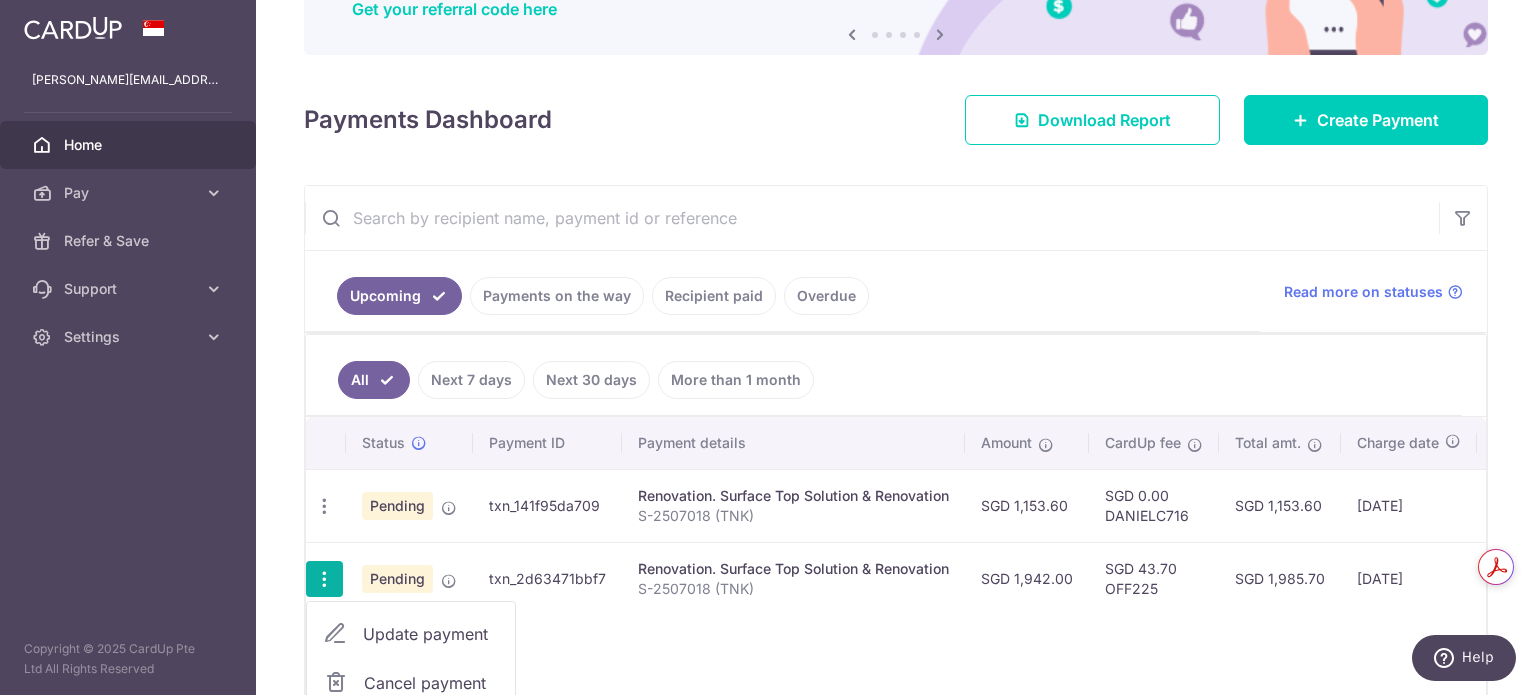 click on "×
Pause Schedule
Pause all future payments in this series
Pause just this one payment
By clicking below, you confirm you are pausing this payment to   on  . Payments can be unpaused at anytime prior to payment taken date.
Confirm
Cancel Schedule
Cancel all future payments in this series
Cancel just this one payment
Confirm
Approve Payment
Recipient Bank Details" at bounding box center [896, 347] 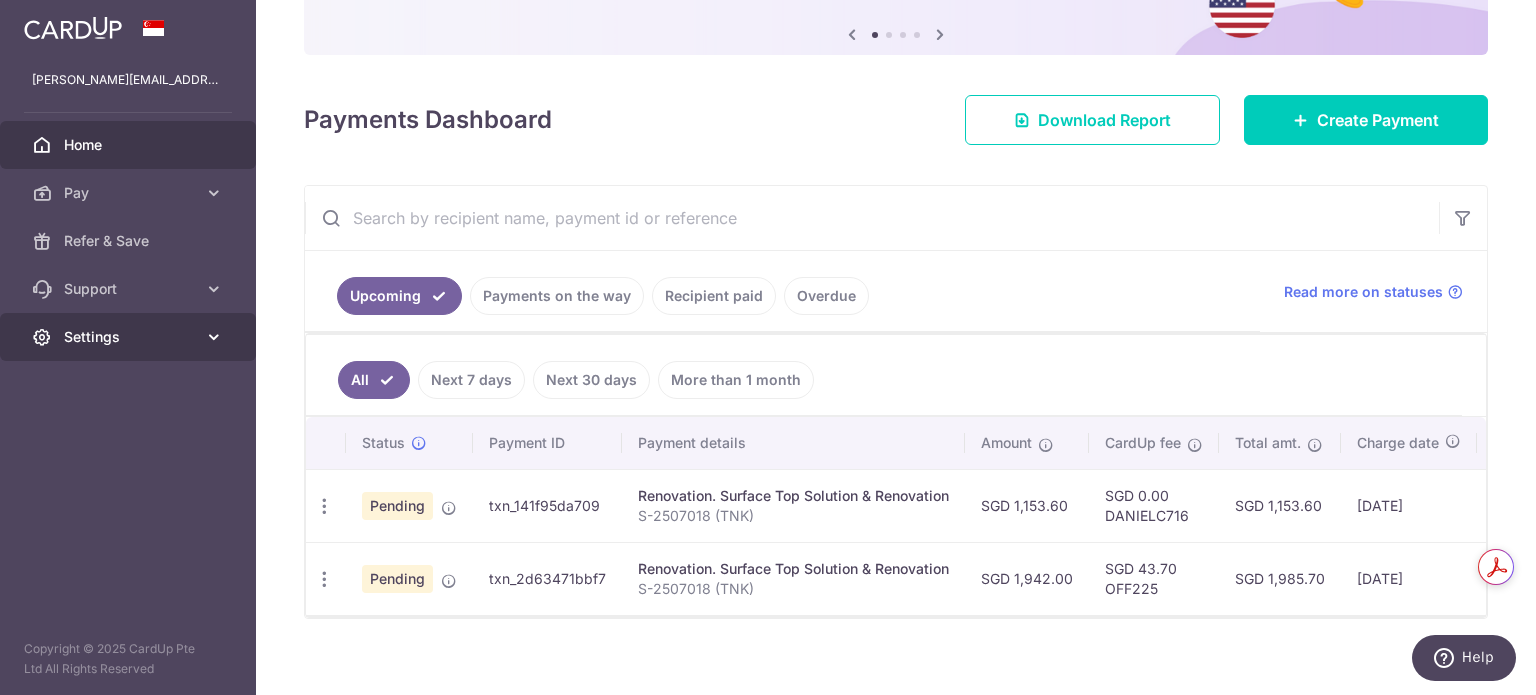 click on "Settings" at bounding box center (128, 337) 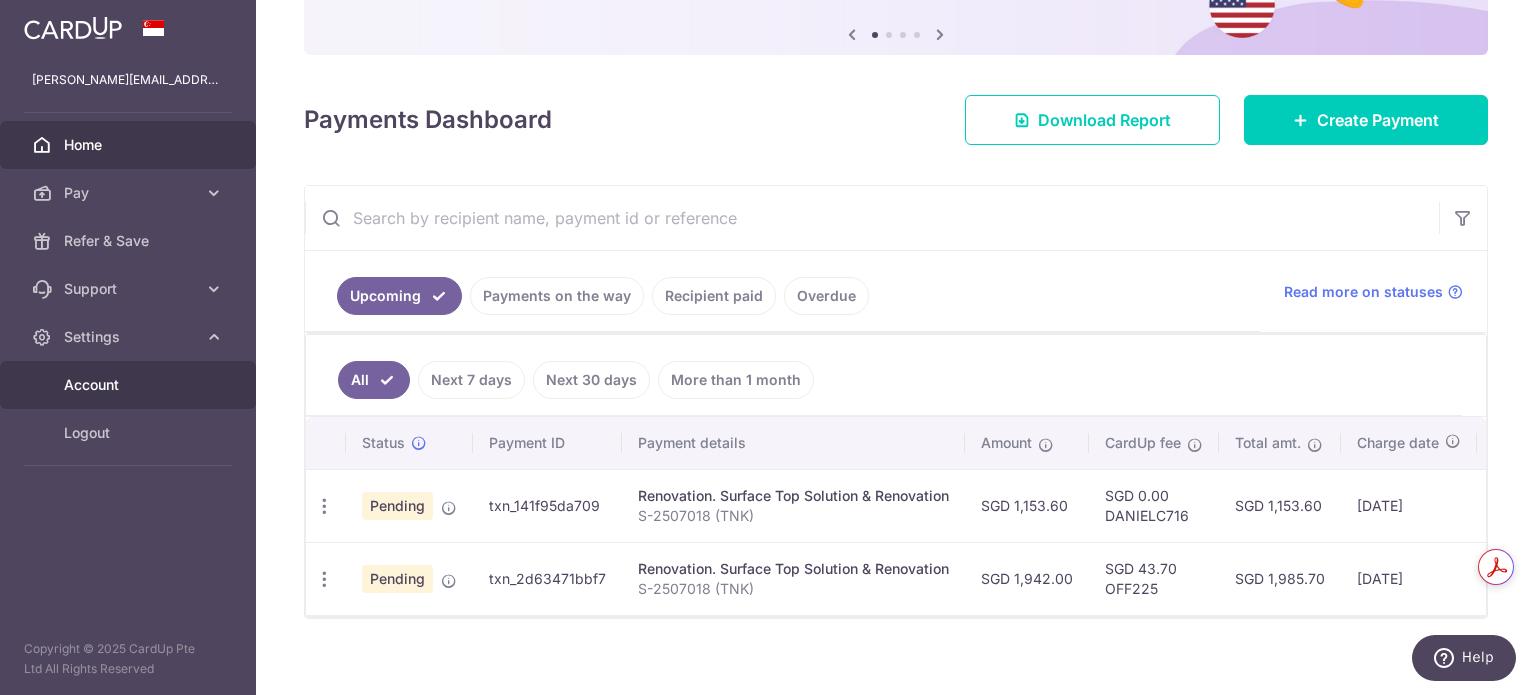 click on "Account" at bounding box center [130, 385] 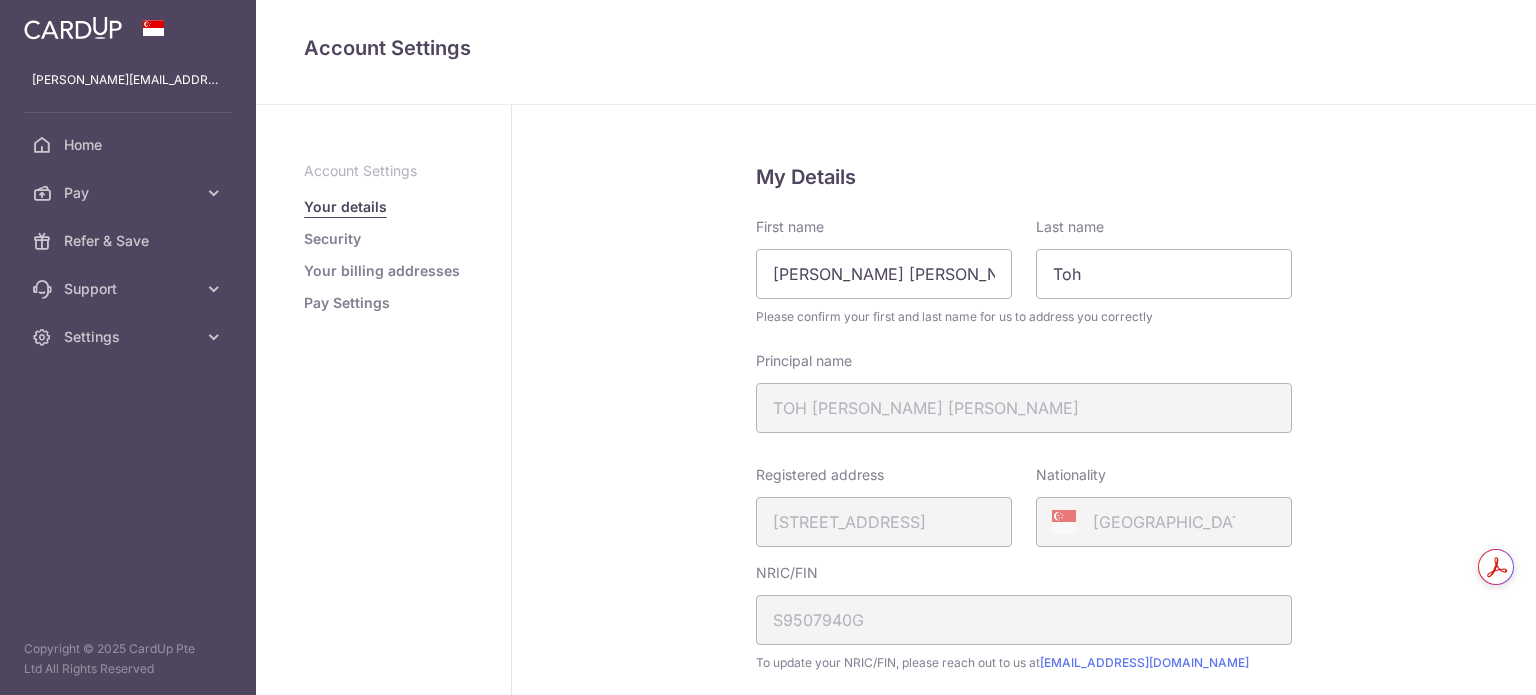 scroll, scrollTop: 0, scrollLeft: 0, axis: both 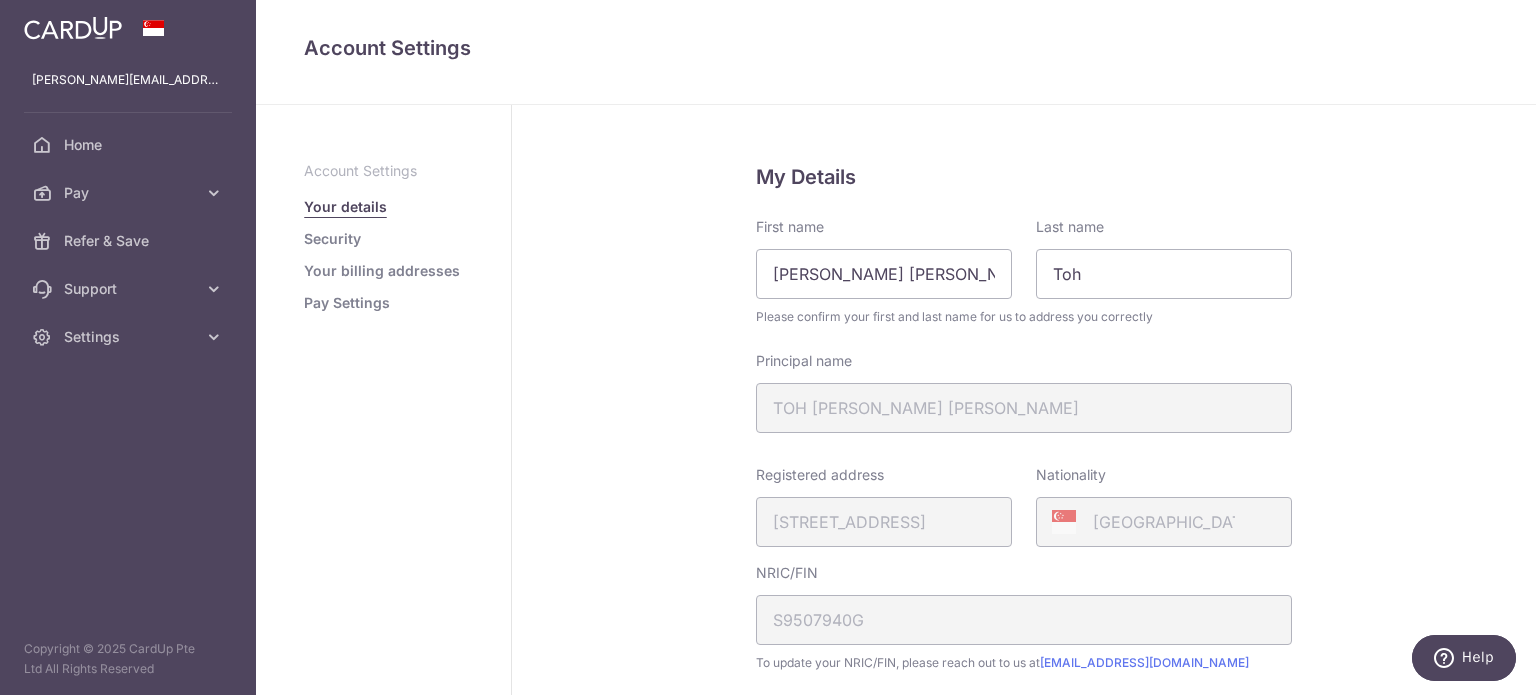 click on "Your billing addresses" at bounding box center (382, 271) 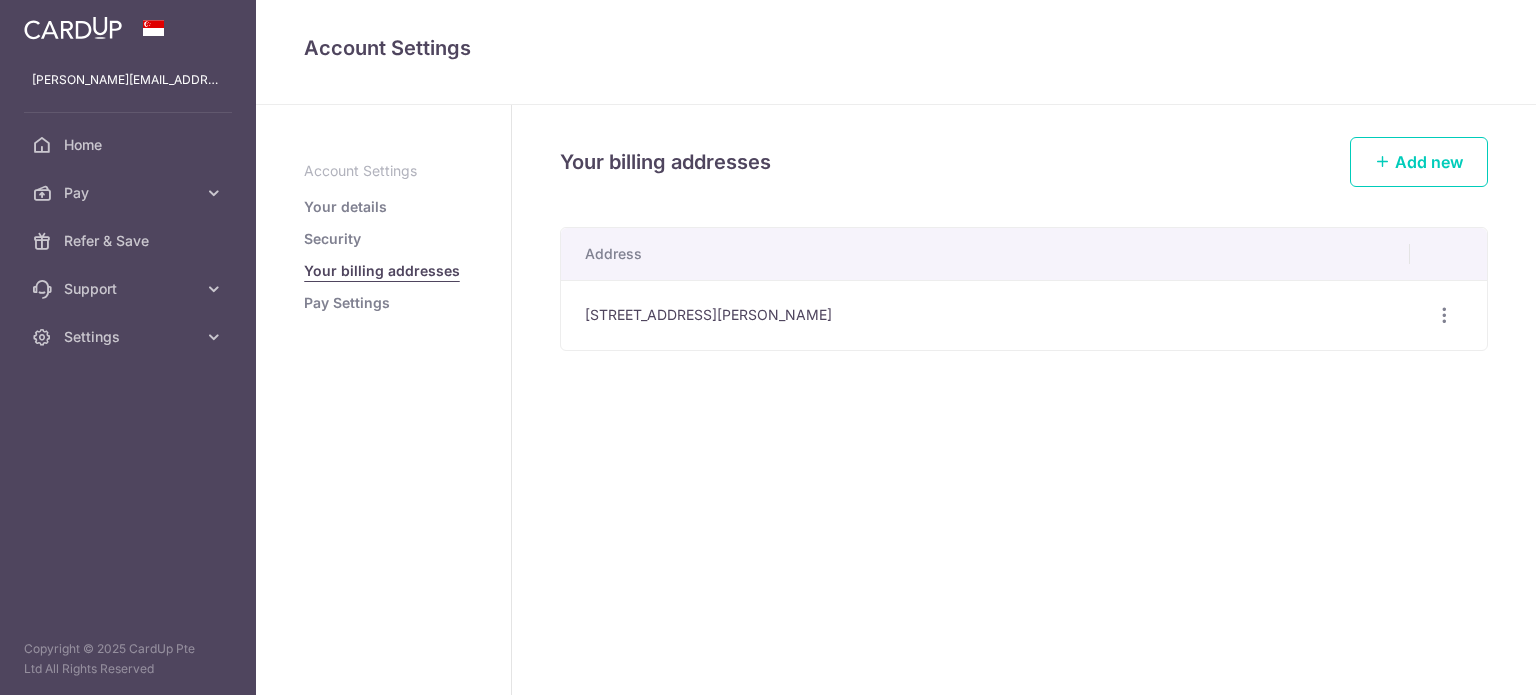 scroll, scrollTop: 0, scrollLeft: 0, axis: both 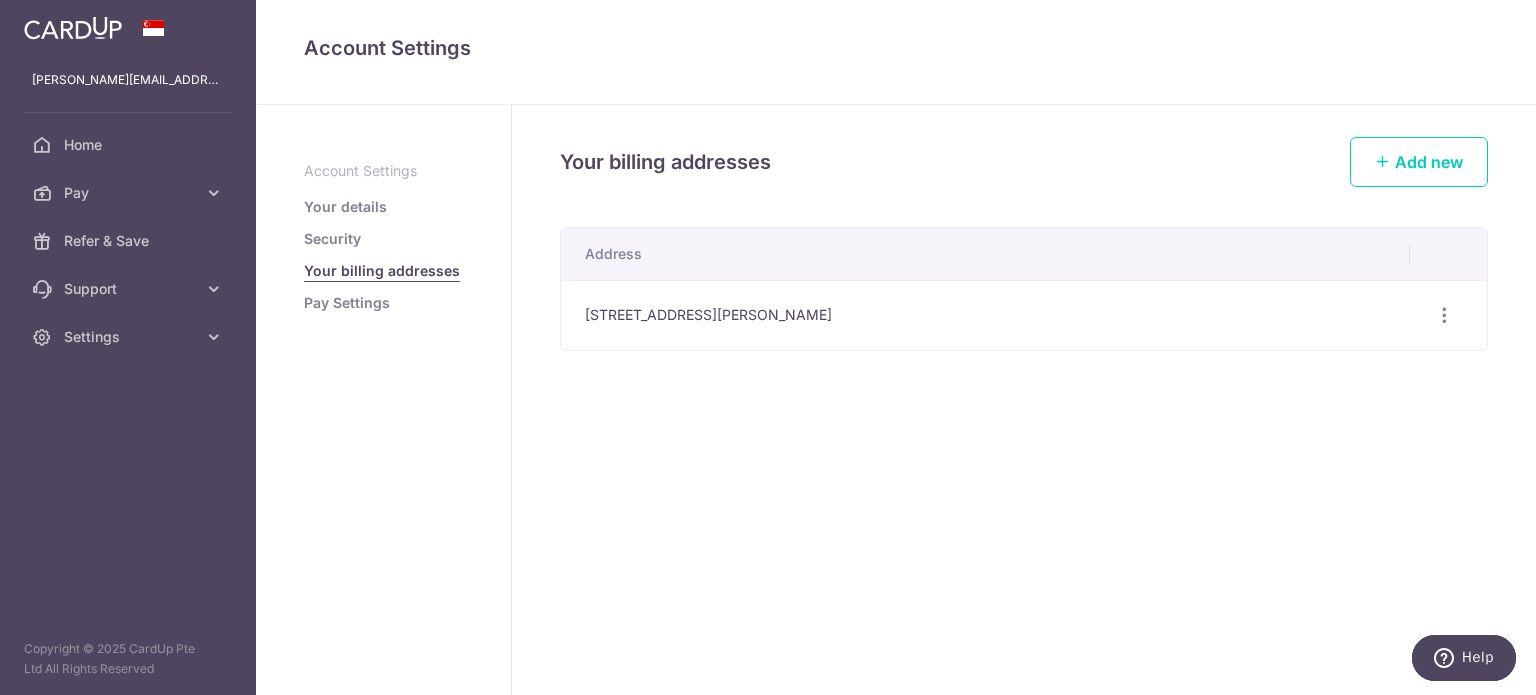 click on "Security" at bounding box center (332, 239) 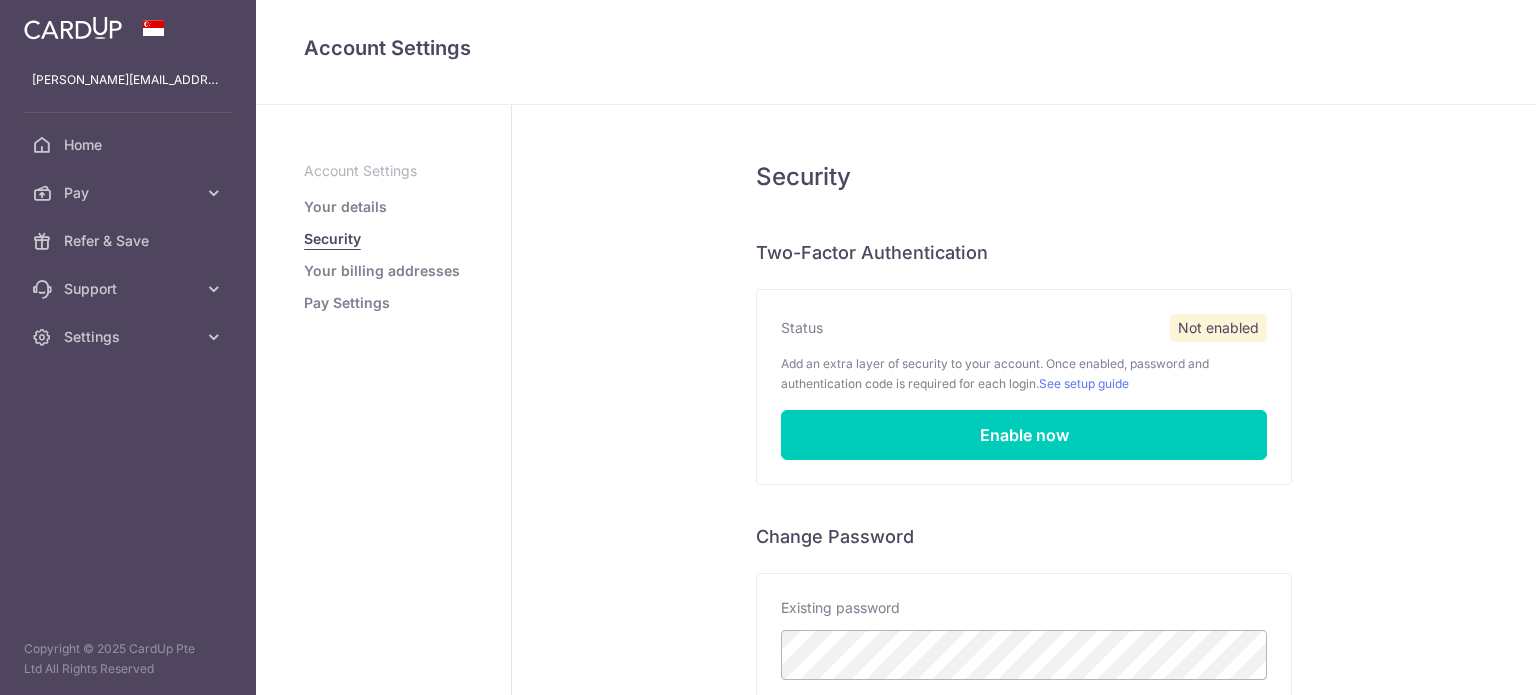 scroll, scrollTop: 0, scrollLeft: 0, axis: both 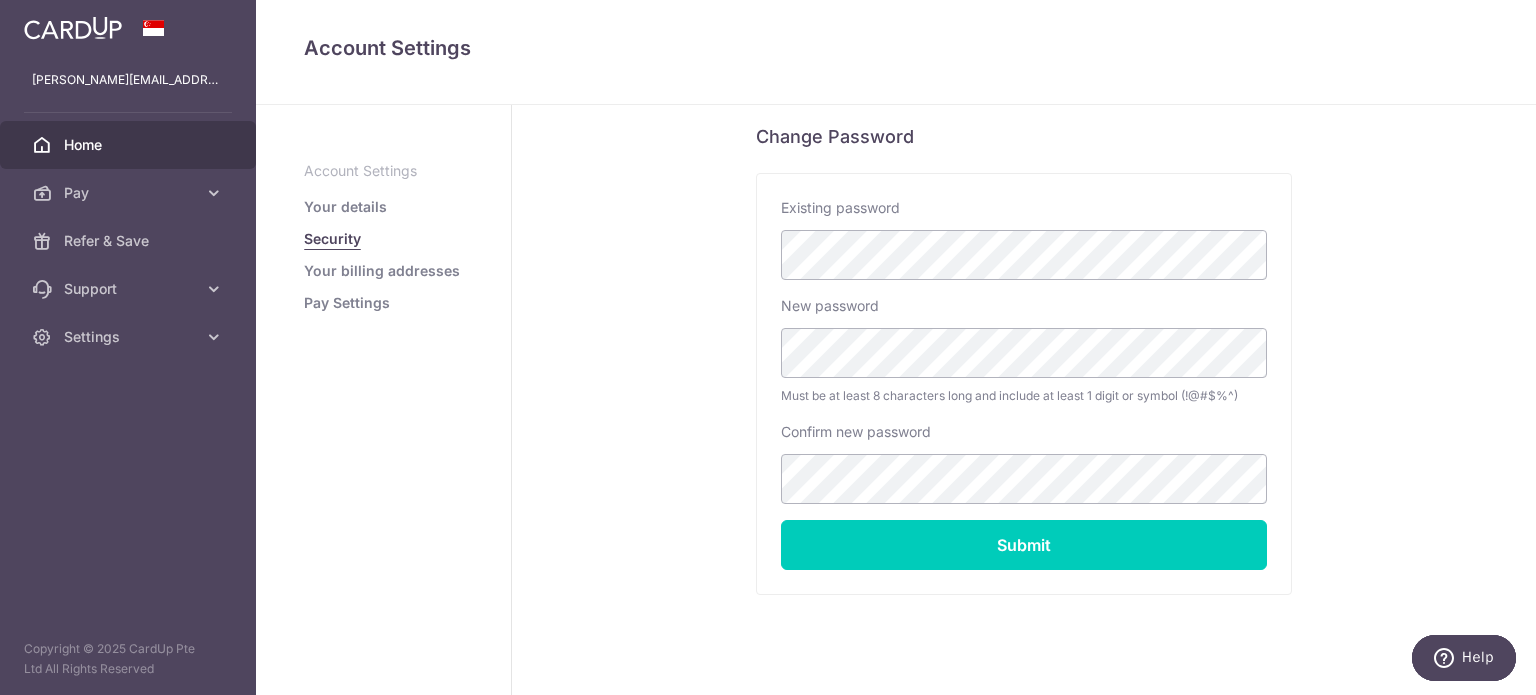 click on "Home" at bounding box center [130, 145] 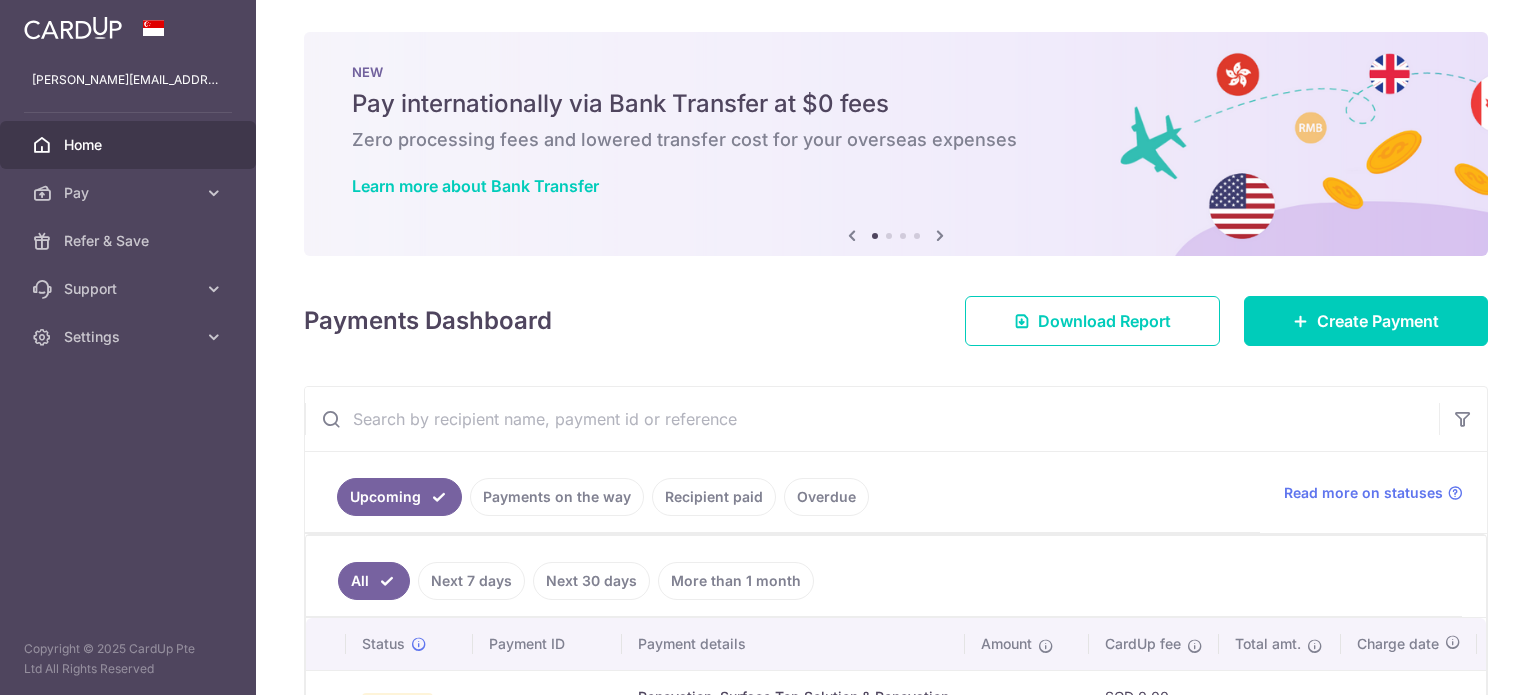 scroll, scrollTop: 0, scrollLeft: 0, axis: both 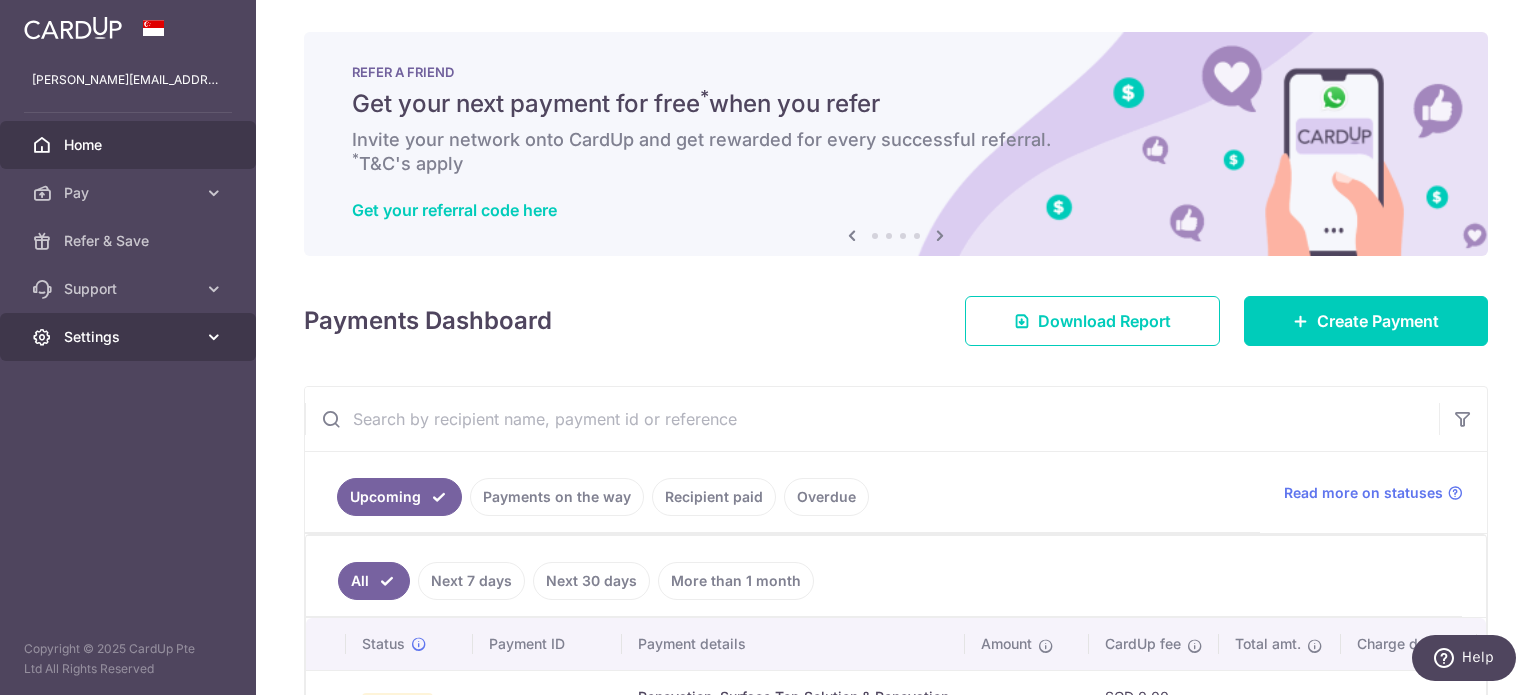 click at bounding box center (214, 337) 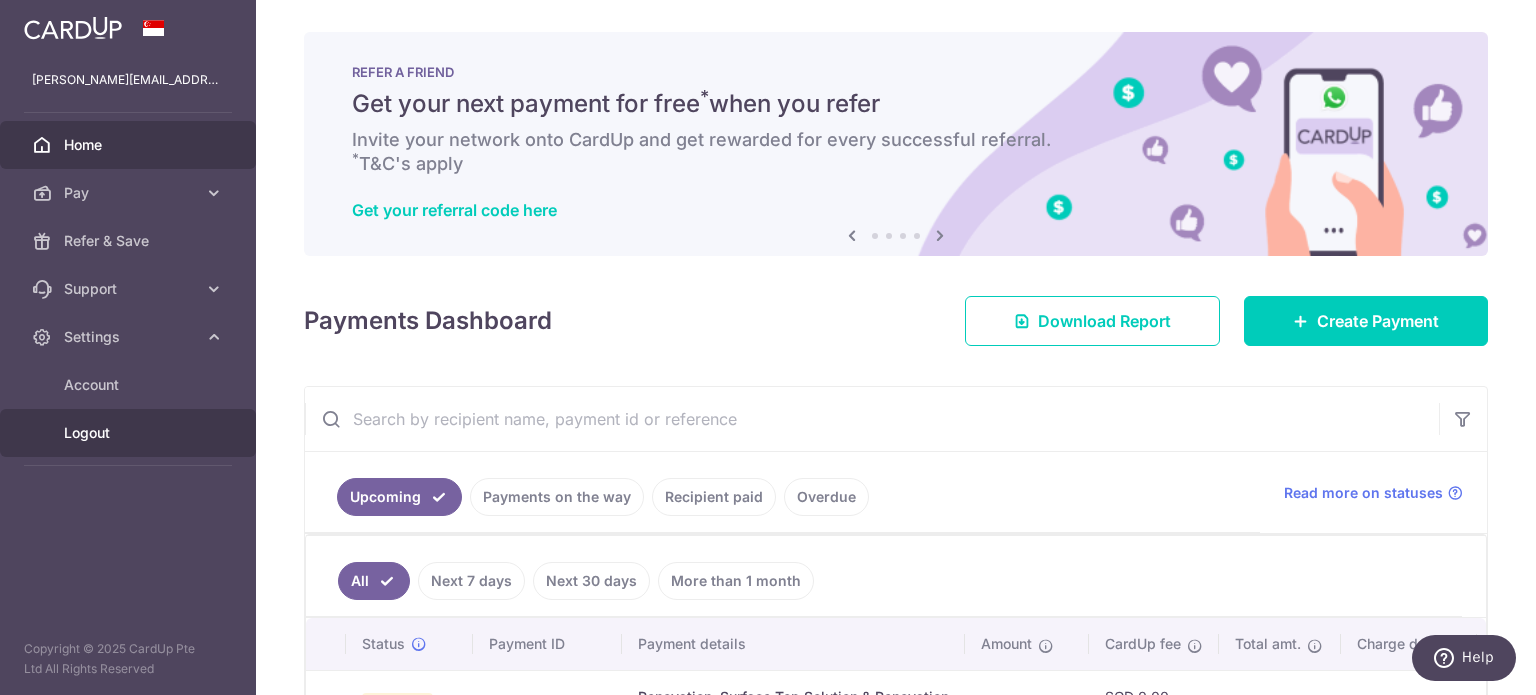 click on "Logout" at bounding box center [130, 433] 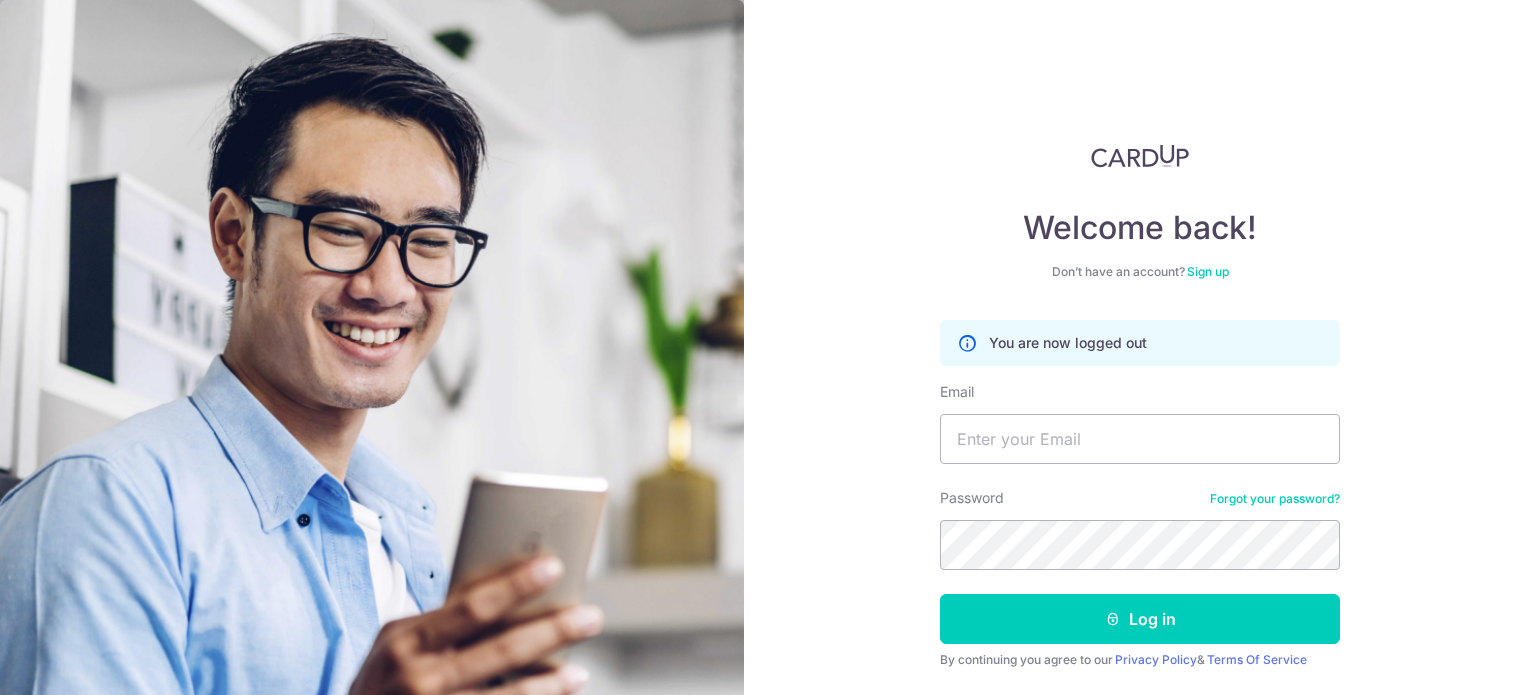scroll, scrollTop: 0, scrollLeft: 0, axis: both 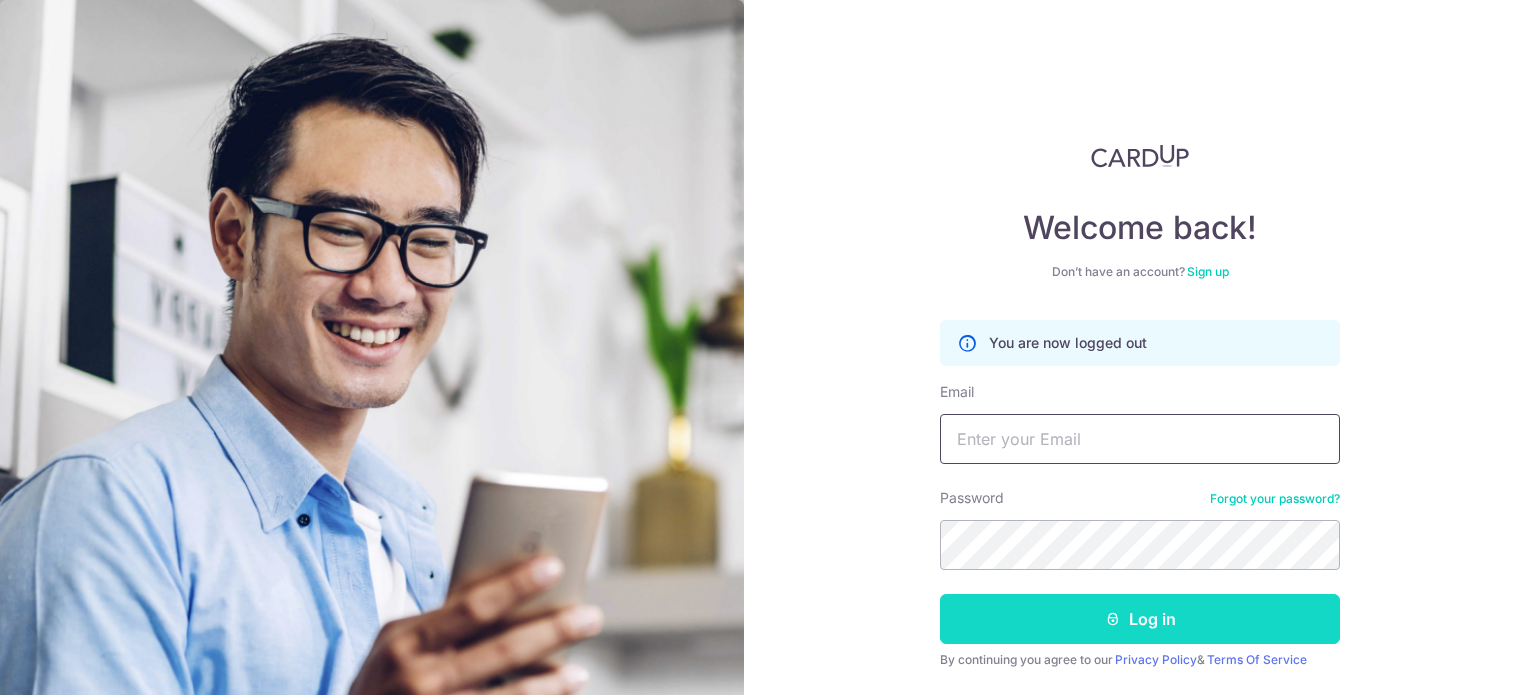 type on "[EMAIL_ADDRESS][DOMAIN_NAME]" 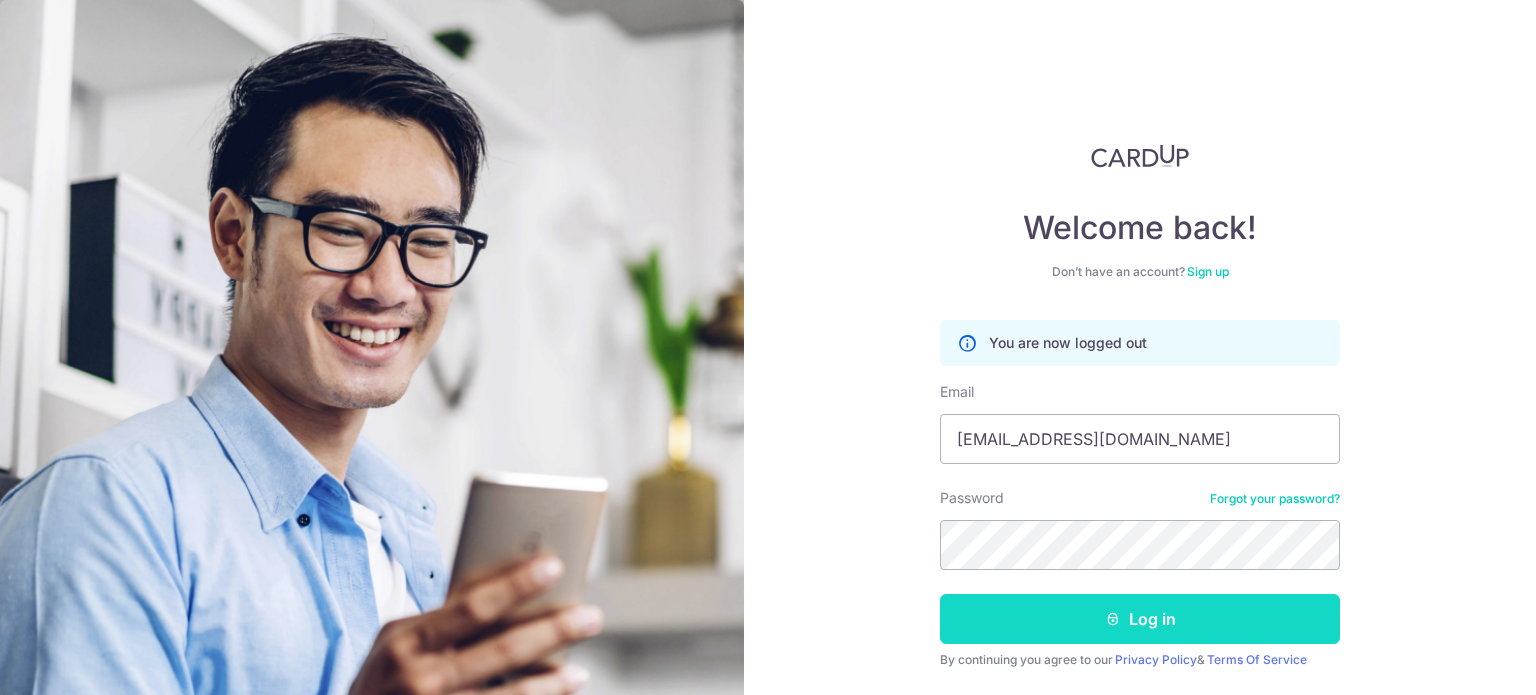 click on "Log in" at bounding box center [1140, 619] 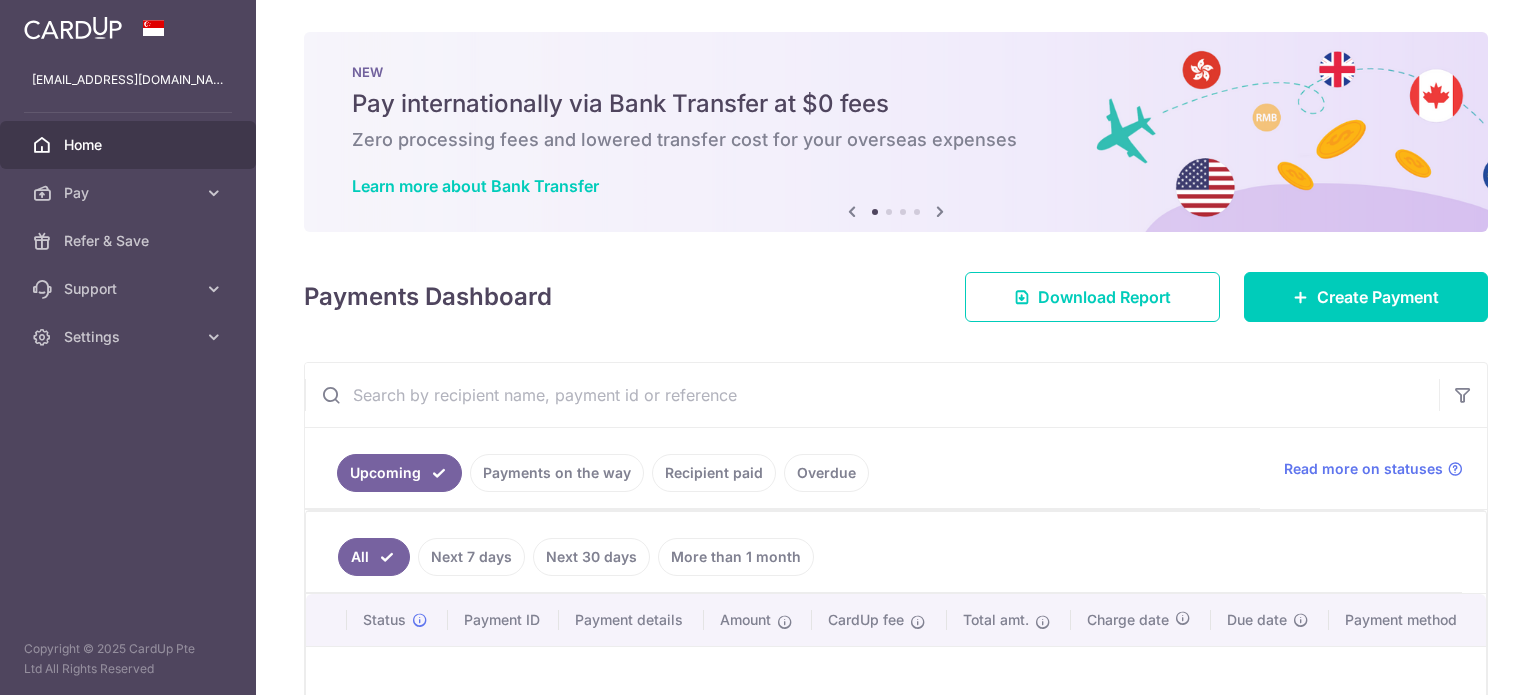 scroll, scrollTop: 0, scrollLeft: 0, axis: both 